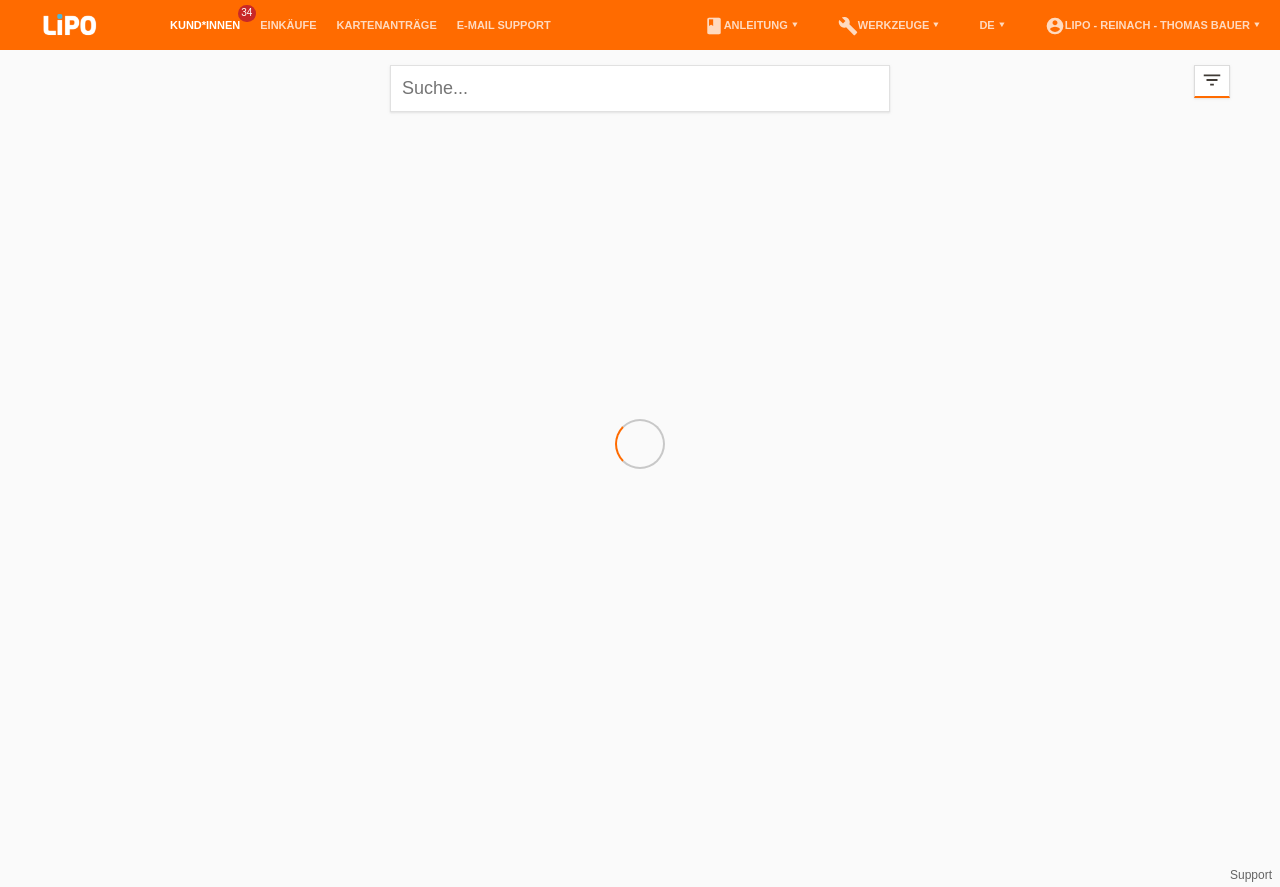 scroll, scrollTop: 0, scrollLeft: 0, axis: both 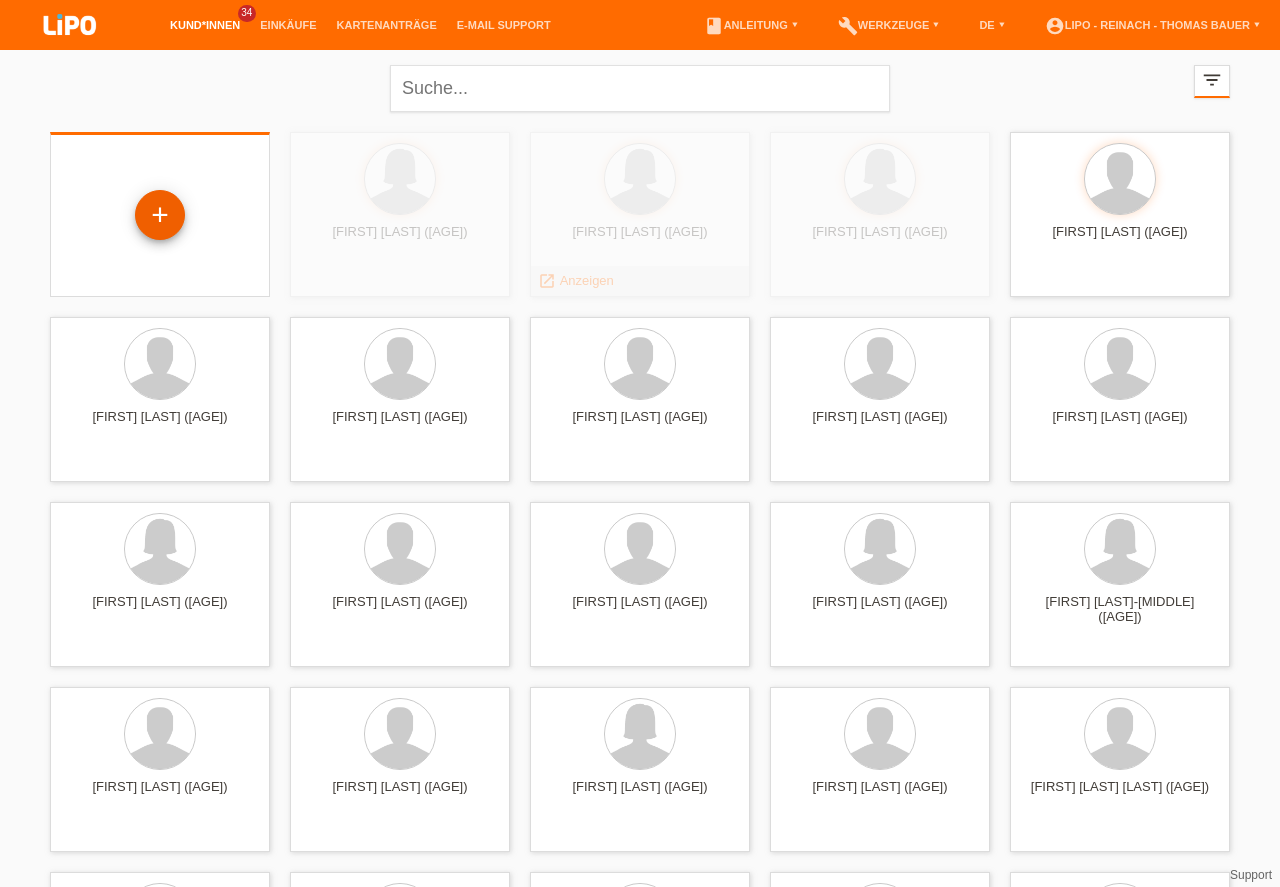 click on "+" at bounding box center (160, 215) 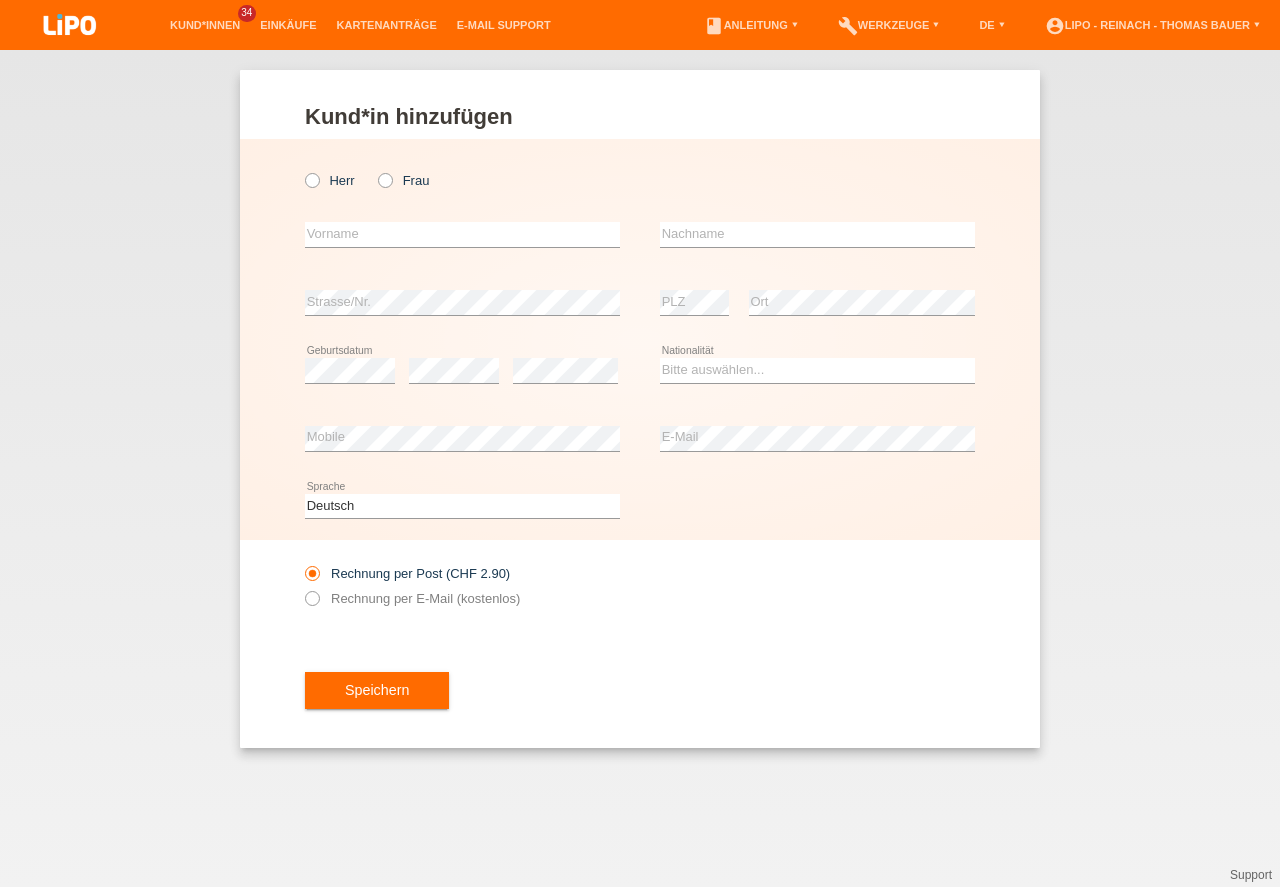 click at bounding box center [375, 170] 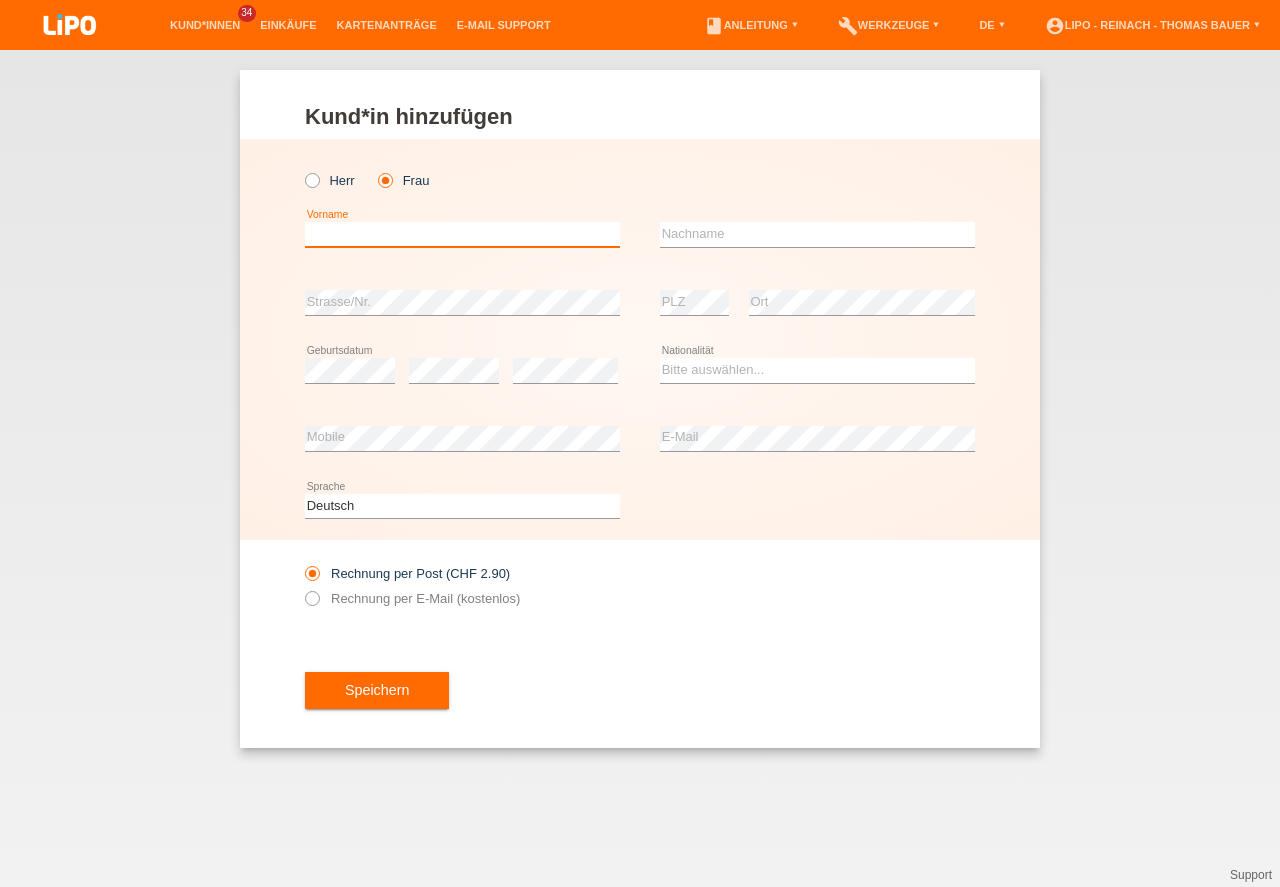 click at bounding box center [462, 234] 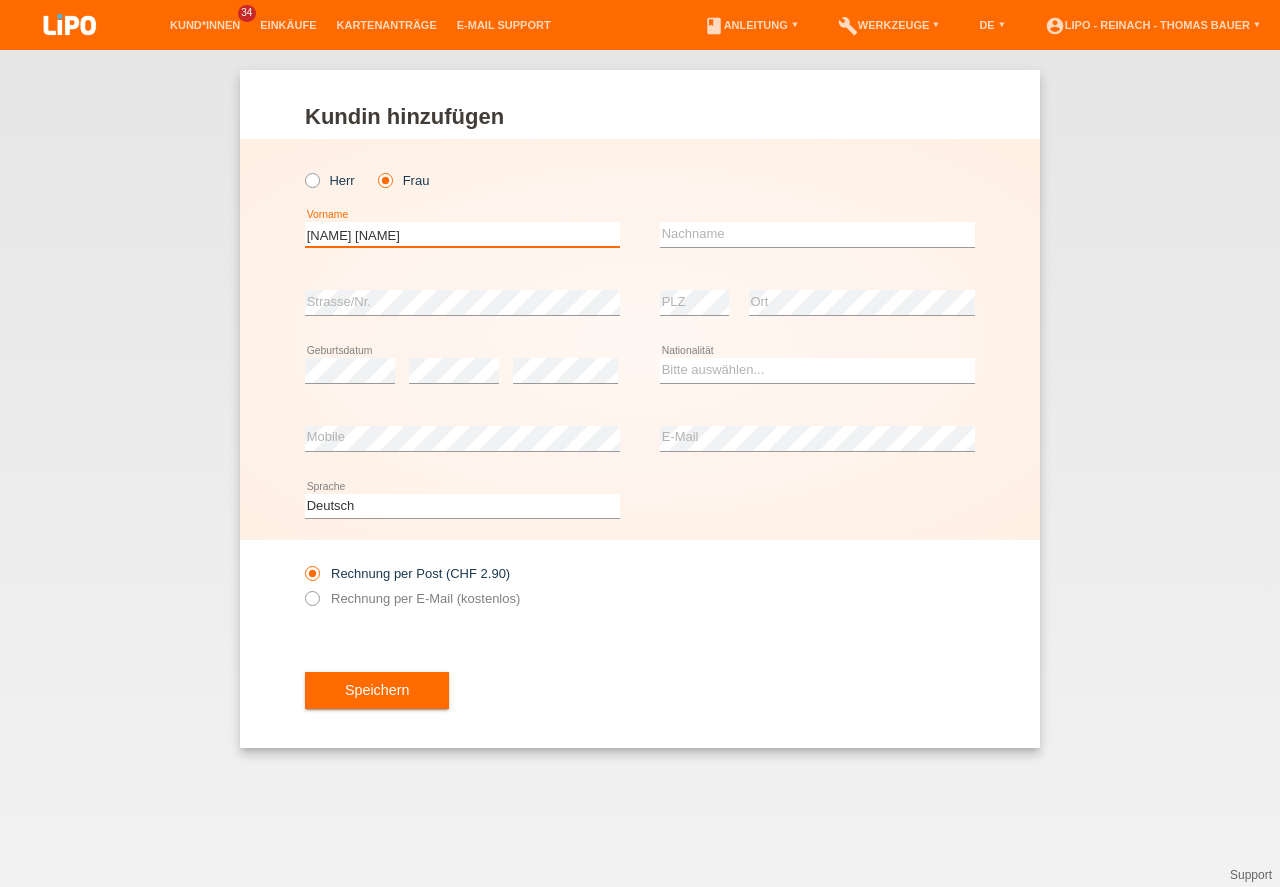 type on "[FIRST] [MIDDLE]" 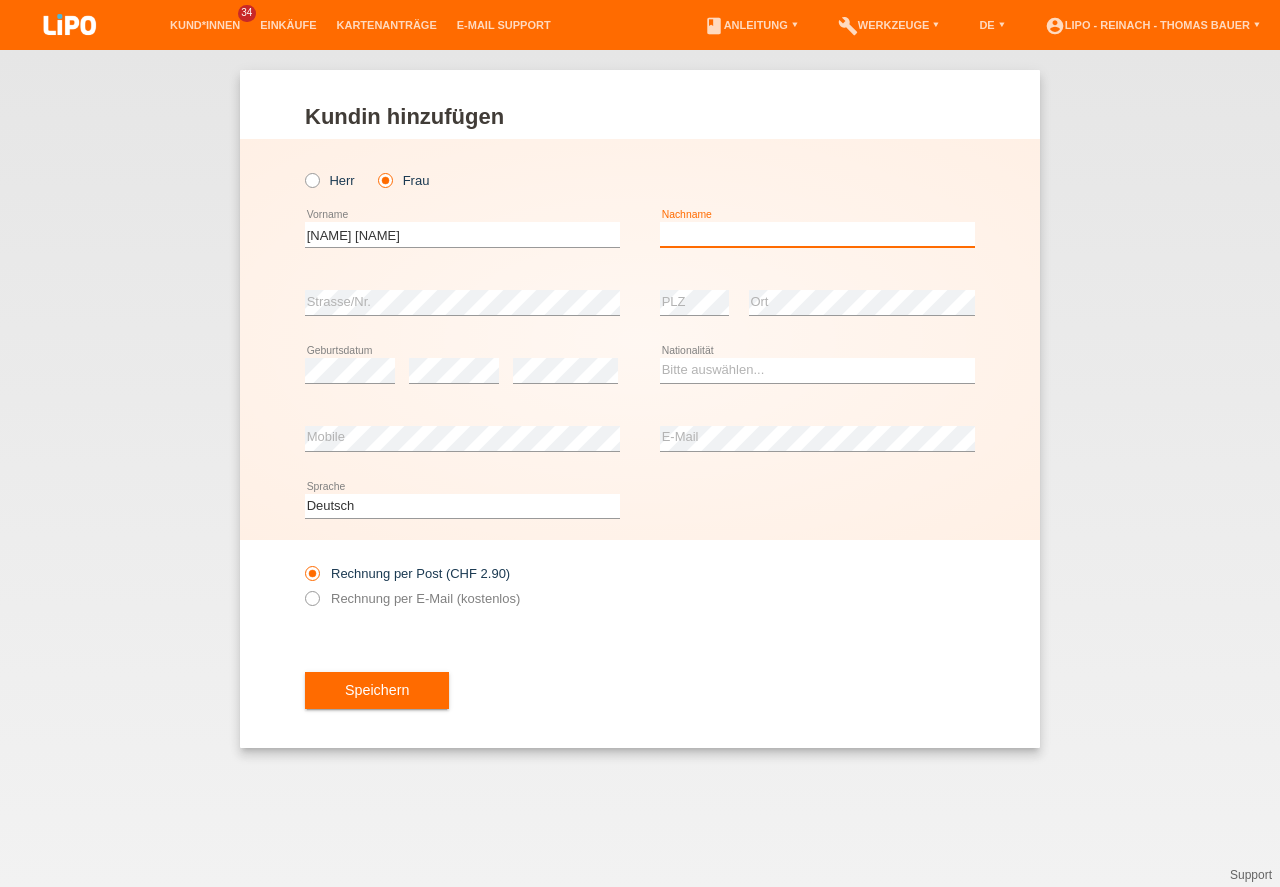 click at bounding box center (817, 234) 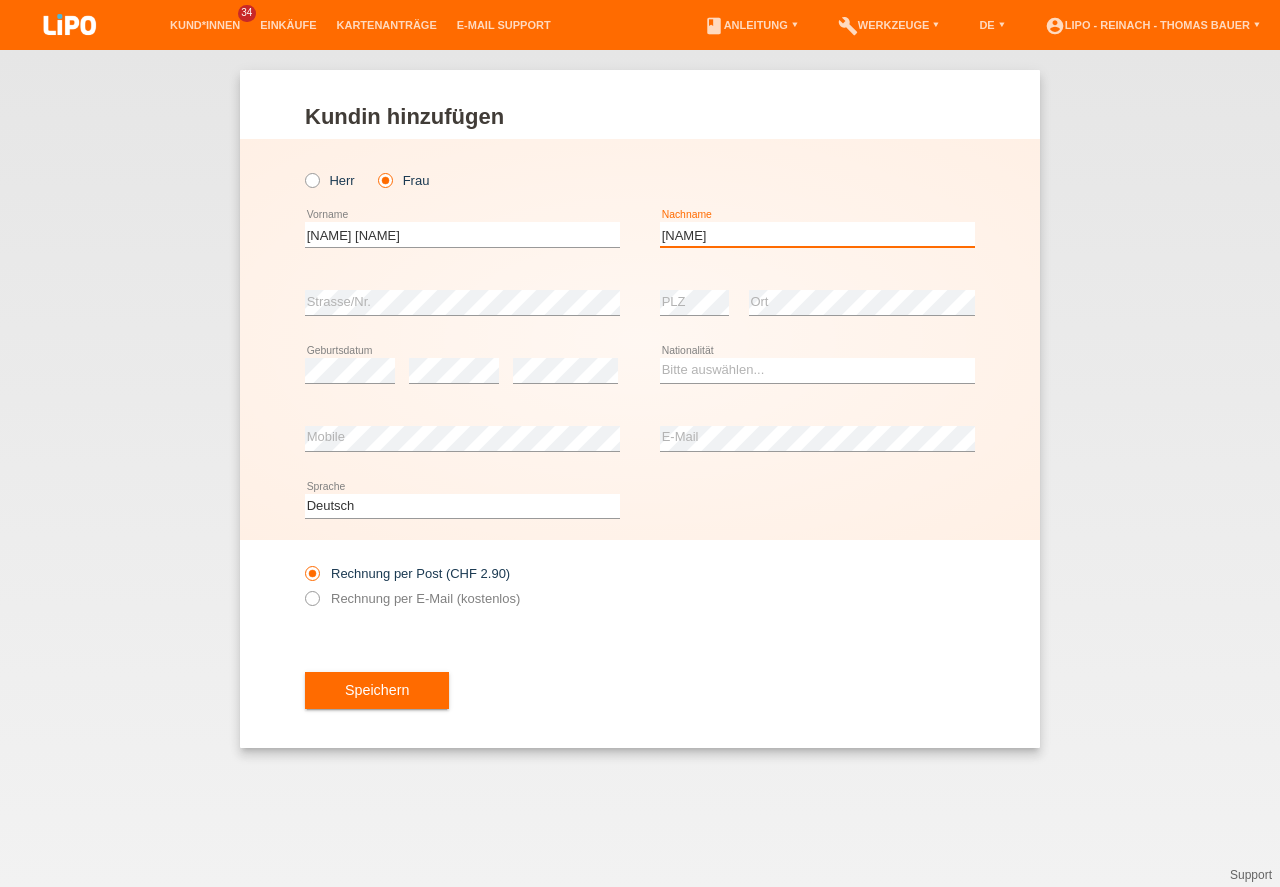 type on "[LAST]" 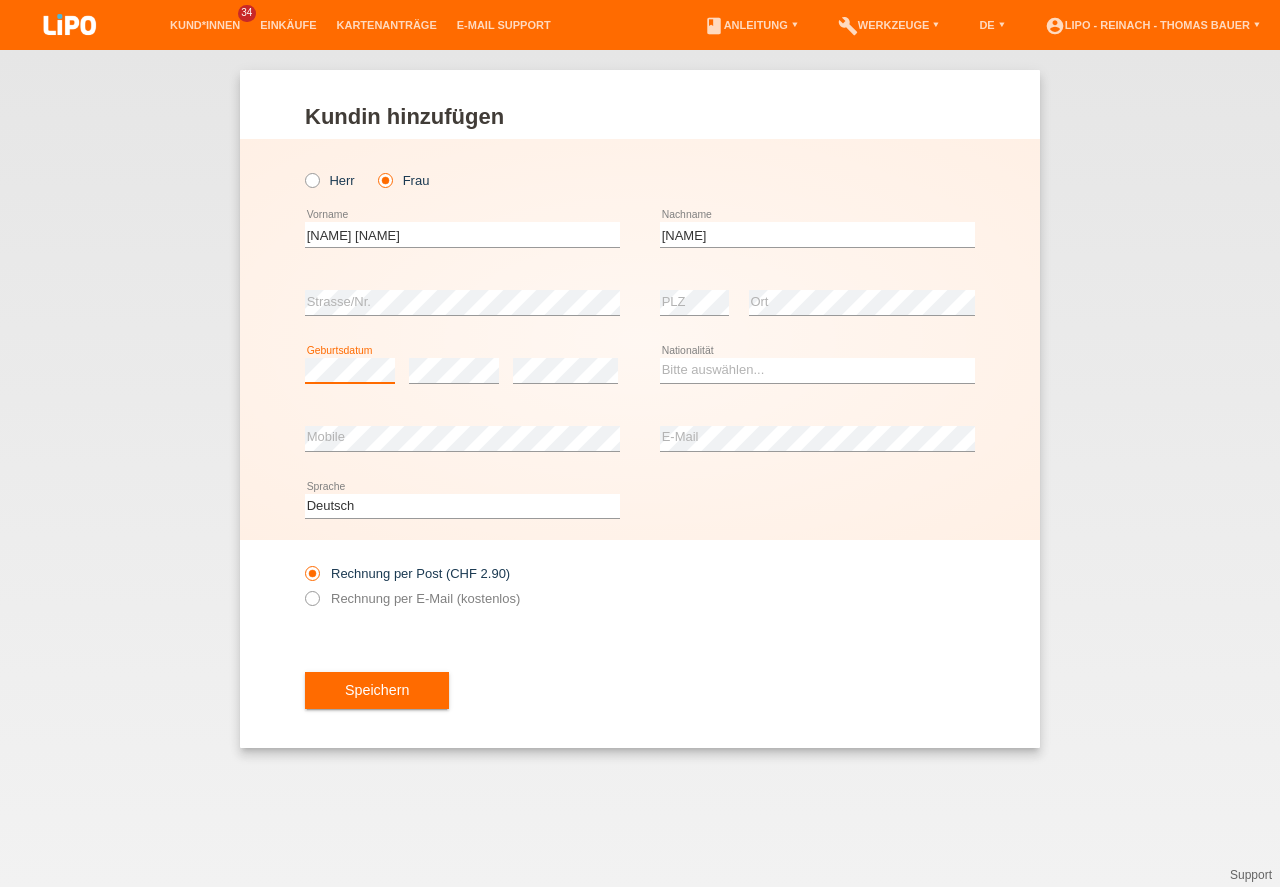 scroll, scrollTop: 0, scrollLeft: 0, axis: both 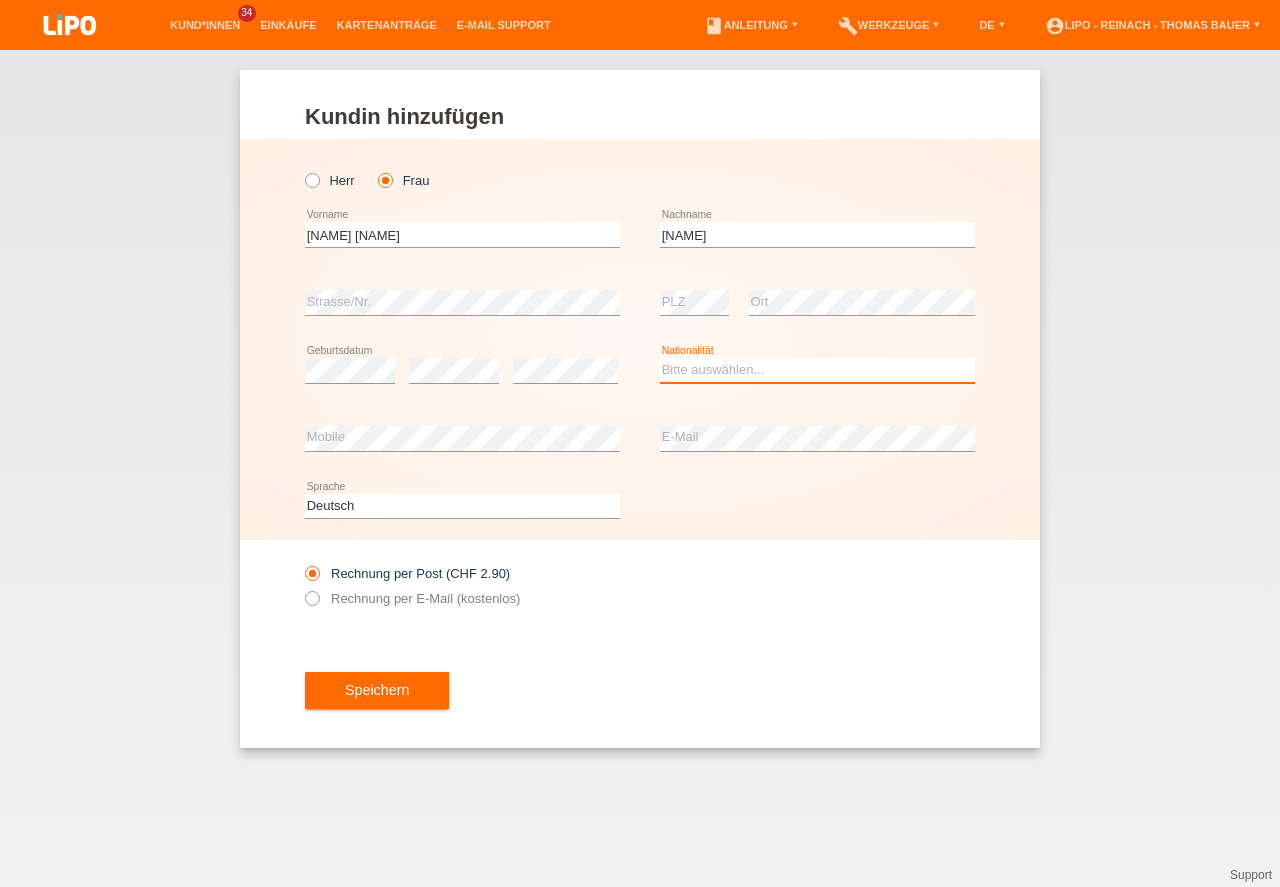click on "Bitte auswählen...
Schweiz
Deutschland
Liechtenstein
Österreich
------------
Afghanistan
Ägypten
Åland
Albanien
Algerien" at bounding box center (817, 370) 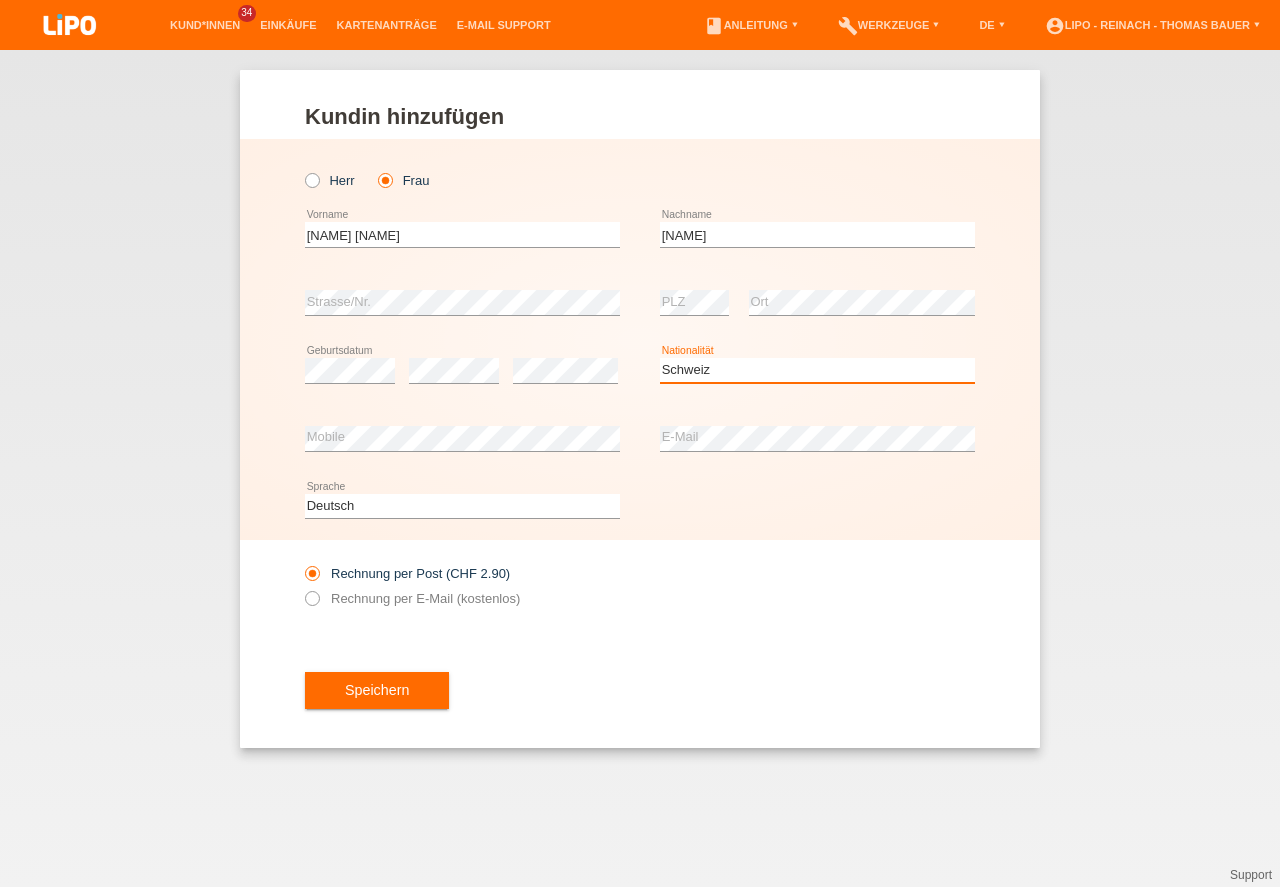 click on "Schweiz" at bounding box center (0, 0) 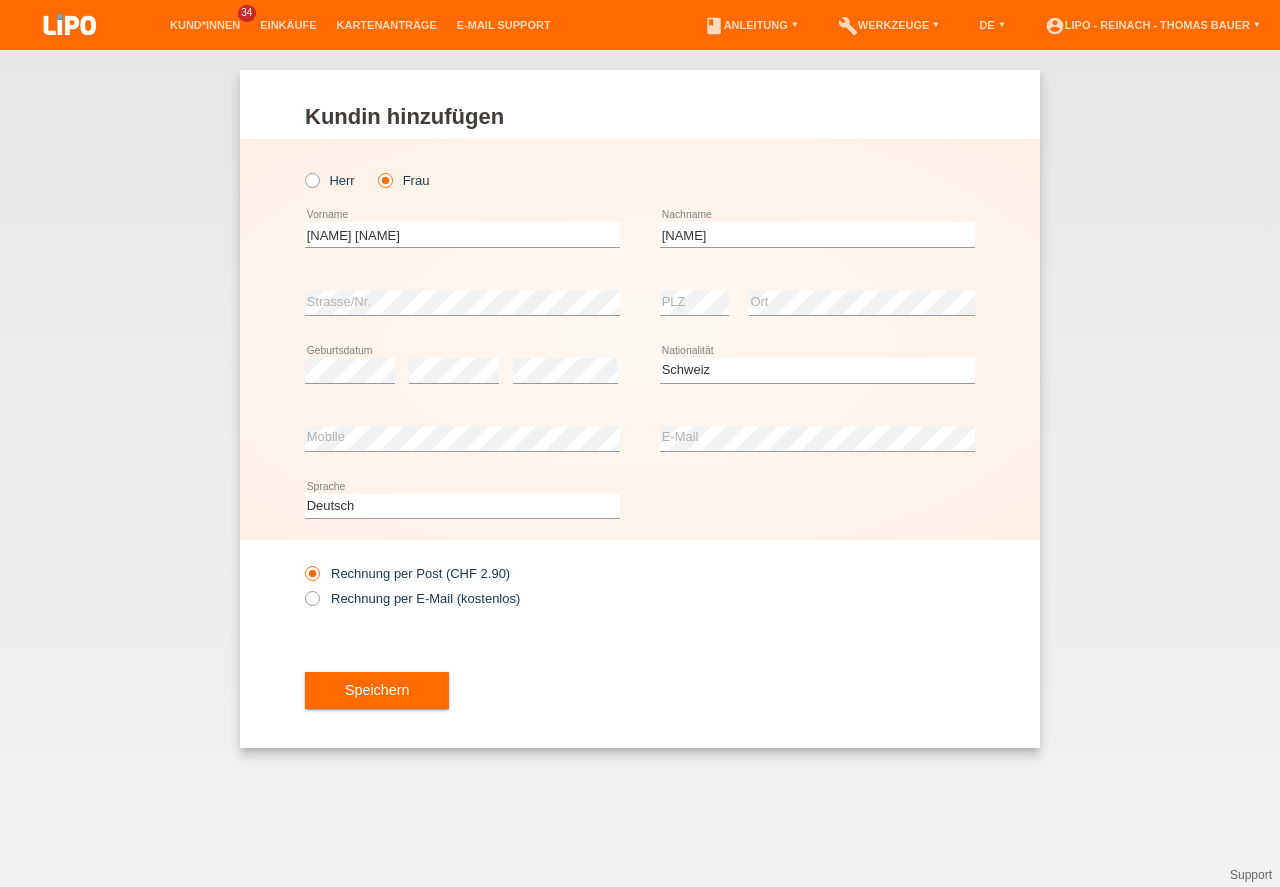 click on "Speichern" at bounding box center (640, 691) 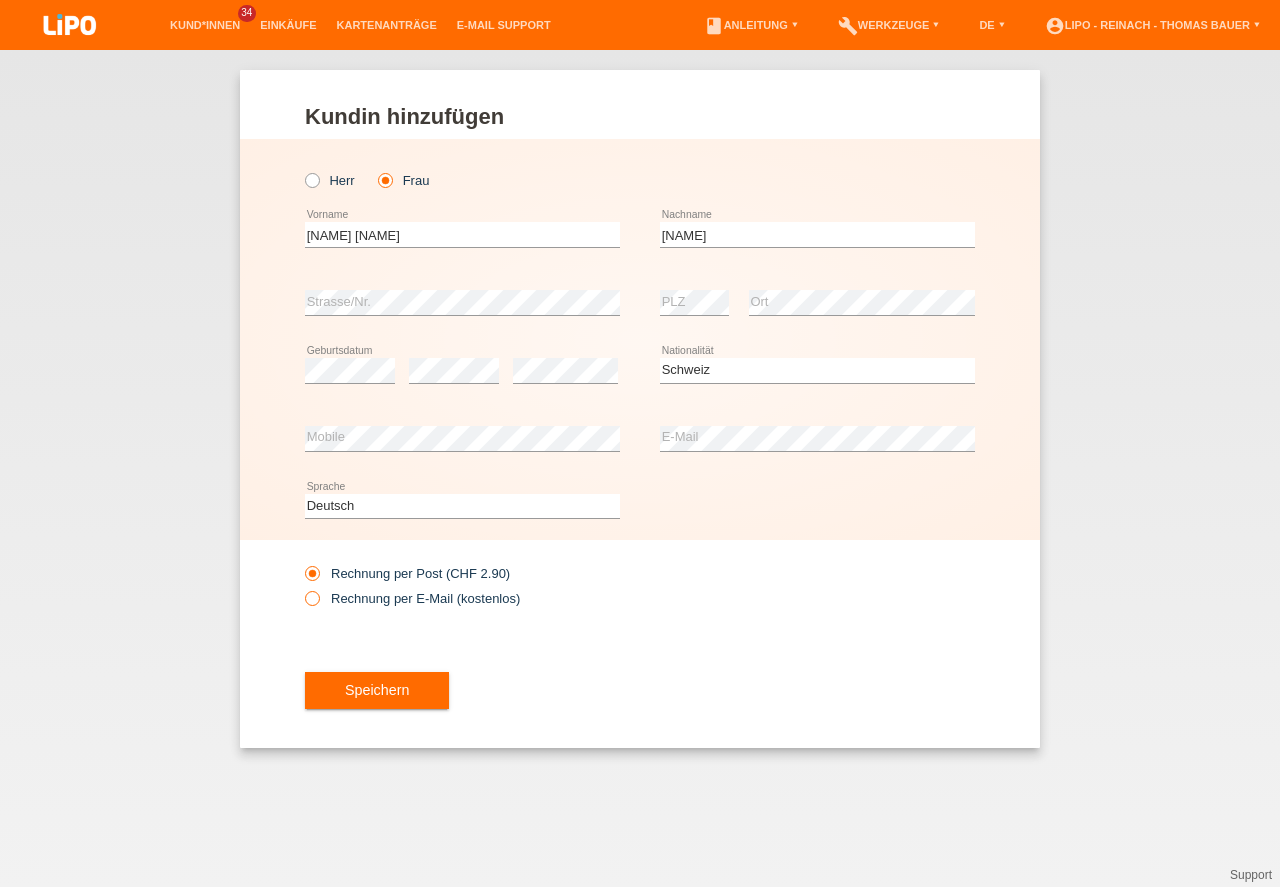click at bounding box center (302, 588) 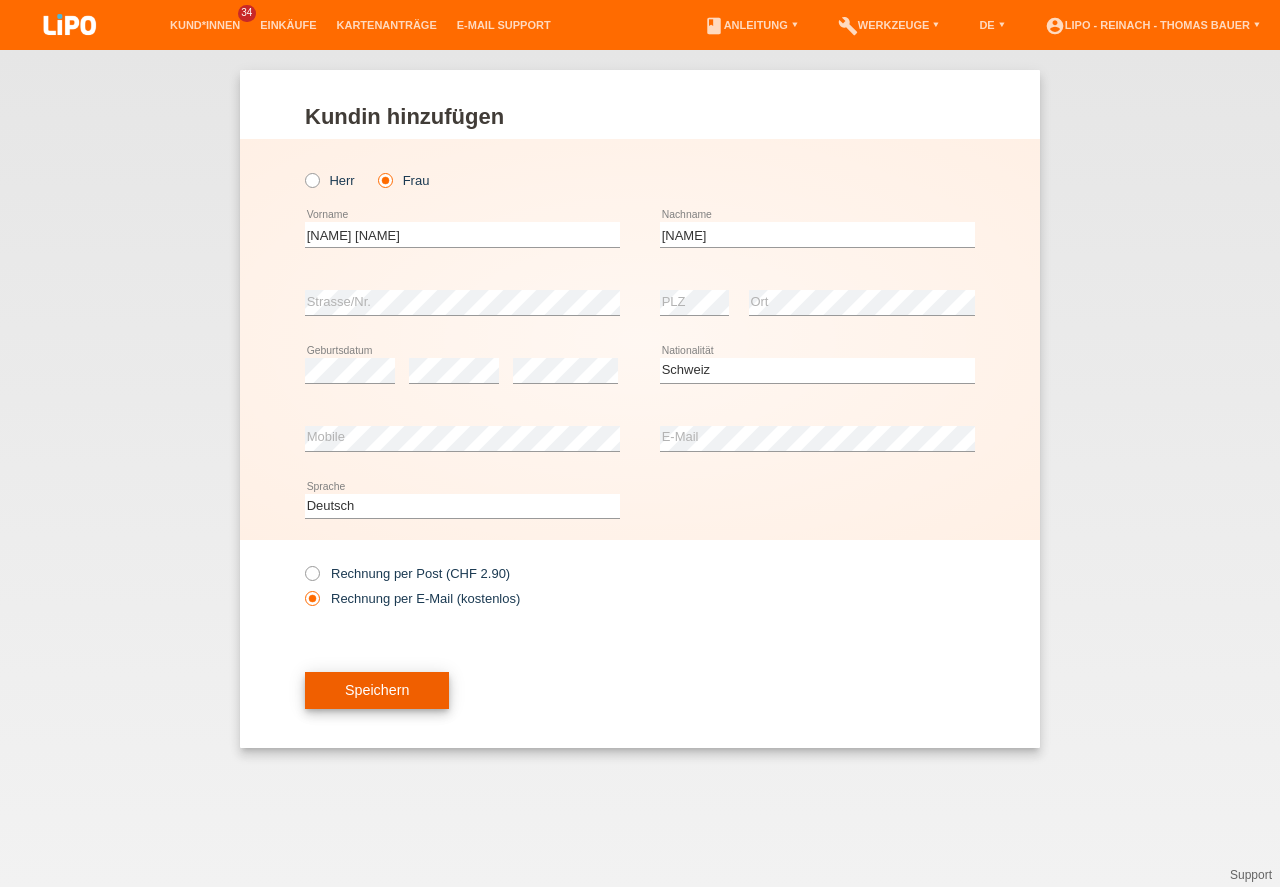 click on "Speichern" at bounding box center (377, 691) 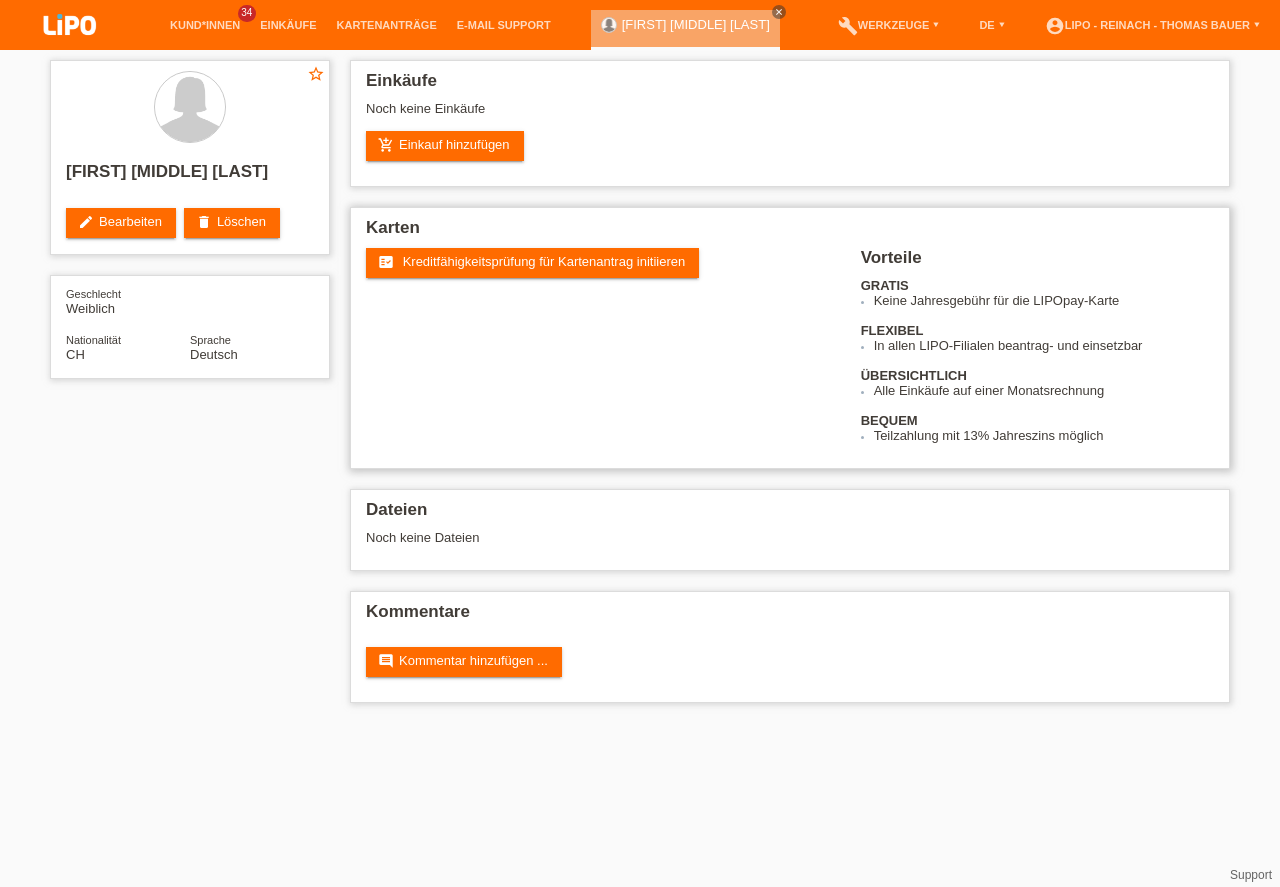 scroll, scrollTop: 0, scrollLeft: 0, axis: both 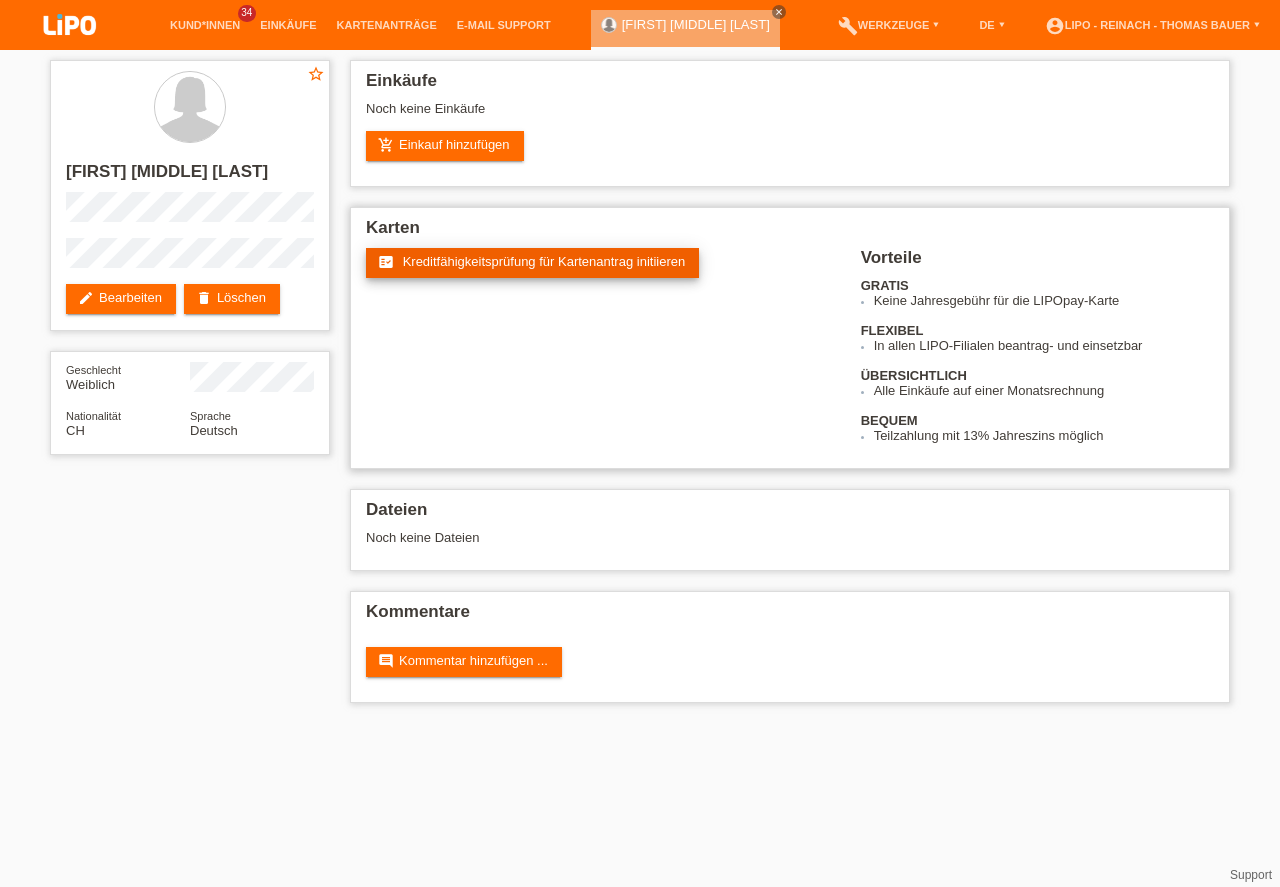 click on "Kreditfähigkeitsprüfung für Kartenantrag initiieren" at bounding box center (544, 261) 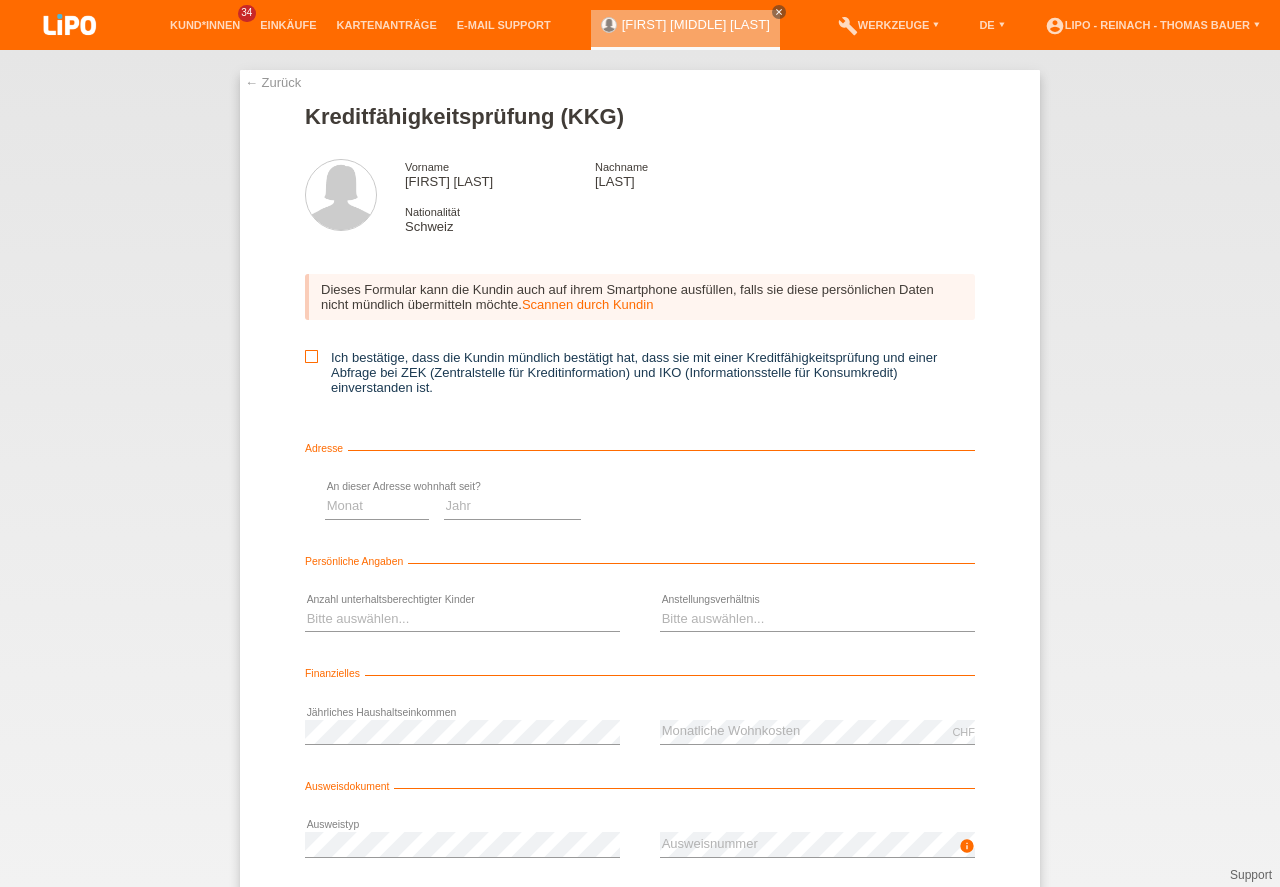 scroll, scrollTop: 0, scrollLeft: 0, axis: both 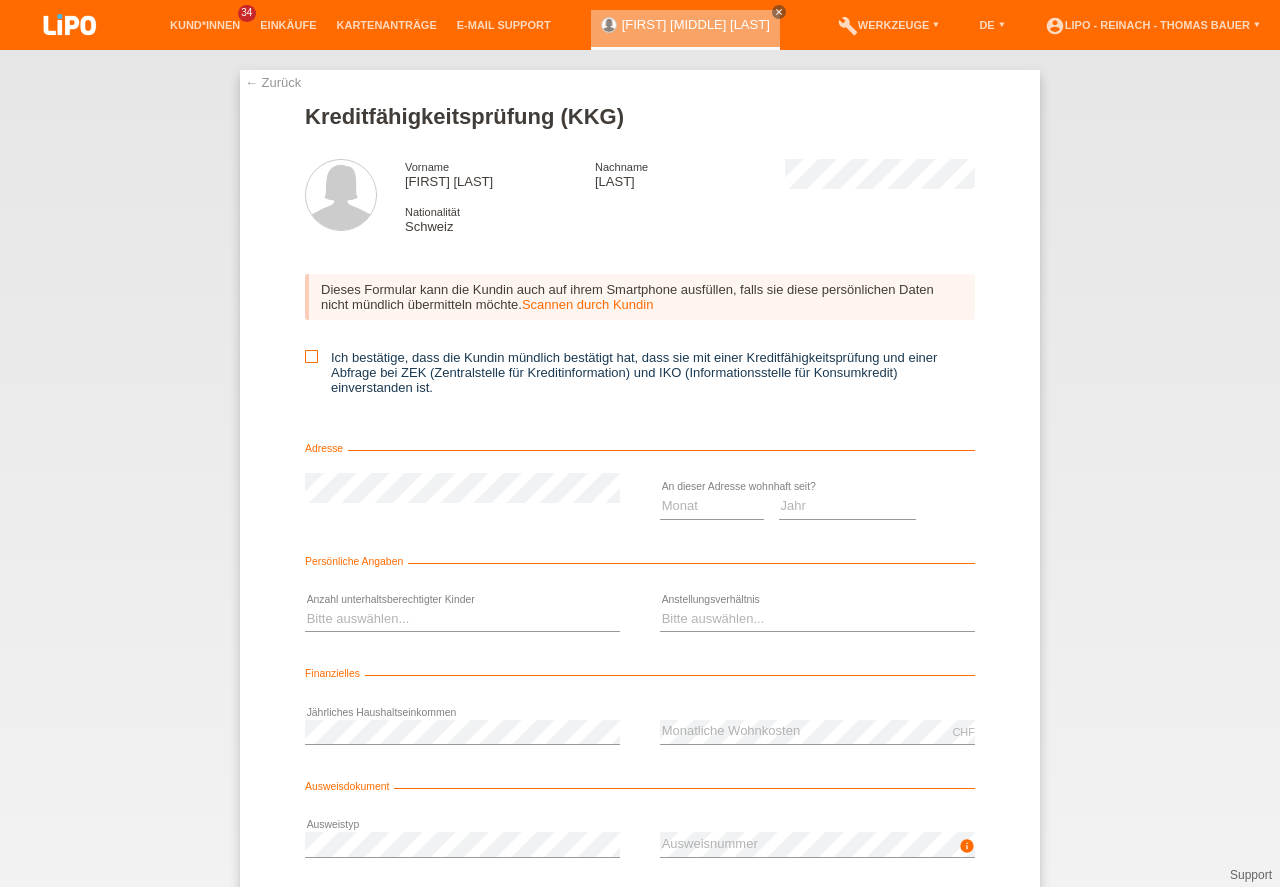 click at bounding box center (311, 356) 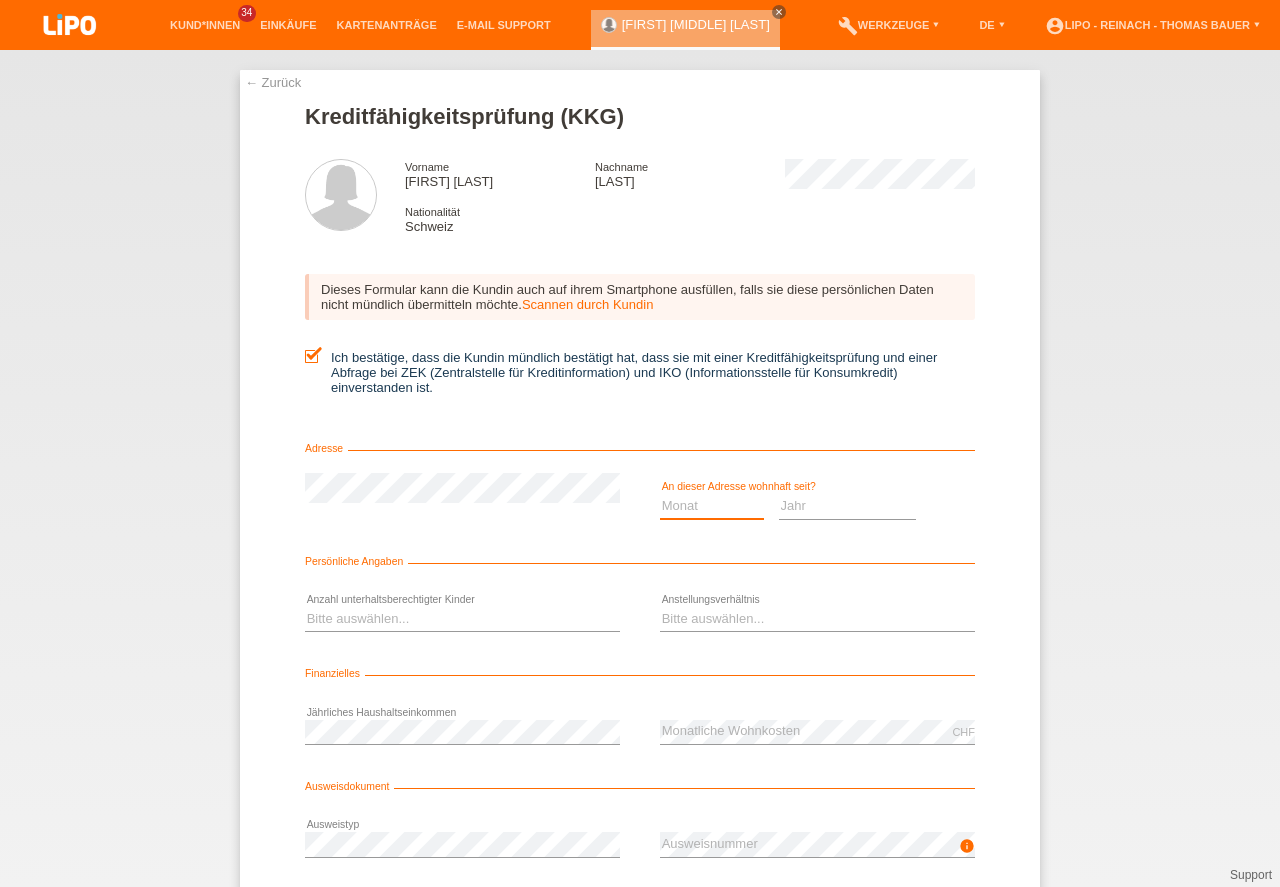 click on "Monat
01
02
03
04
05
06
07
08
09
10" at bounding box center (712, 506) 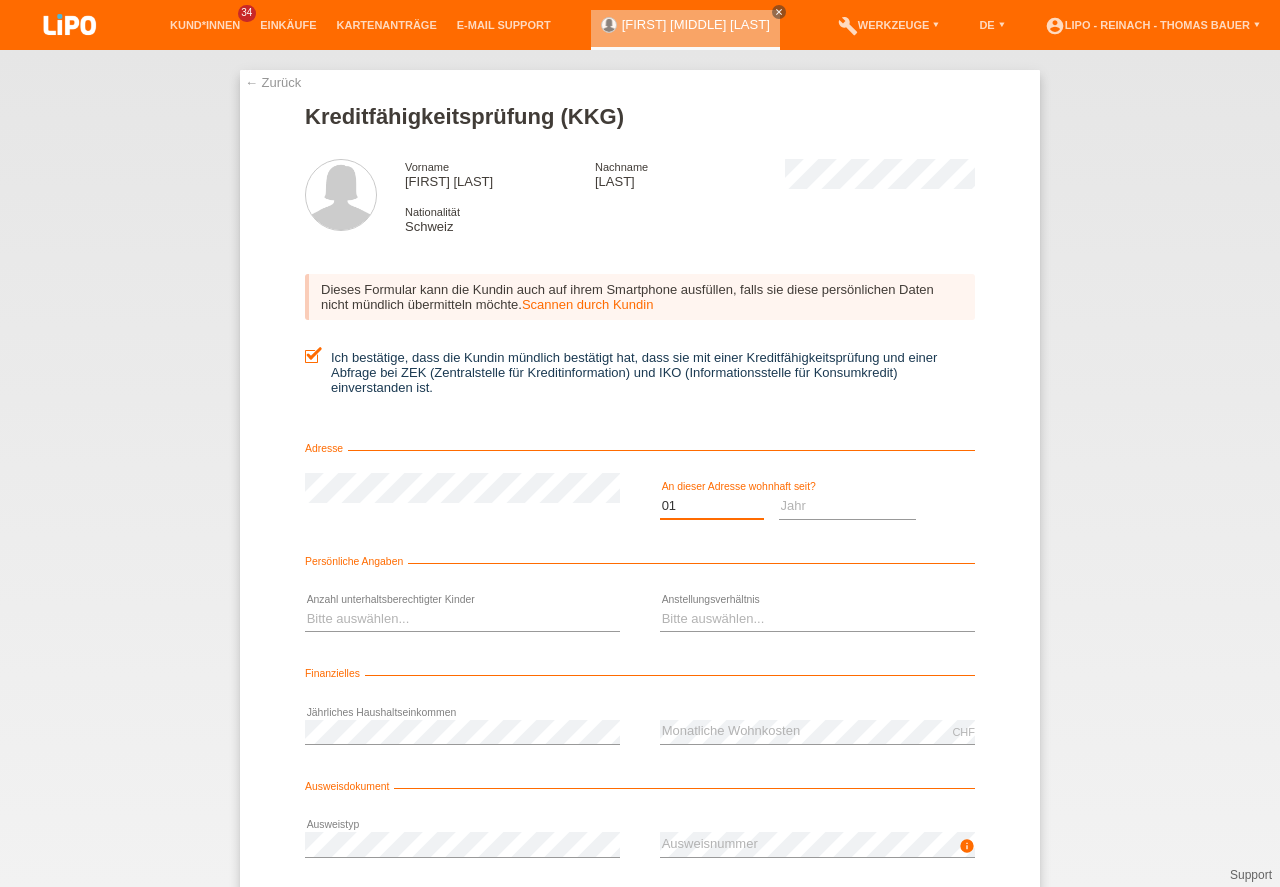 click on "01" at bounding box center [0, 0] 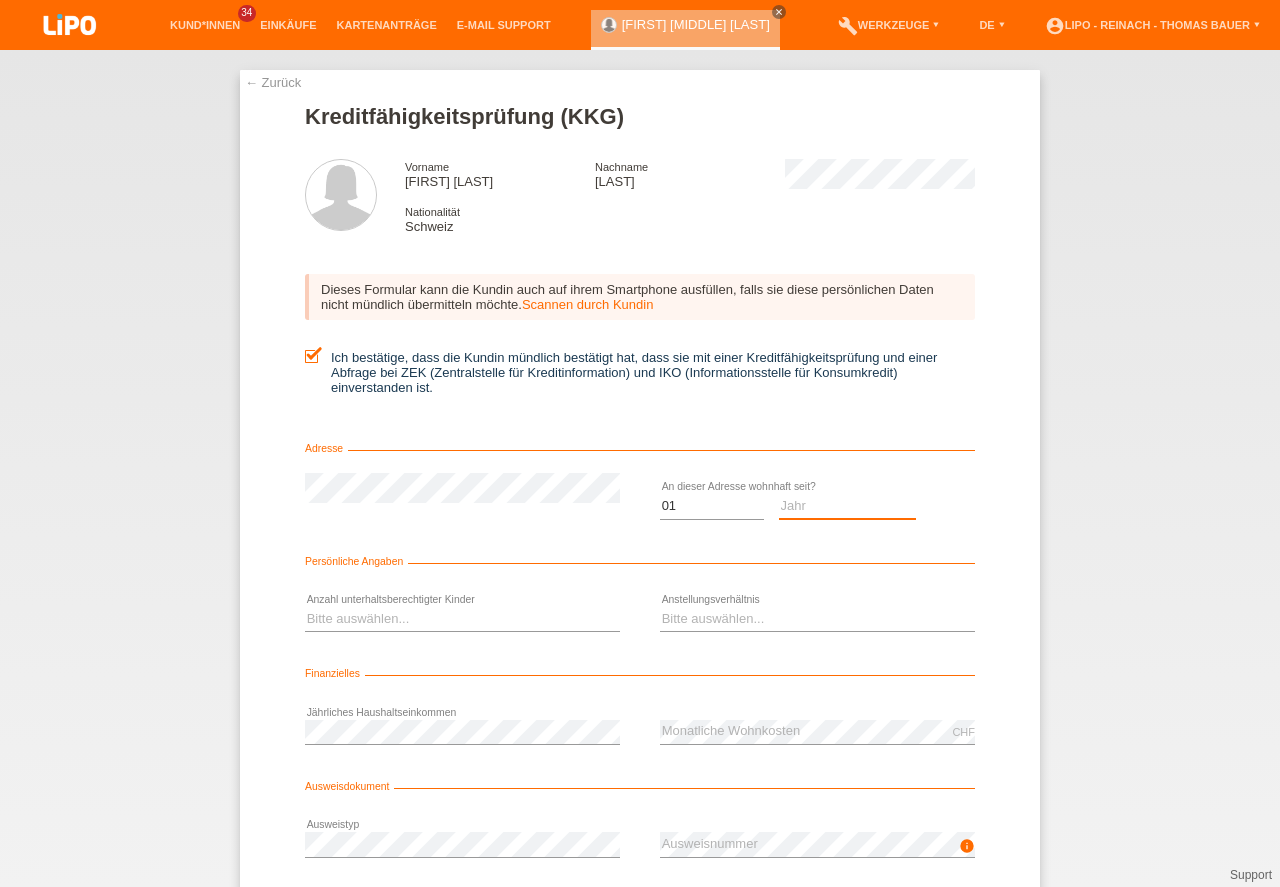 click on "Jahr
2025
2024
2023
2022
2021
2020
2019
2018
2017
2016 2015 2014 2013 2012 2011 2010 2009 2008 2007 2006 2005 2004 2003" at bounding box center (848, 506) 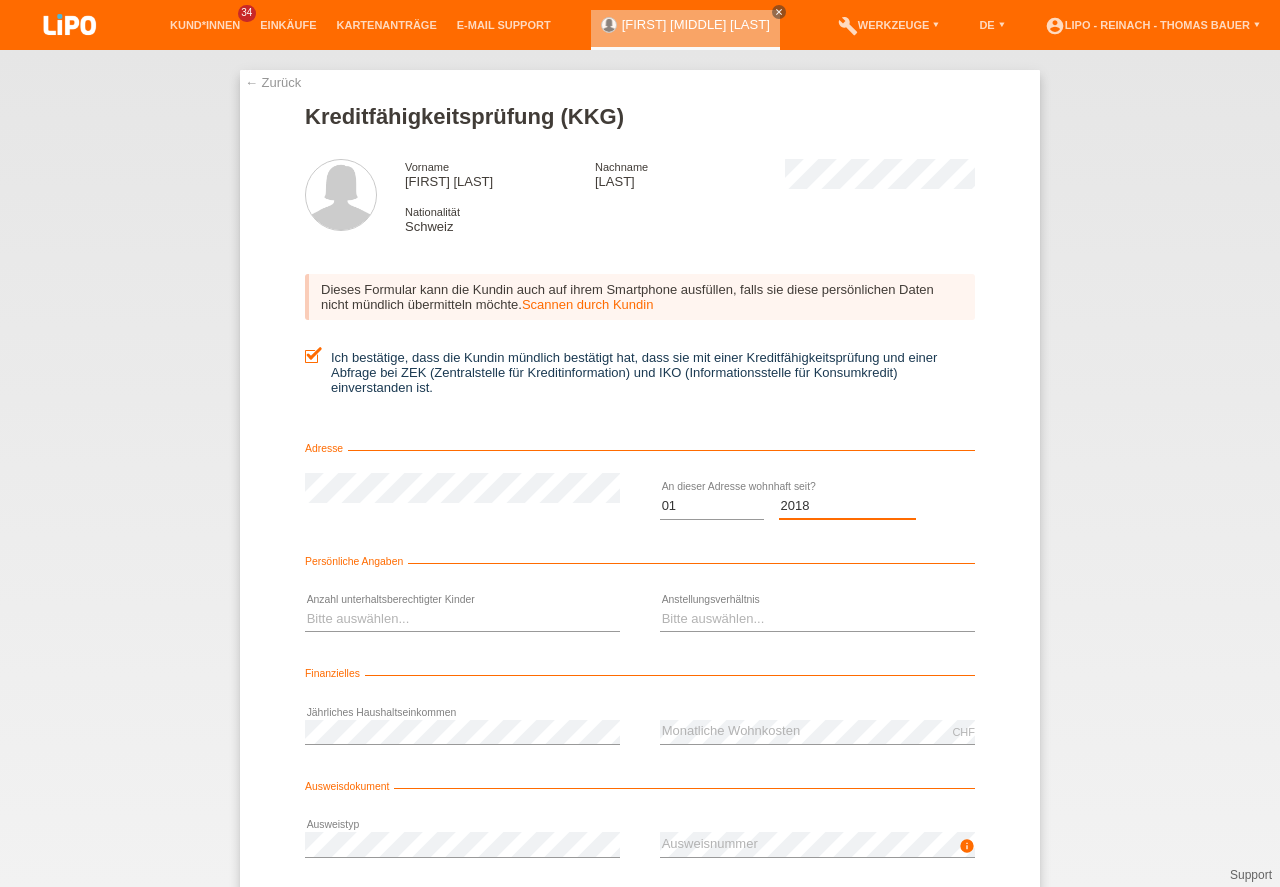 select on "2018" 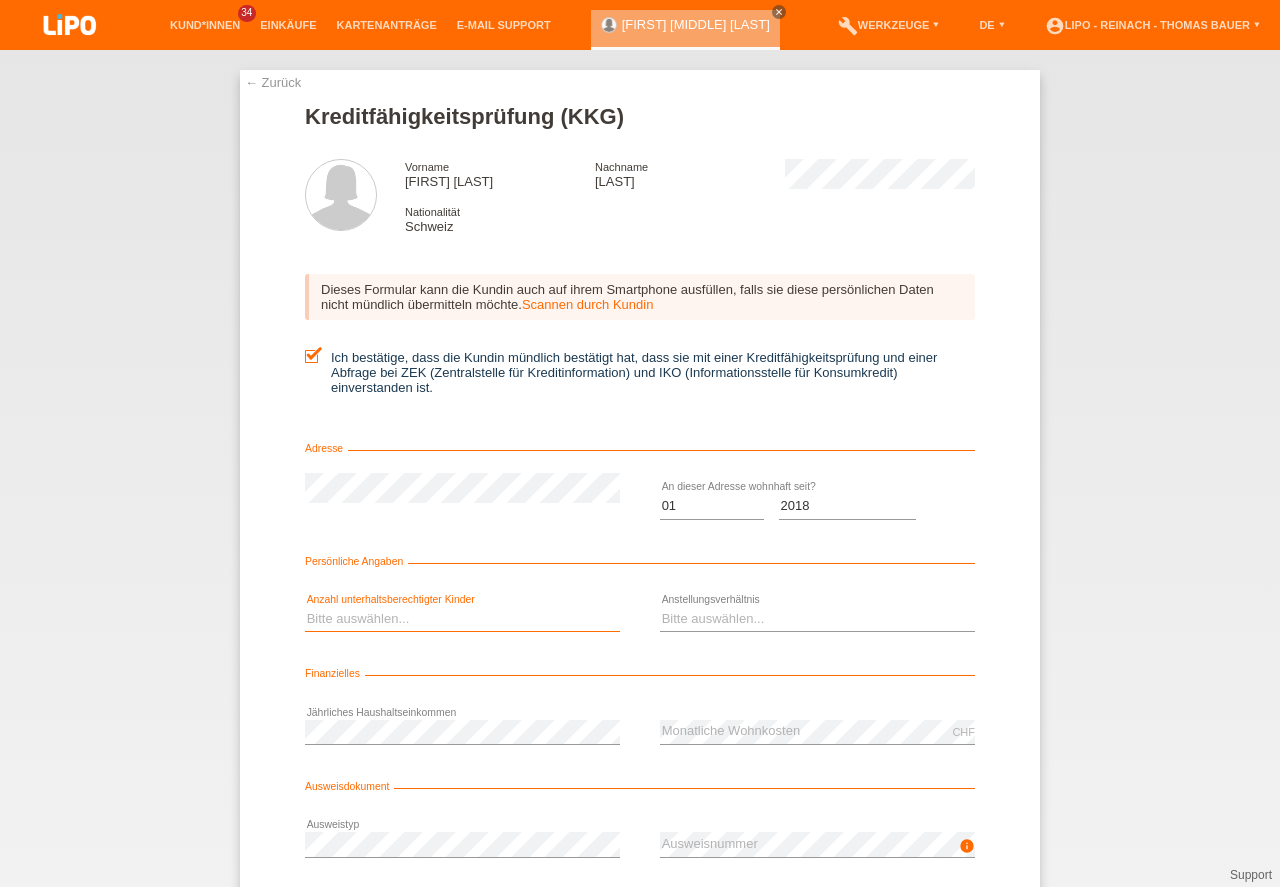 click on "Bitte auswählen...
0
1
2
3
4
5
6
7
8
9" at bounding box center (462, 619) 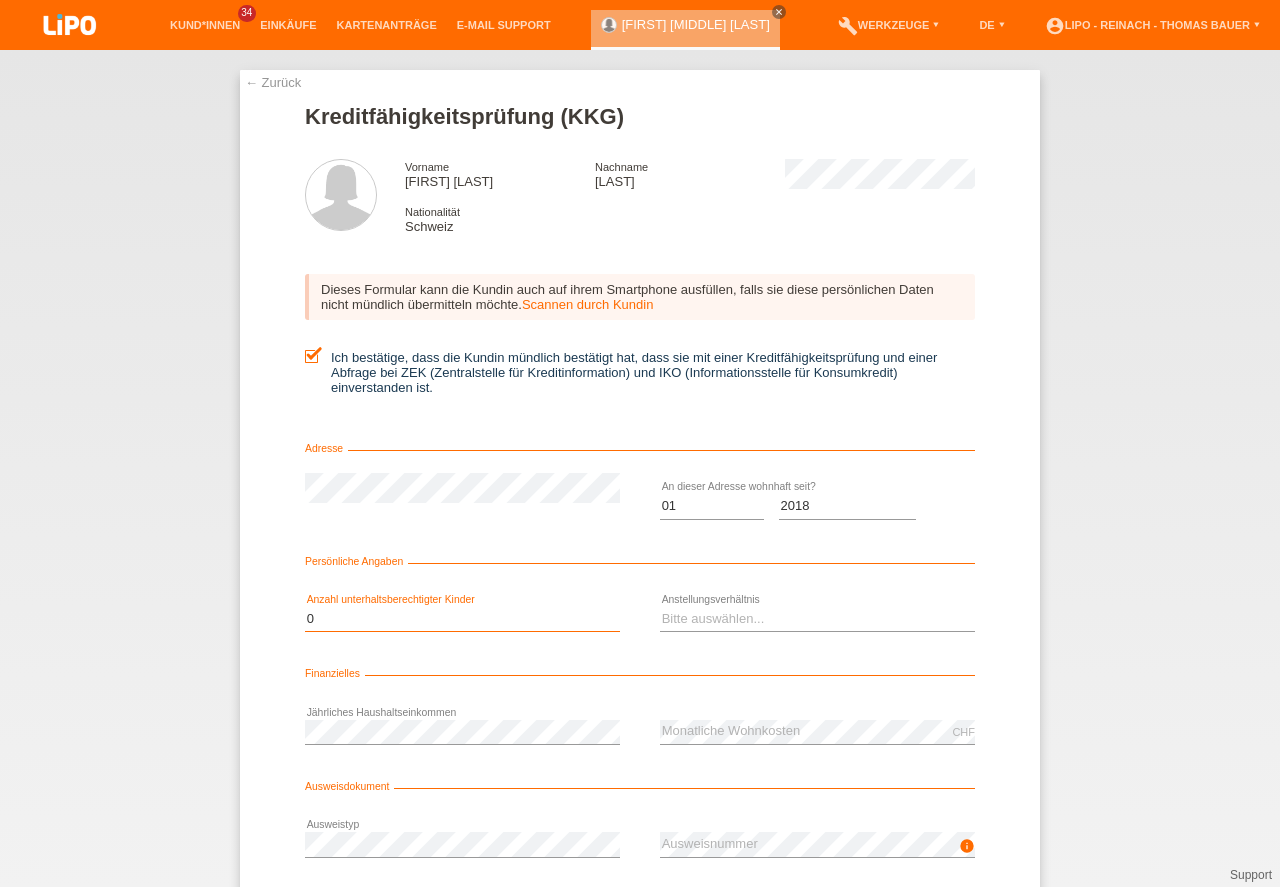 click on "0" at bounding box center [0, 0] 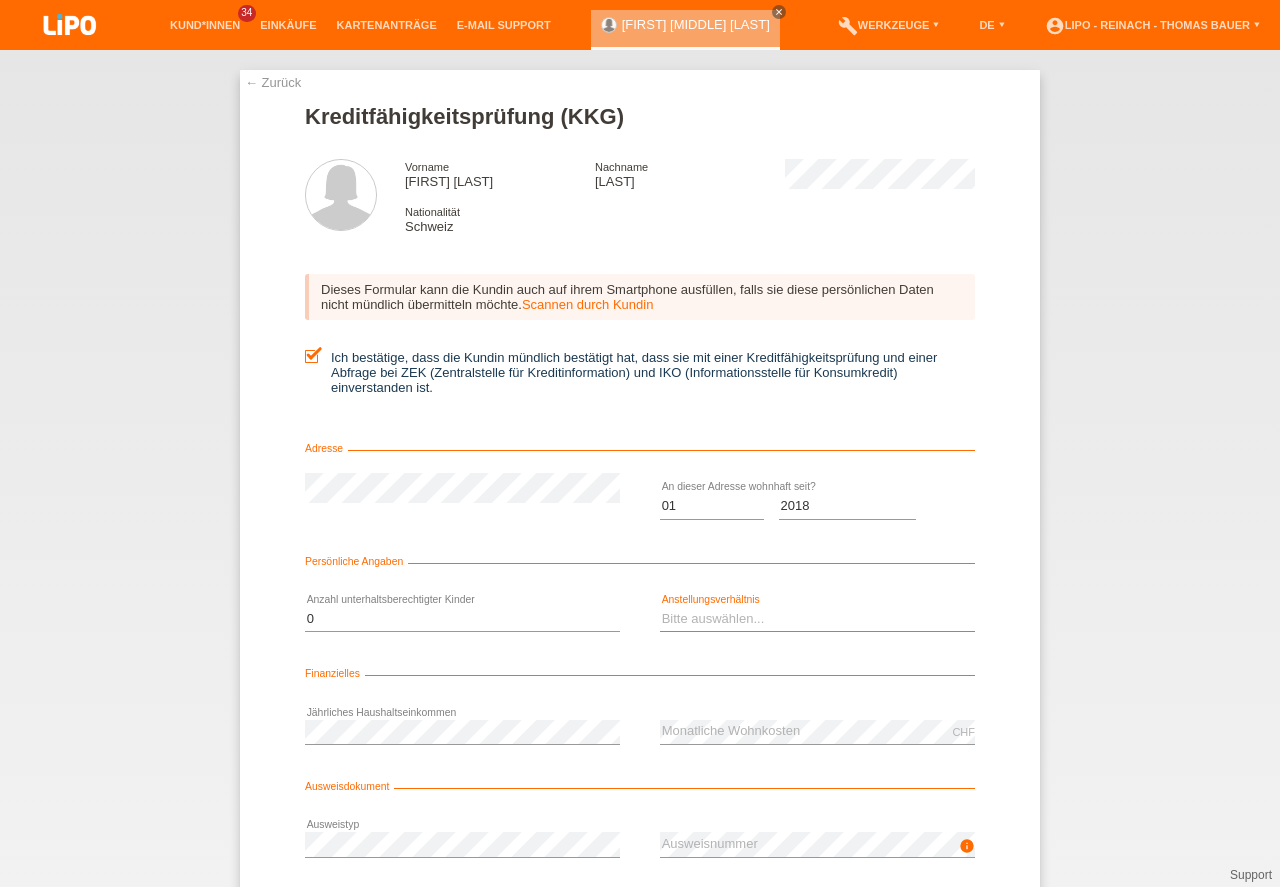 click on "Bitte auswählen...
Unbefristet
Befristet
Lehrling/Student
Pensioniert
Nicht arbeitstätig
Hausfrau/-mann
Selbständig" at bounding box center [817, 619] 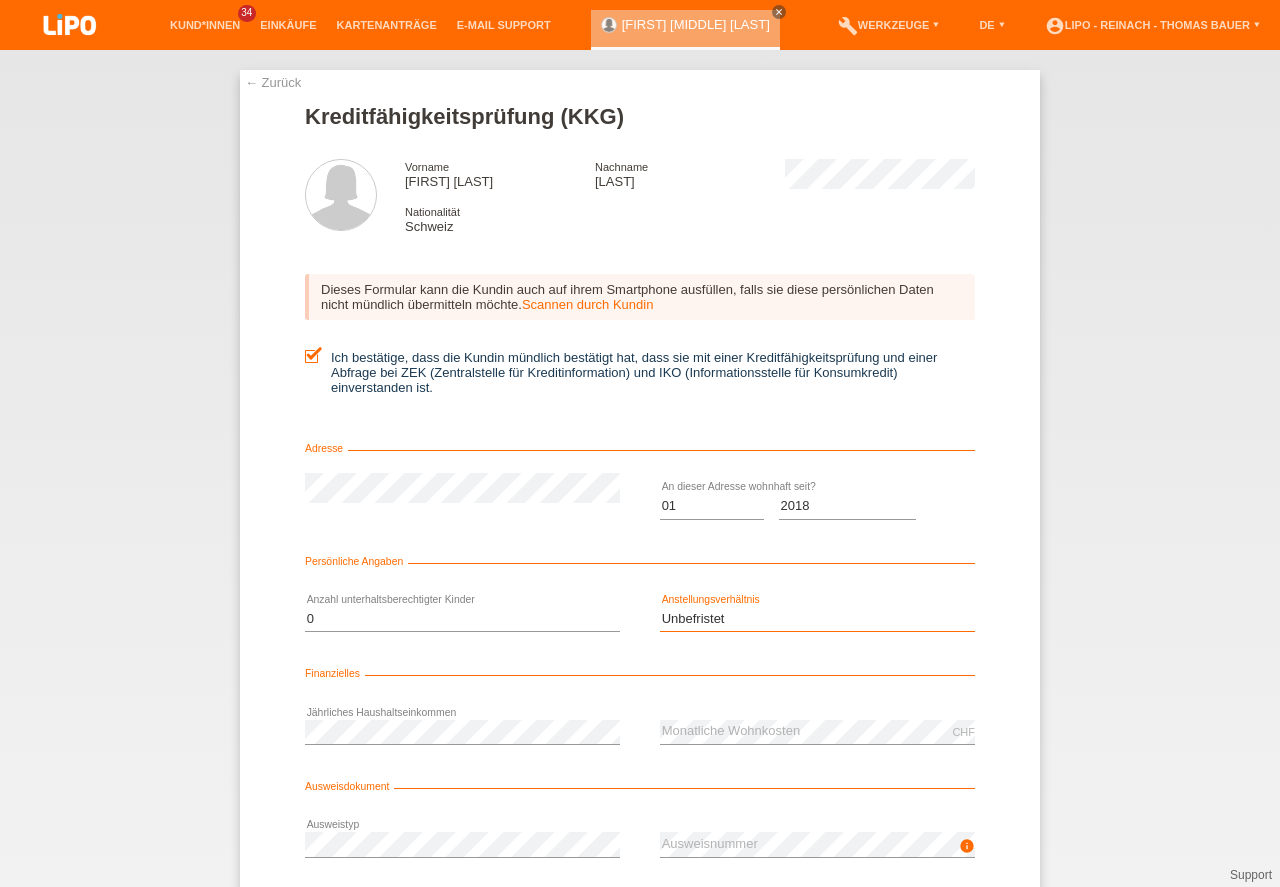 click on "Unbefristet" at bounding box center (0, 0) 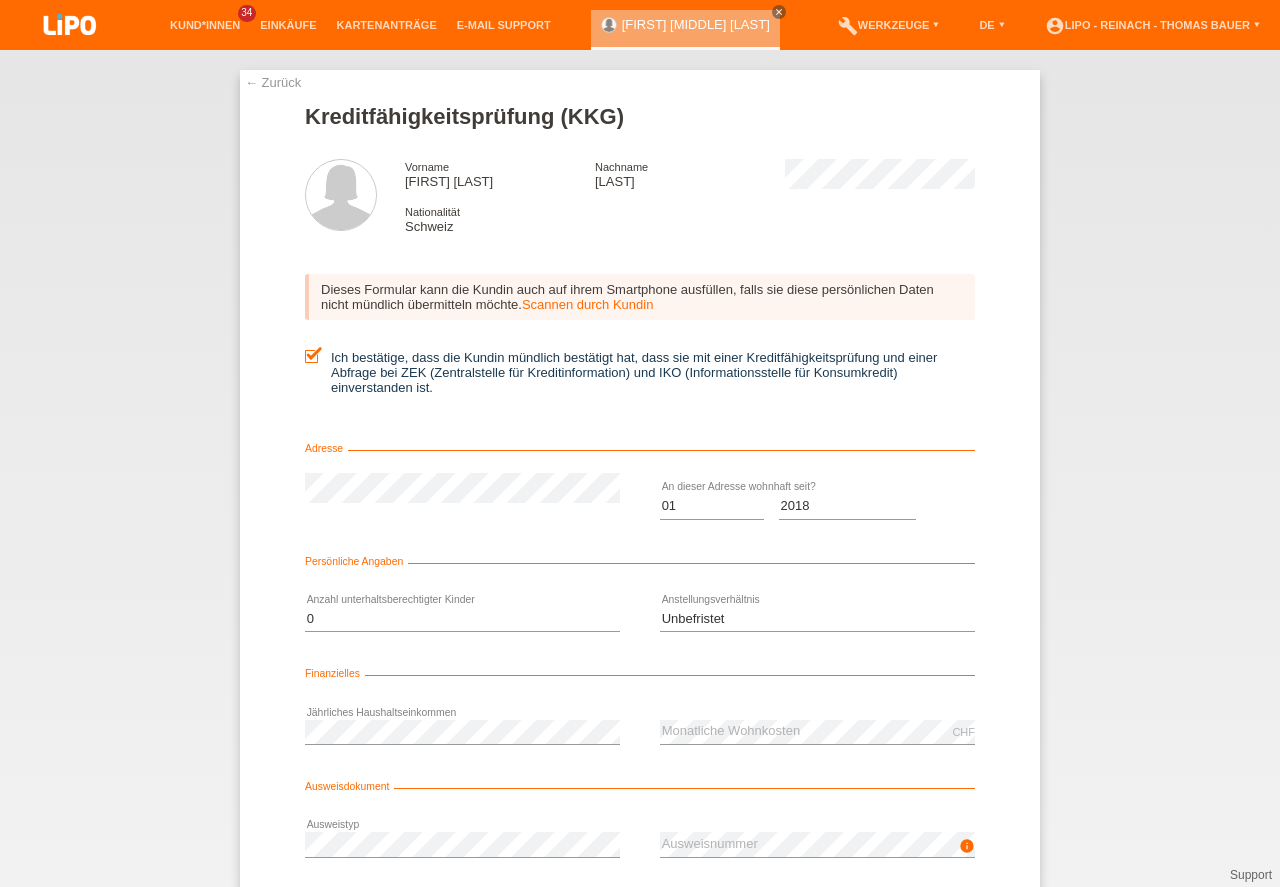 click on "← Zurück
Kreditfähigkeitsprüfung (KKG)
Vorname
Désiree Nadine
Nachname
Dobler
Nationalität
Schweiz" at bounding box center [640, 468] 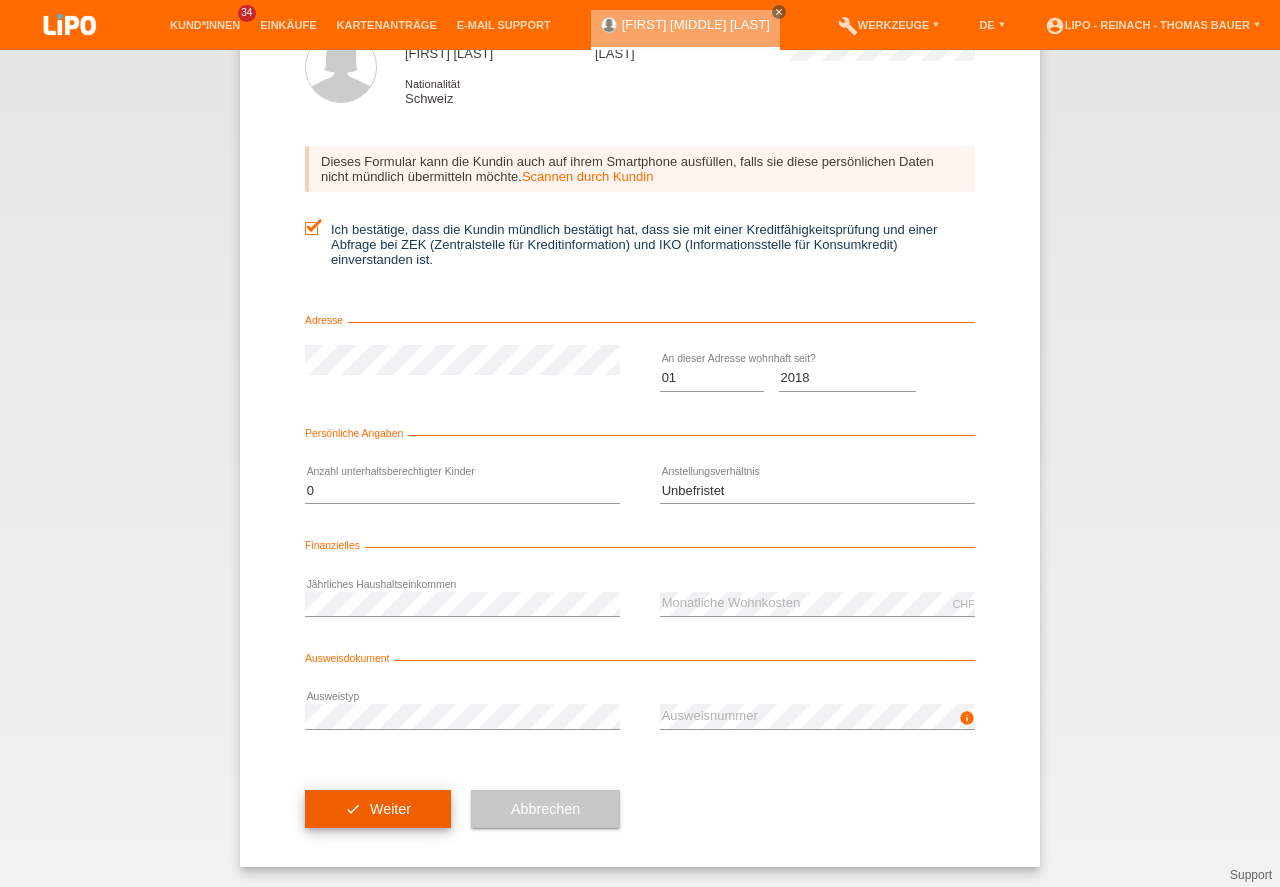 click on "check   Weiter" at bounding box center [378, 809] 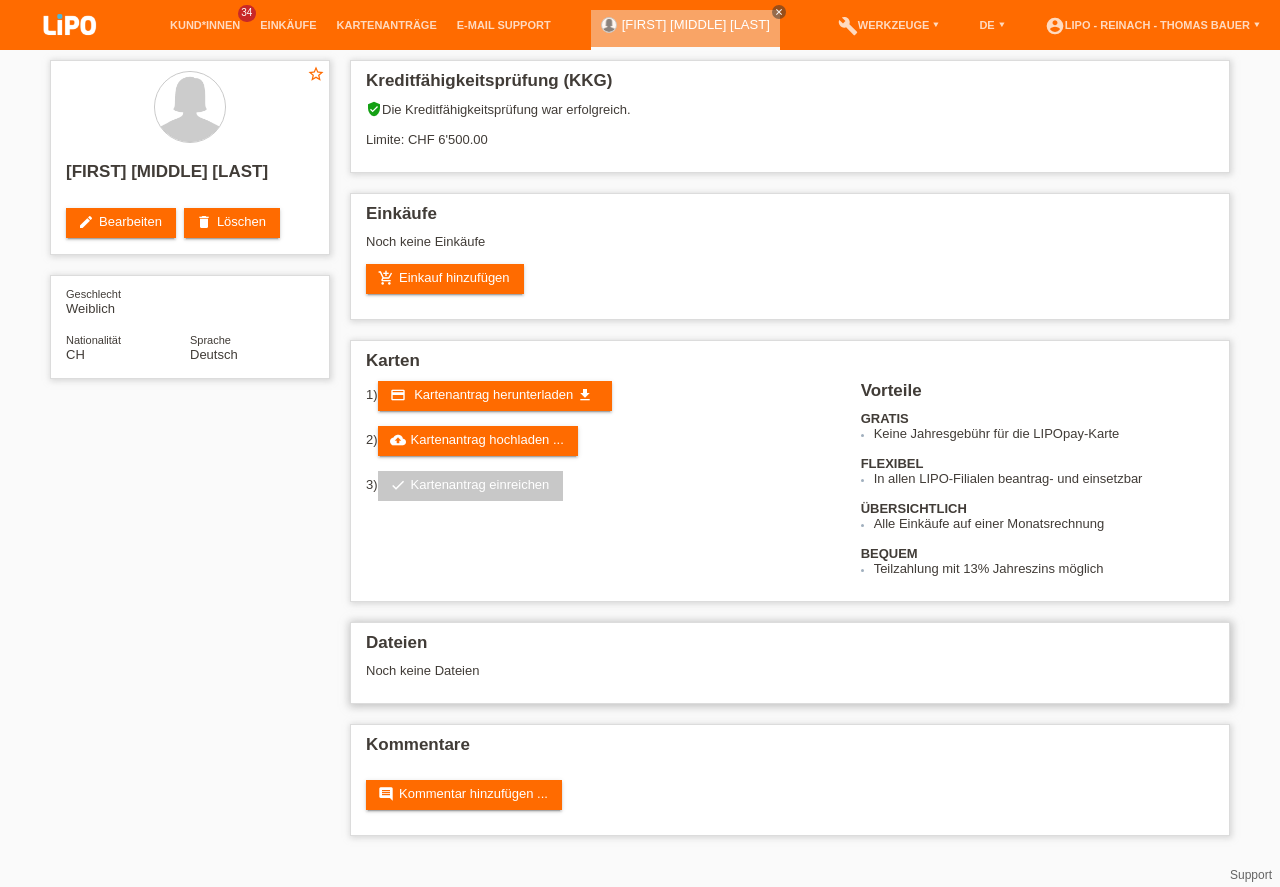 scroll, scrollTop: 0, scrollLeft: 0, axis: both 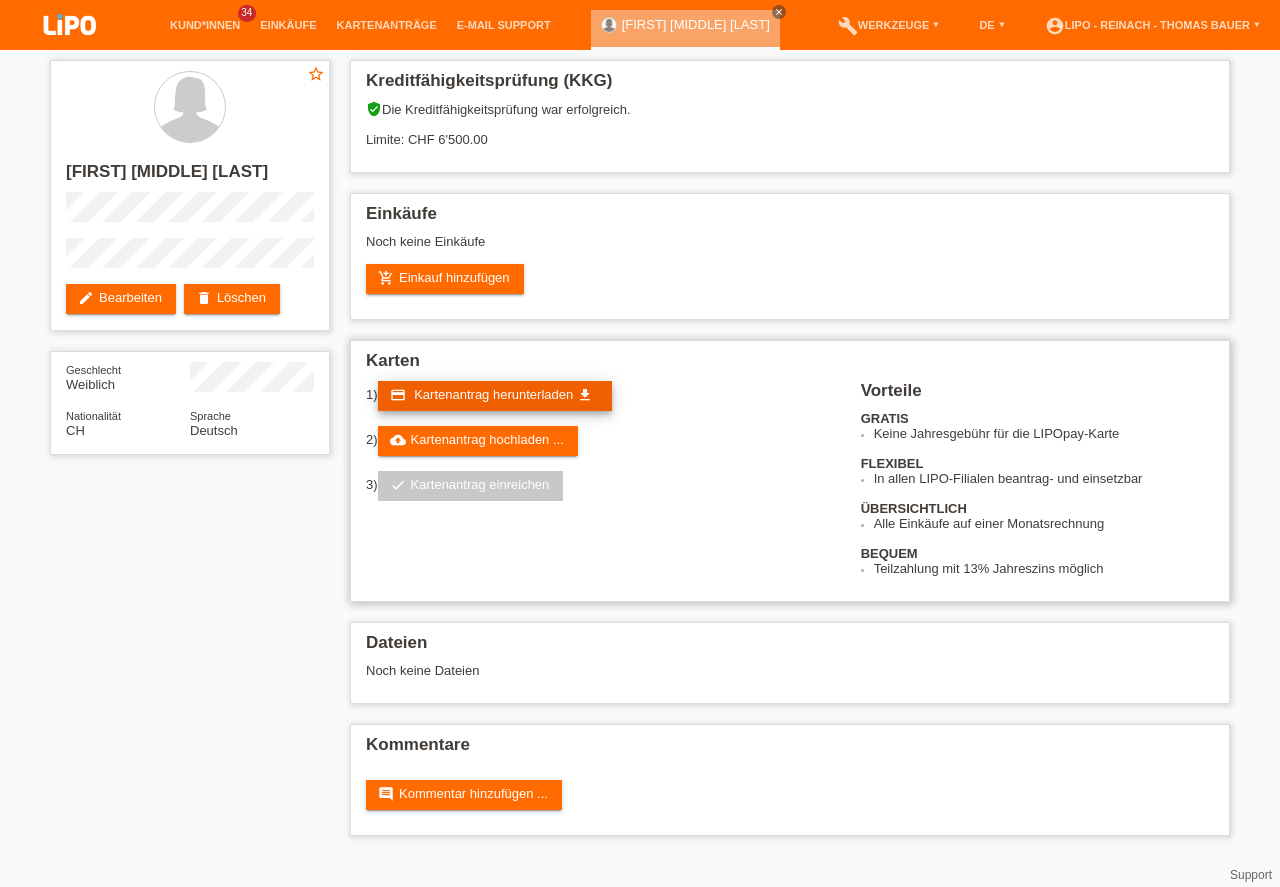 click on "Kartenantrag herunterladen" at bounding box center [493, 394] 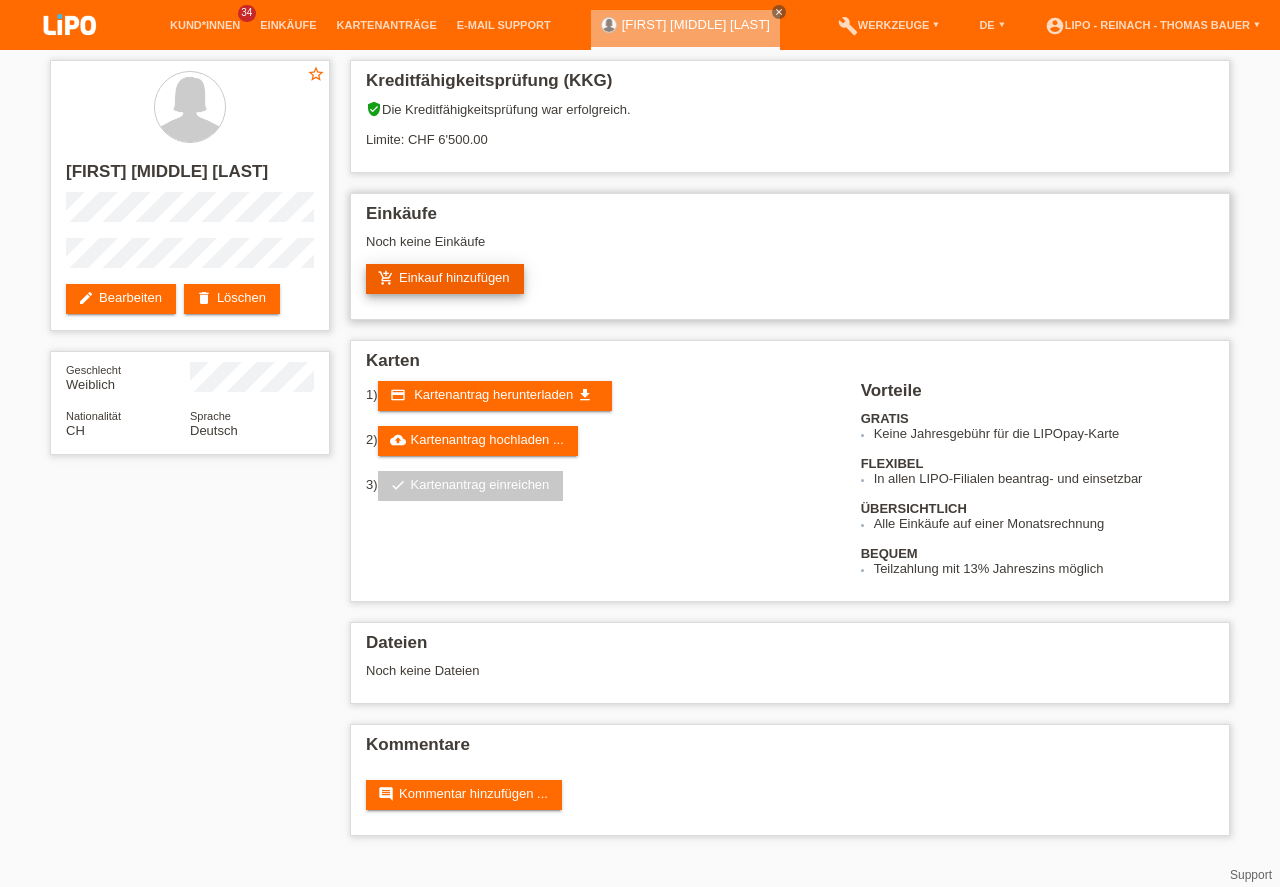 click on "add_shopping_cart  Einkauf hinzufügen" at bounding box center (445, 279) 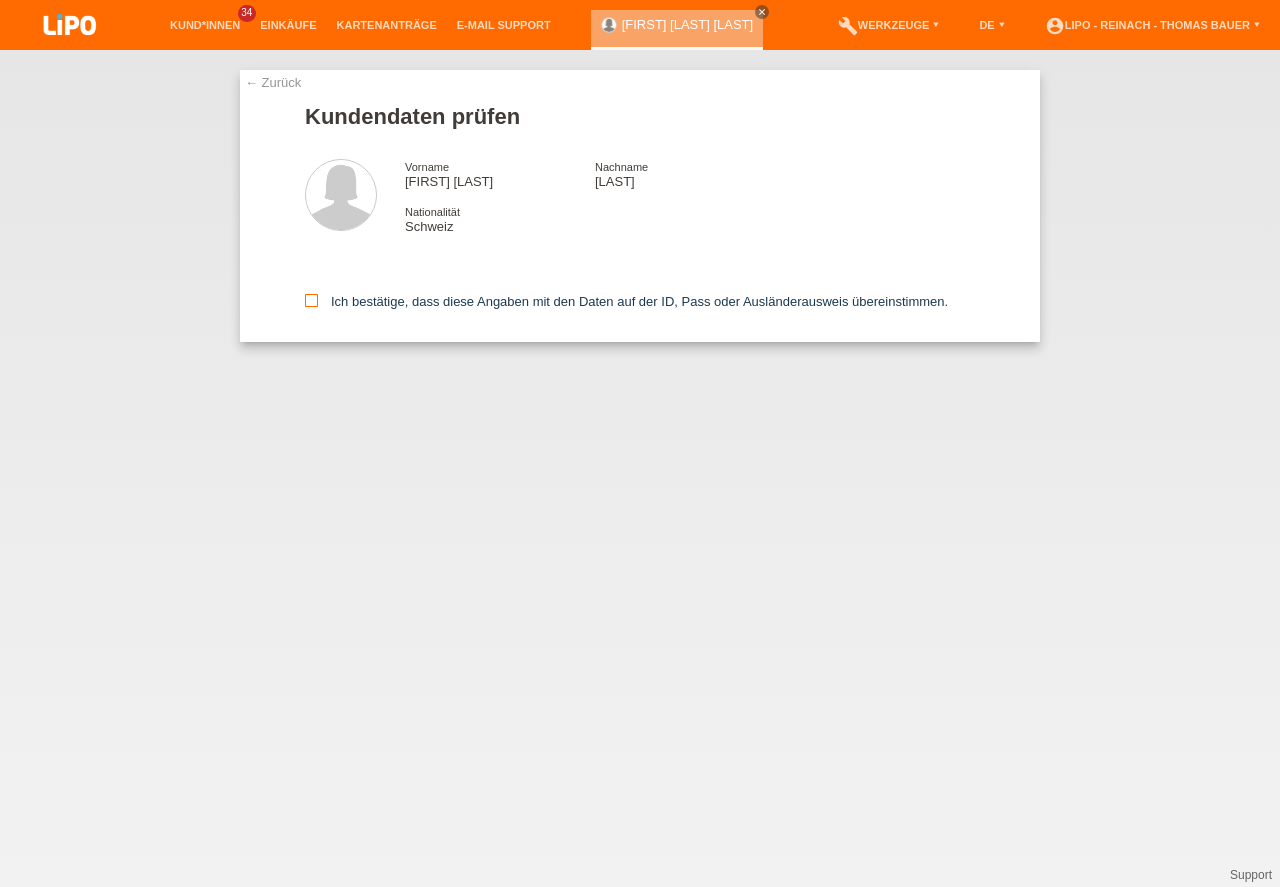 scroll, scrollTop: 0, scrollLeft: 0, axis: both 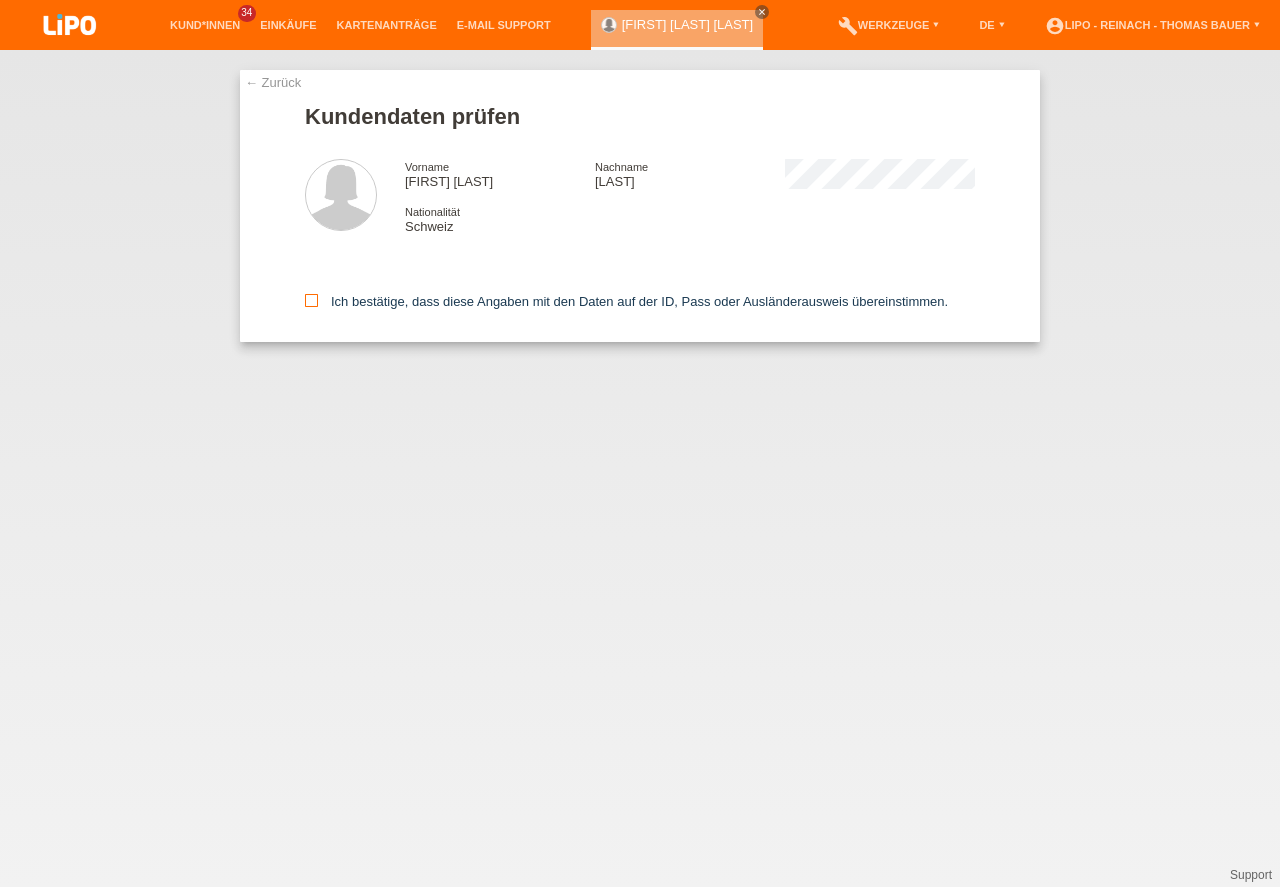 click at bounding box center (311, 300) 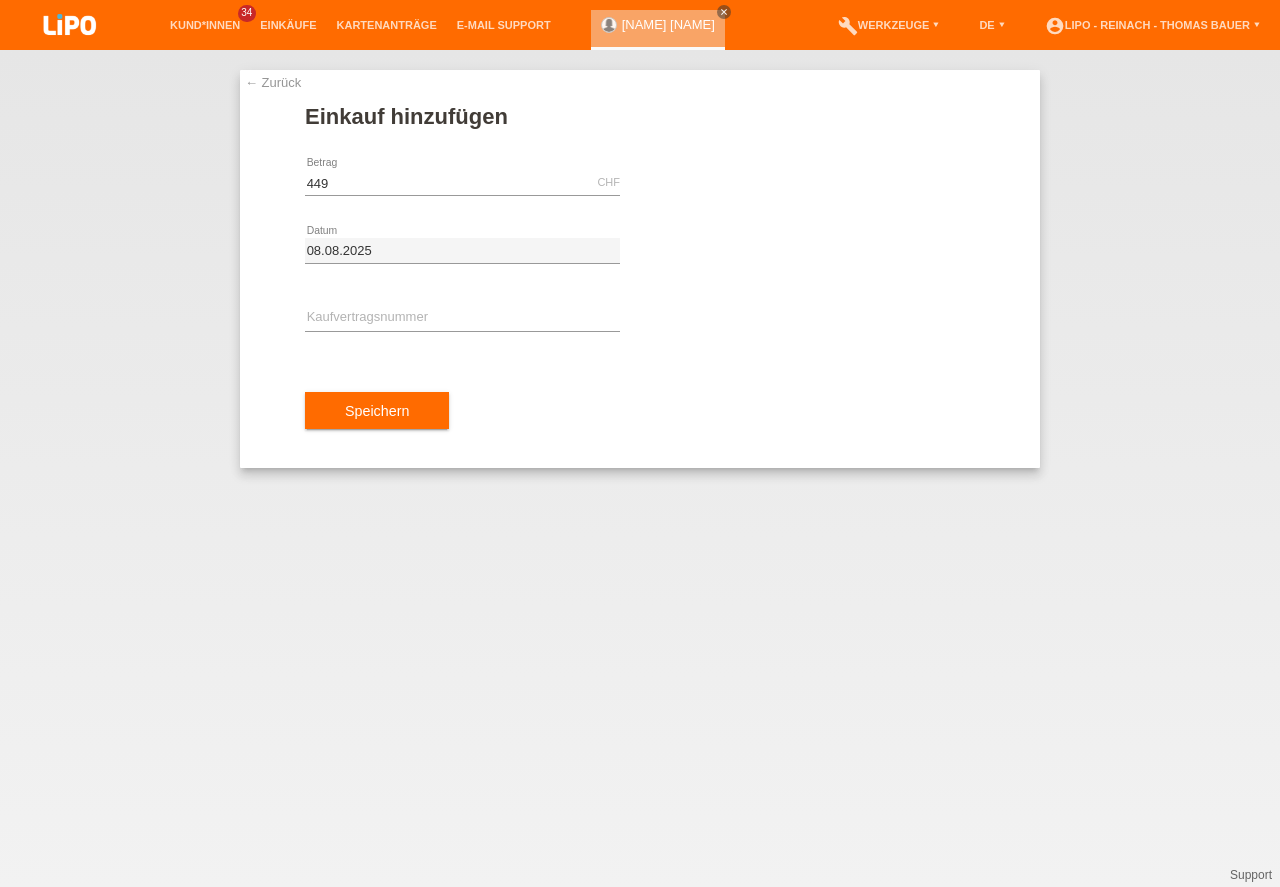 scroll, scrollTop: 0, scrollLeft: 0, axis: both 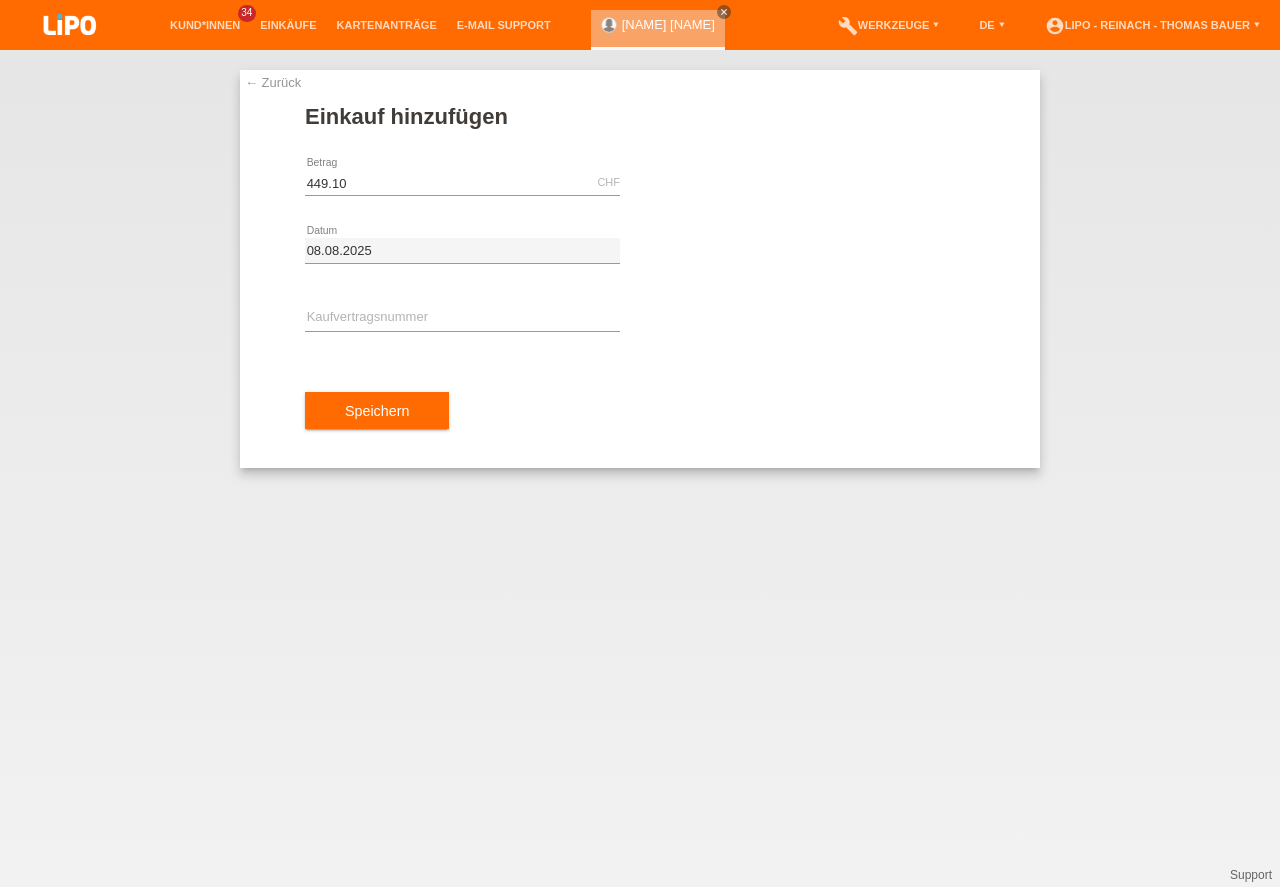 type on "449.10" 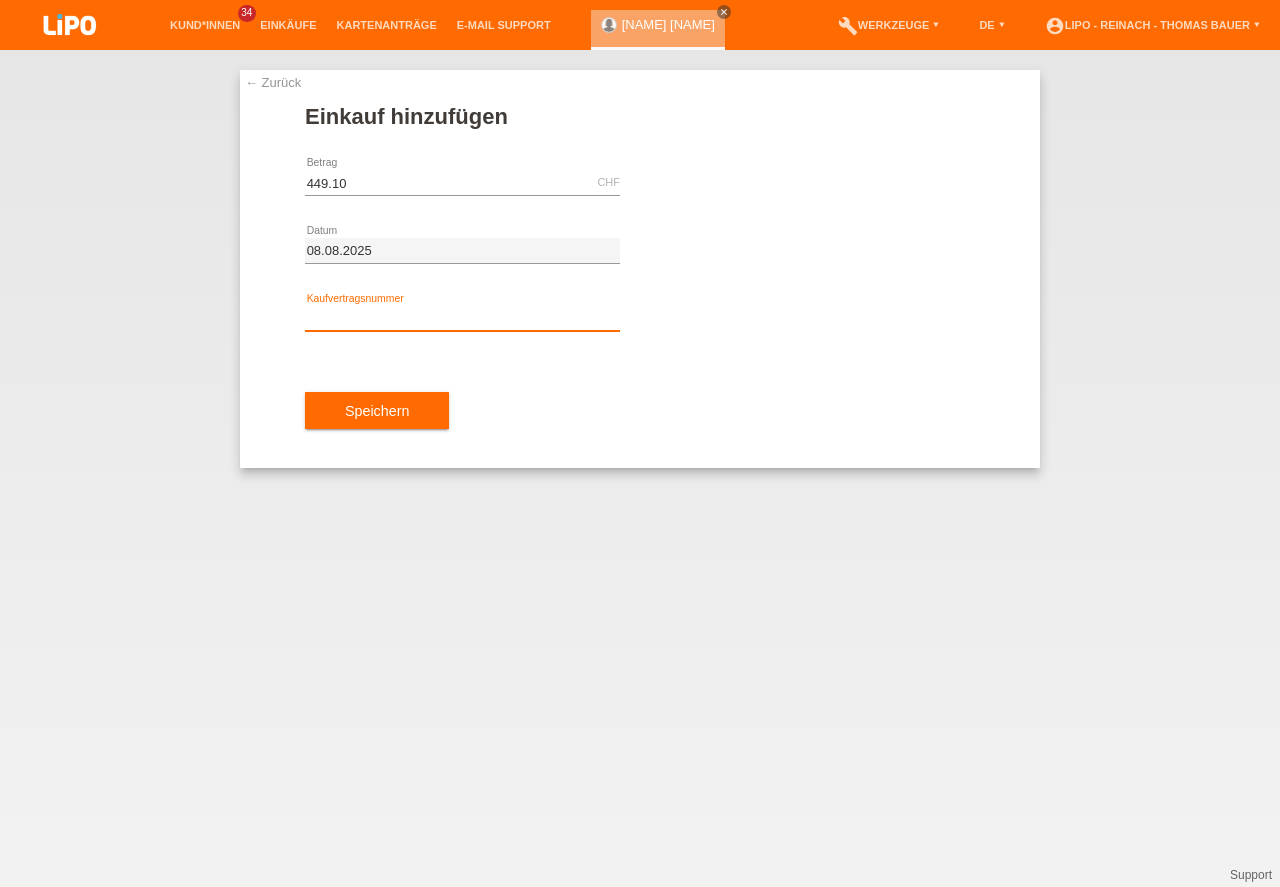 click at bounding box center (462, 318) 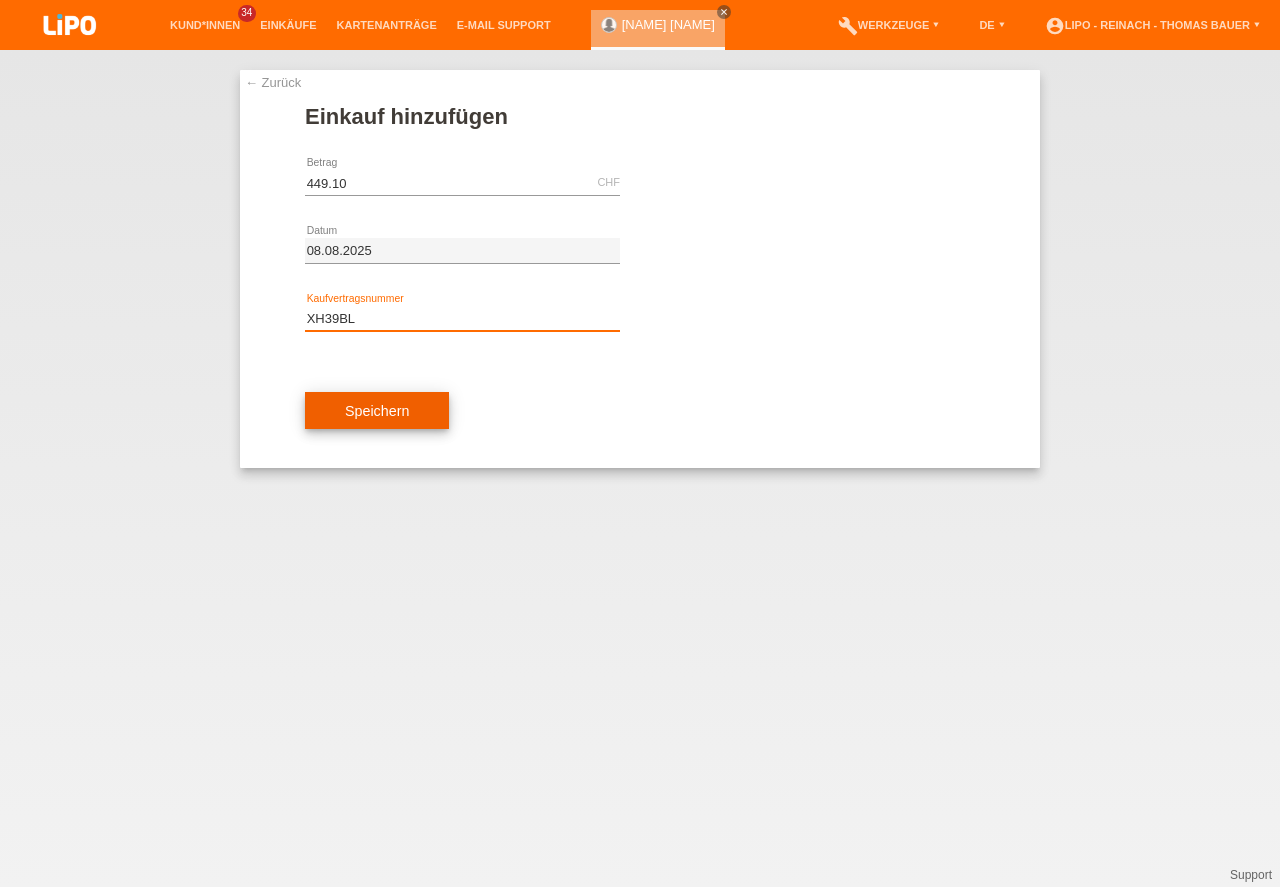 type on "XH39BL" 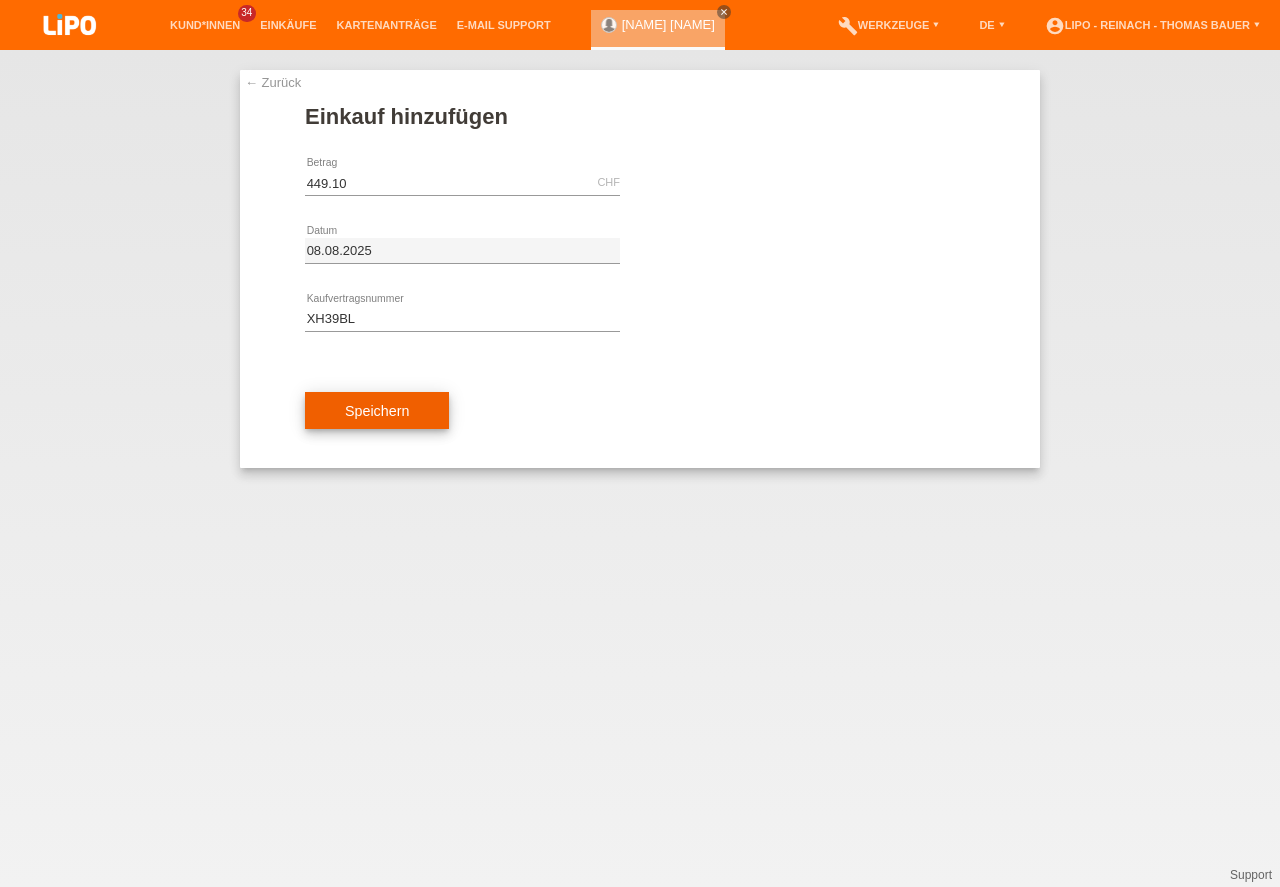 click on "Speichern" at bounding box center [377, 411] 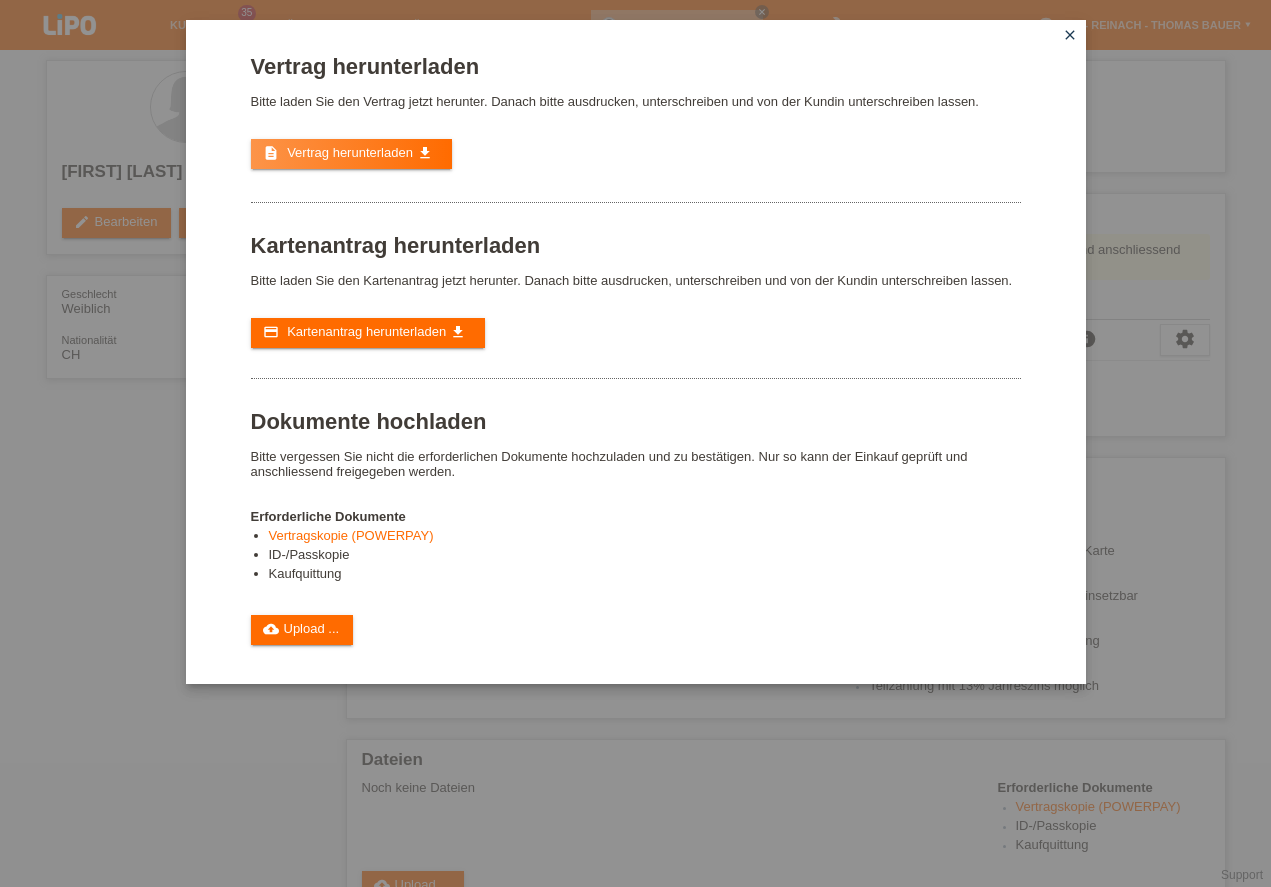 scroll, scrollTop: 0, scrollLeft: 0, axis: both 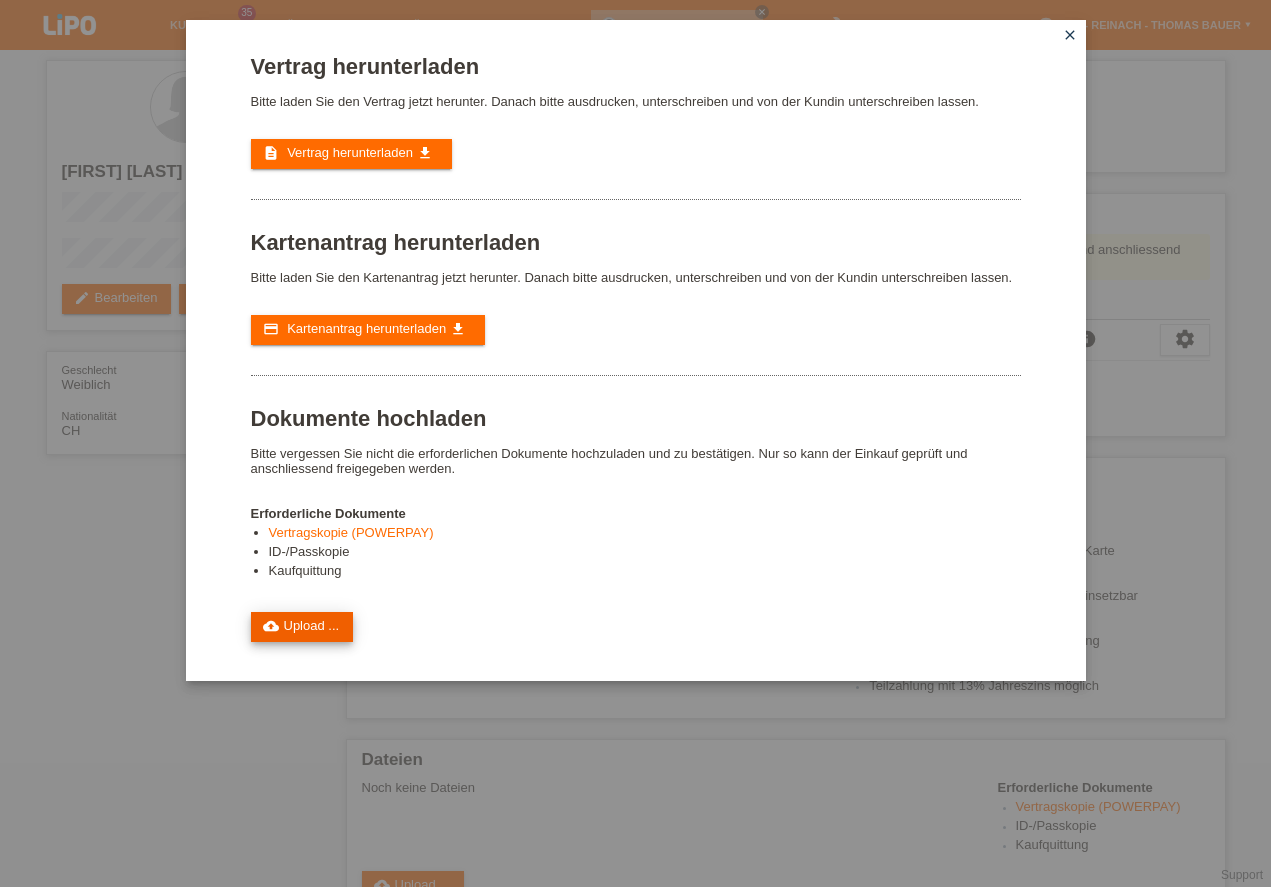 click on "cloud_upload  Upload ..." at bounding box center [302, 627] 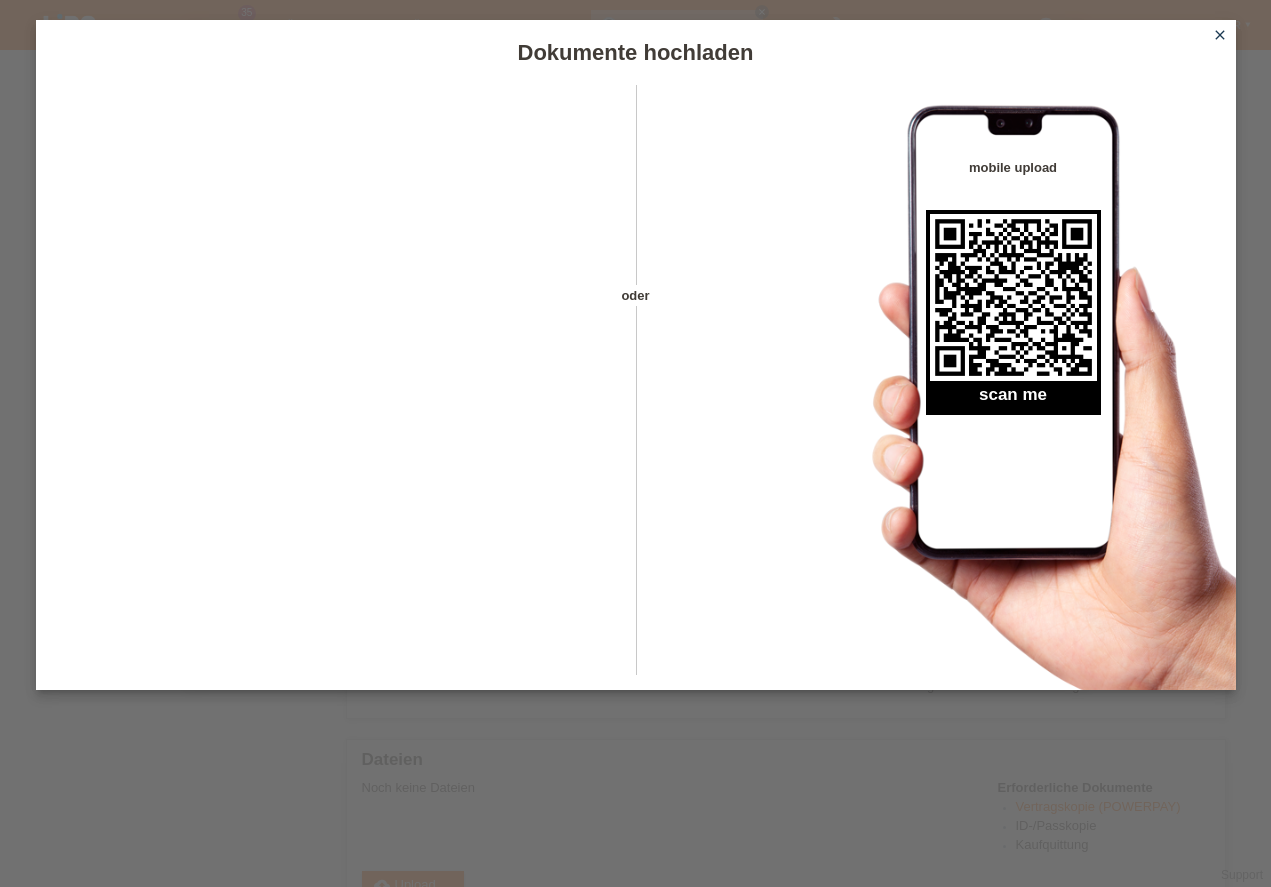 click on "close" at bounding box center (1220, 35) 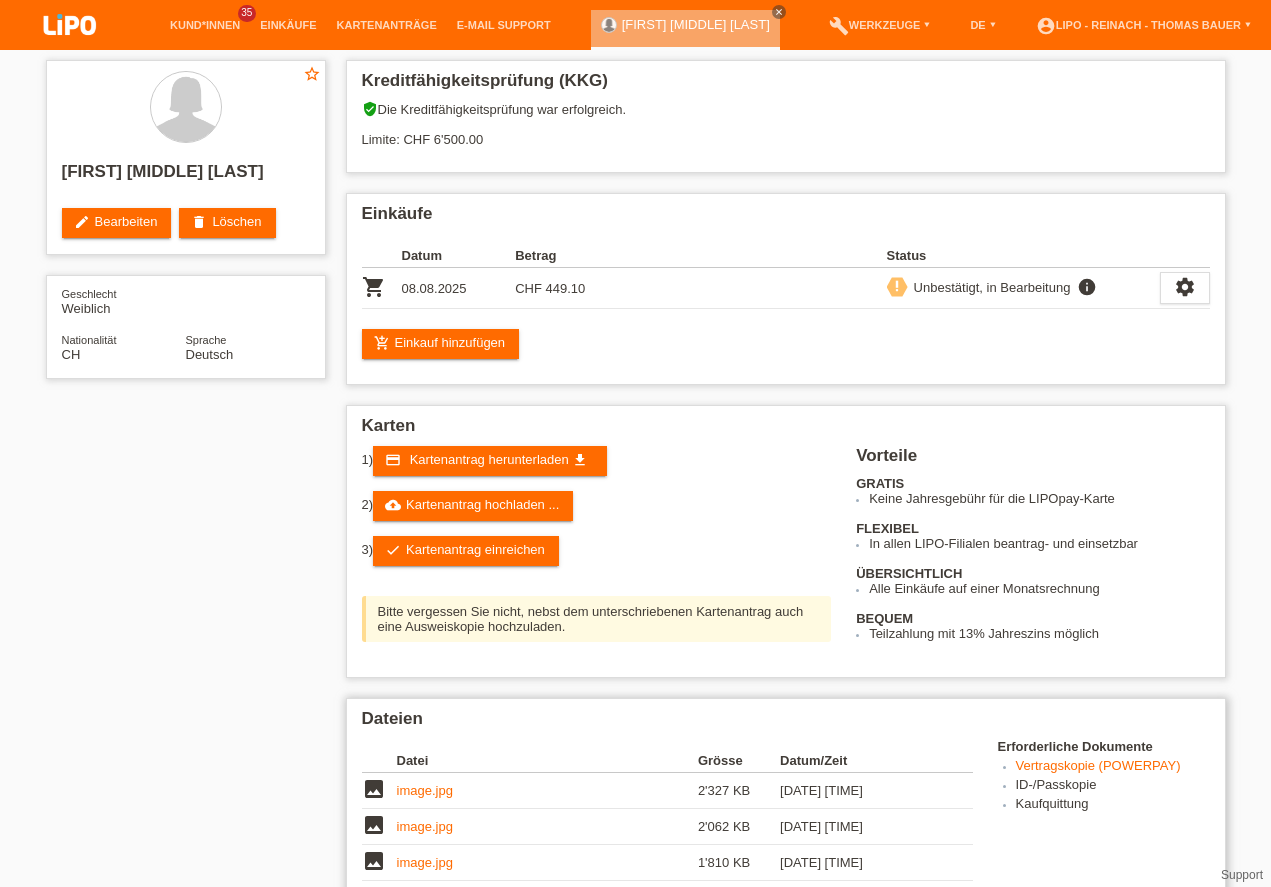 scroll, scrollTop: 285, scrollLeft: 0, axis: vertical 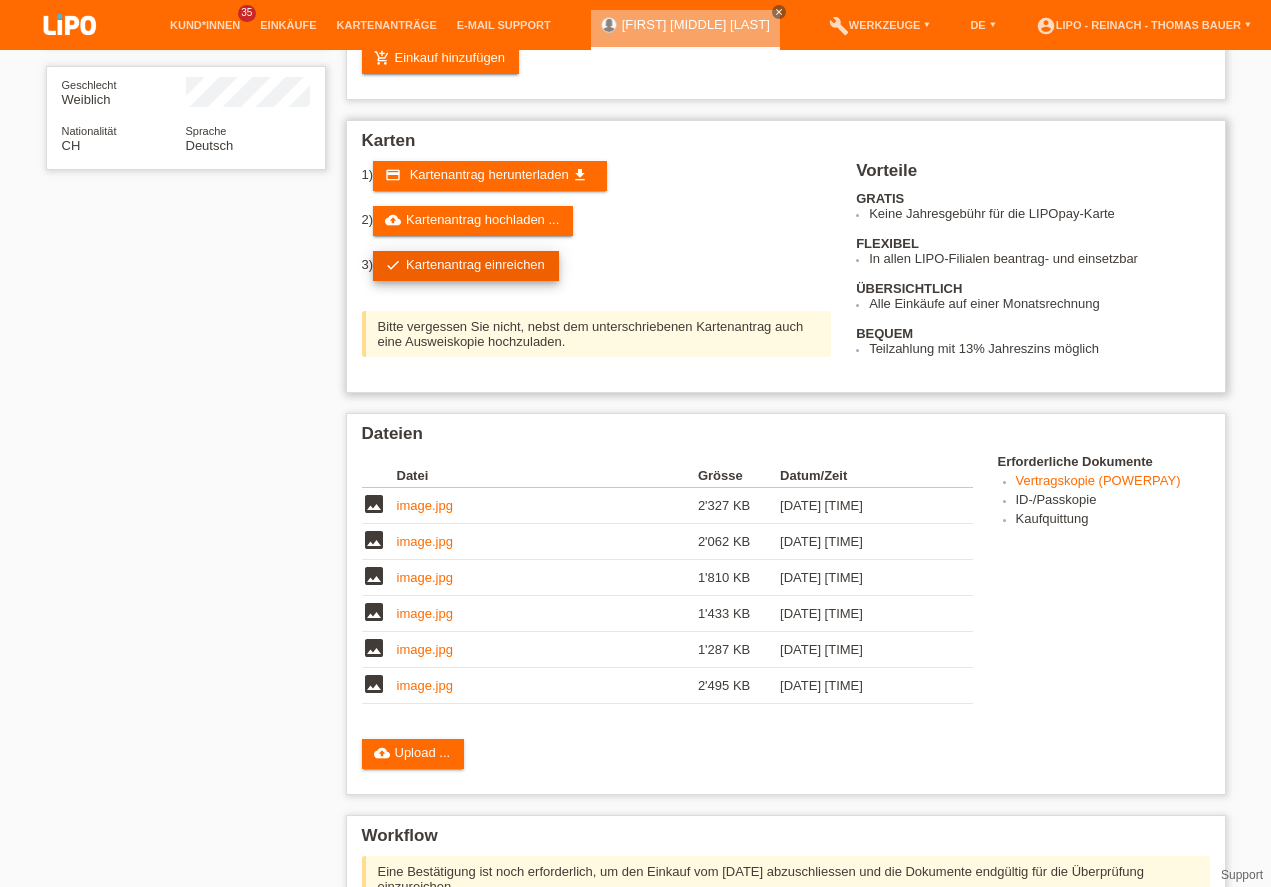 click on "check  Kartenantrag einreichen" at bounding box center [466, 266] 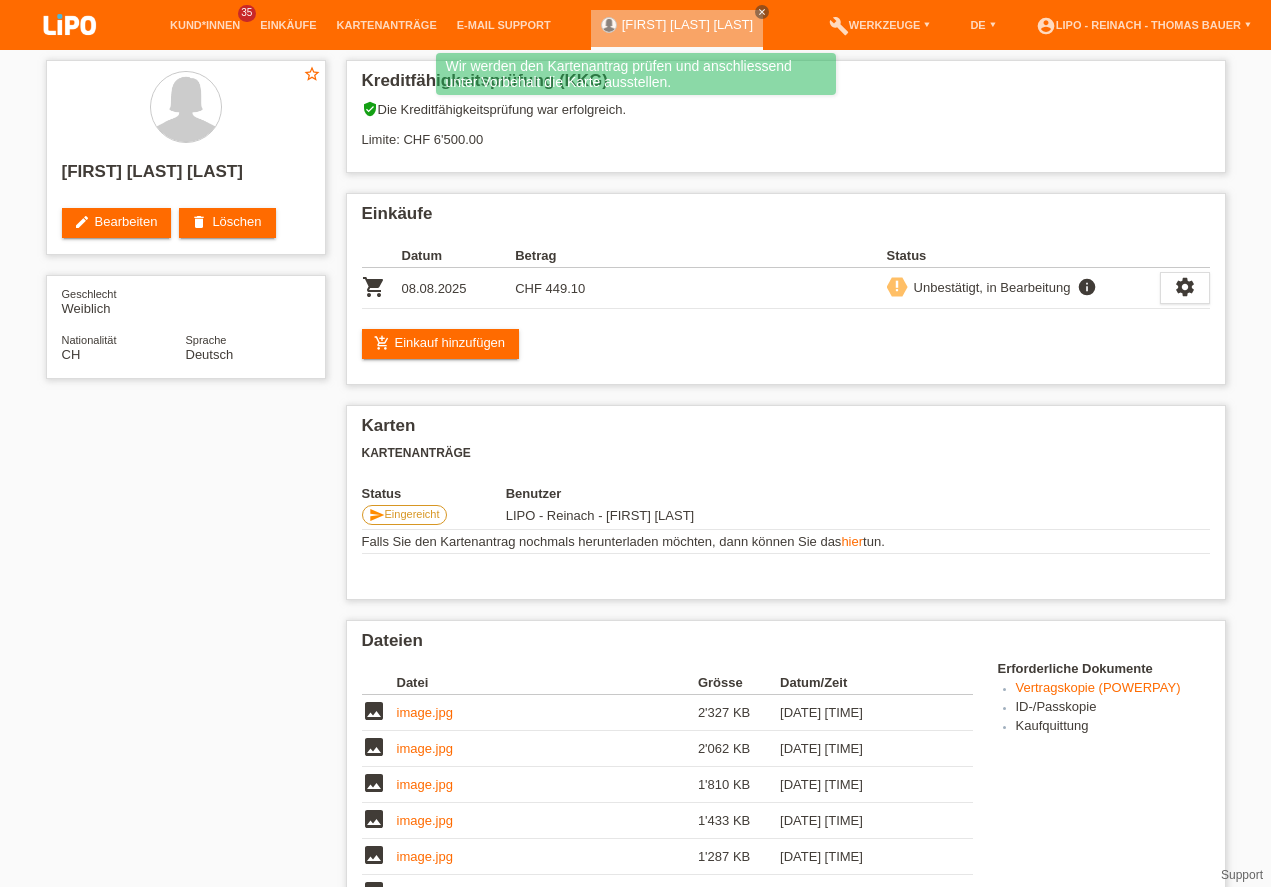 scroll, scrollTop: 456, scrollLeft: 0, axis: vertical 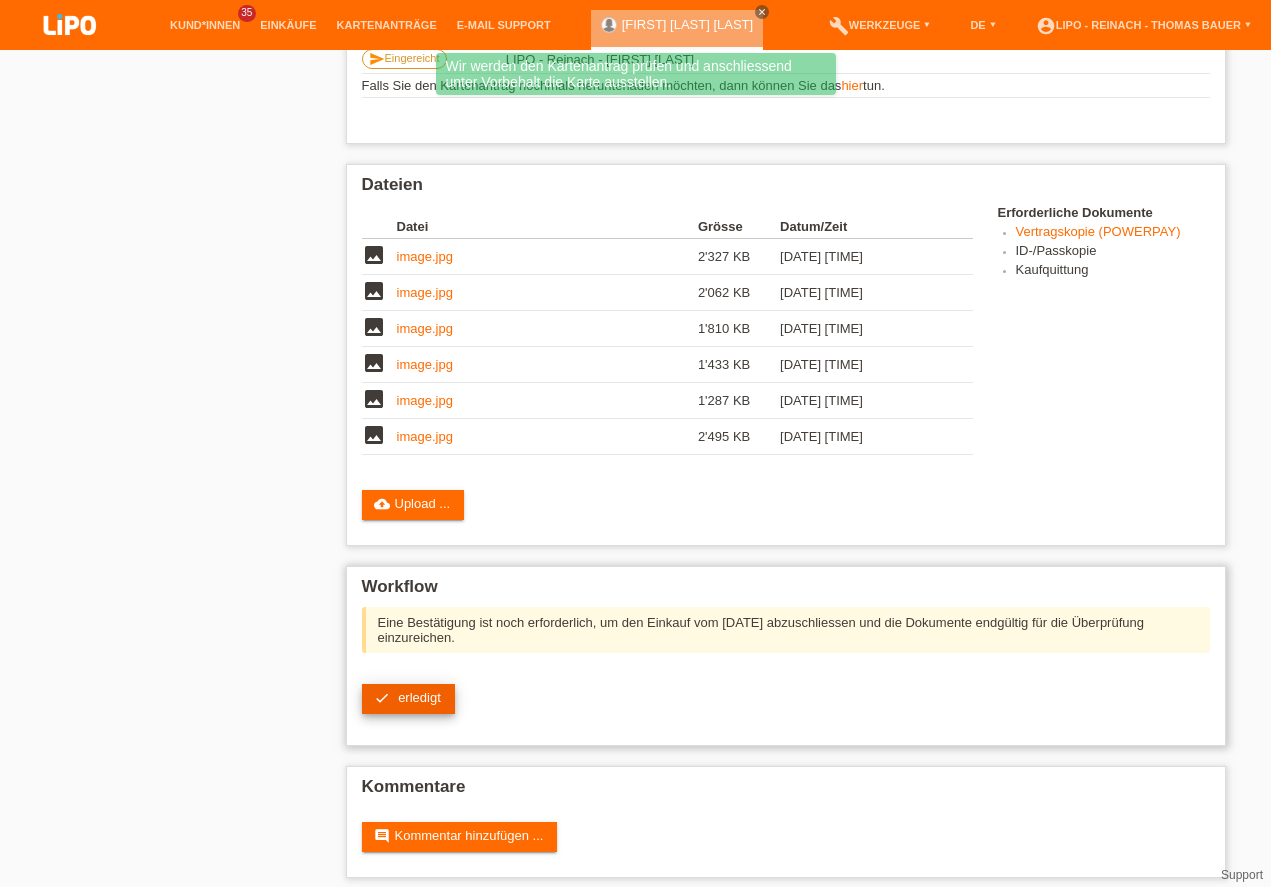 click on "check   erledigt" at bounding box center [408, 699] 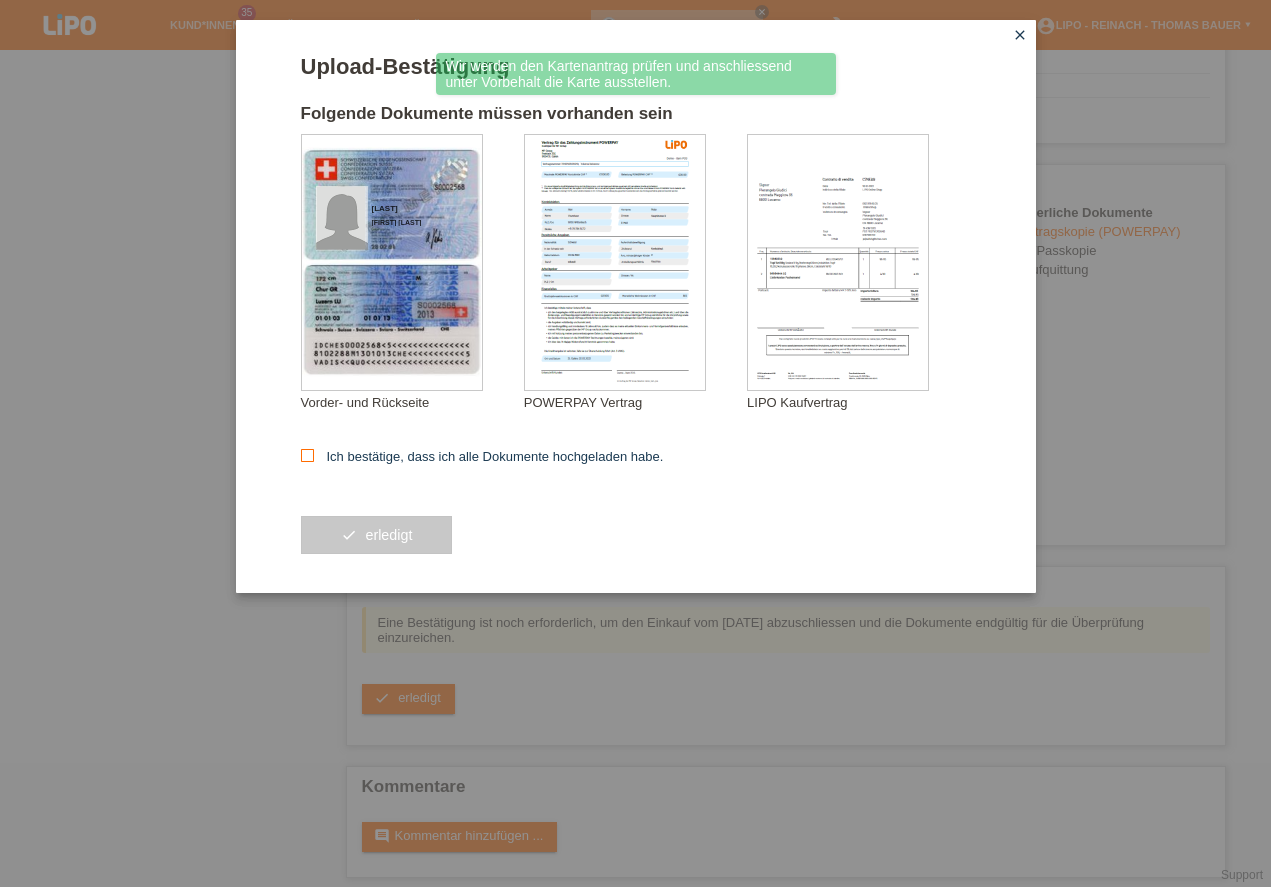 click on "Ich bestätige, dass ich alle Dokumente hochgeladen habe." at bounding box center [307, 455] 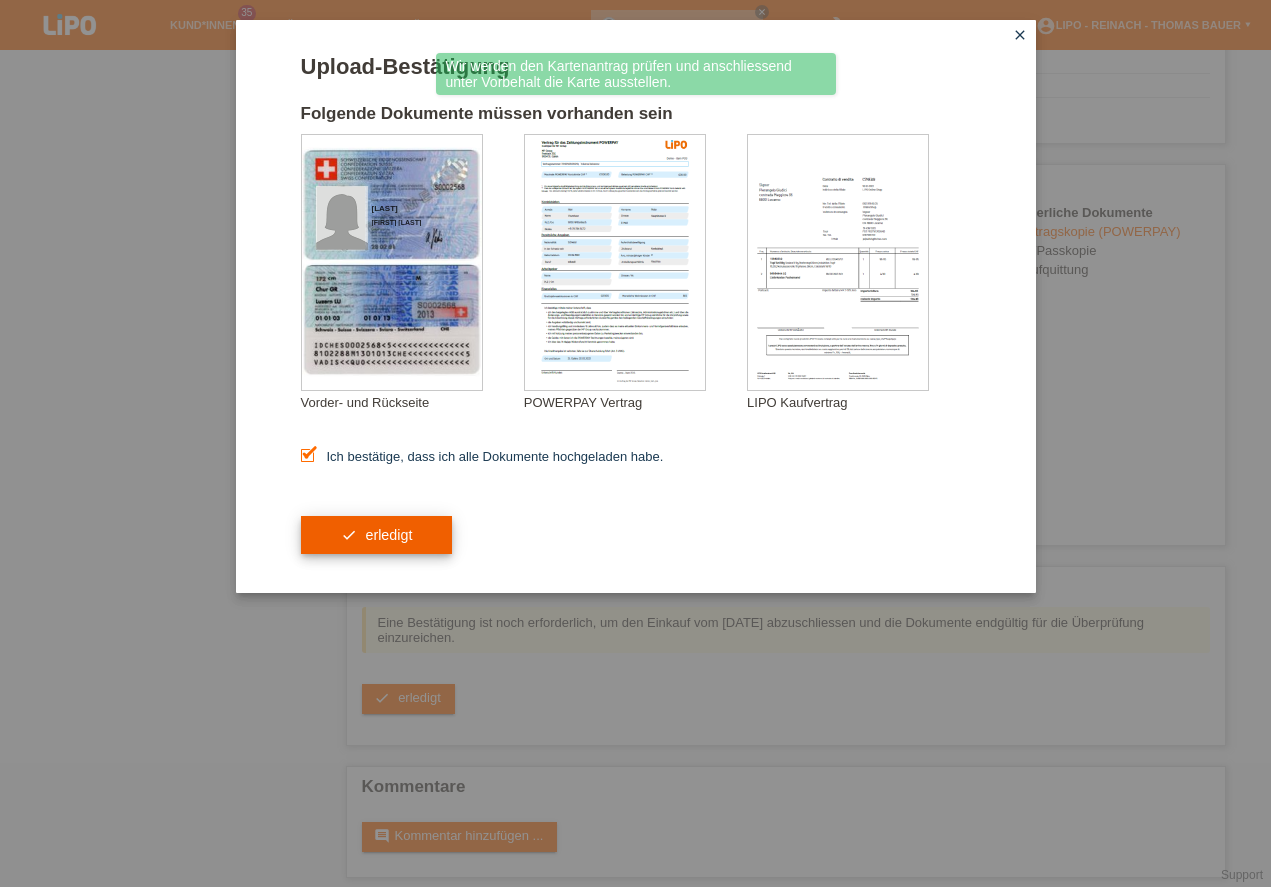 click on "check   erledigt" at bounding box center [377, 535] 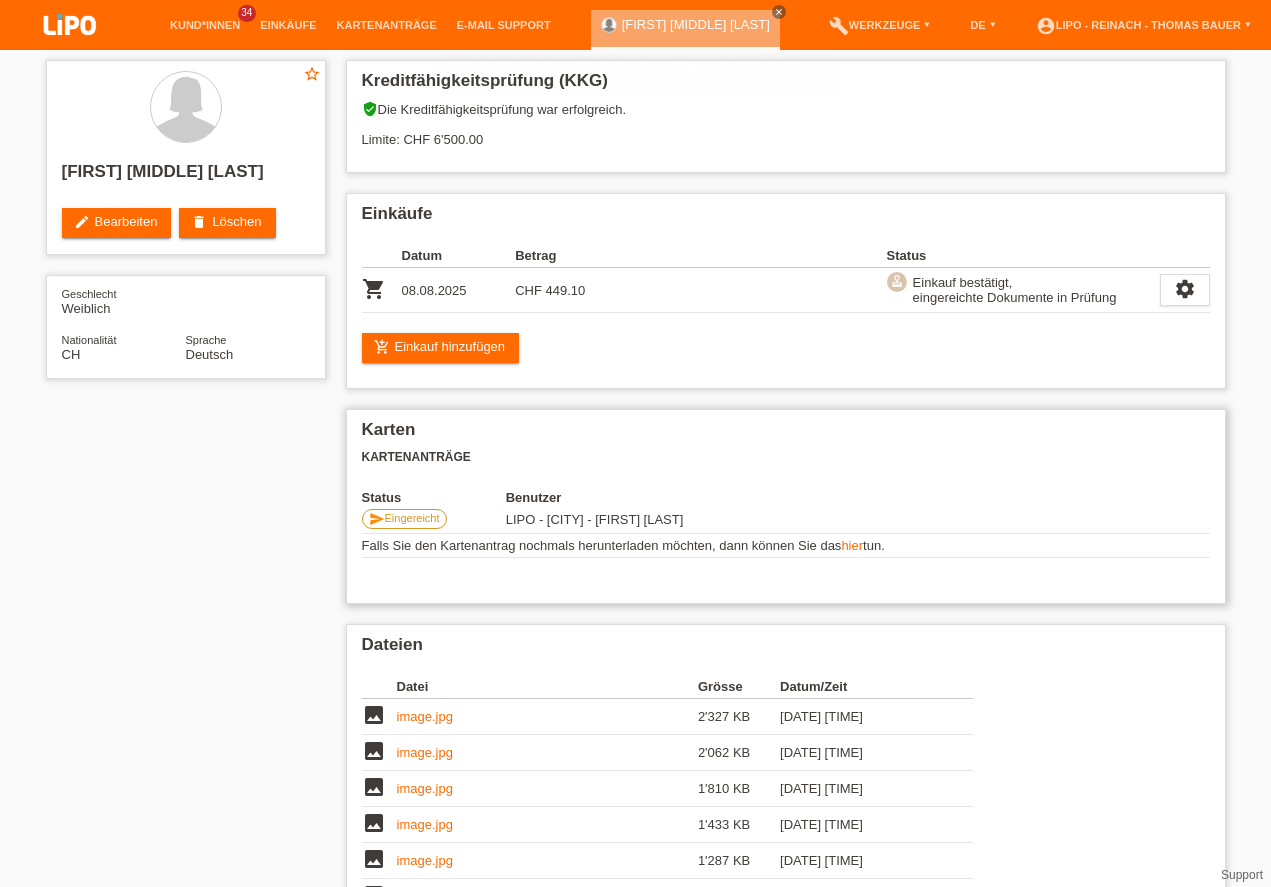scroll, scrollTop: 0, scrollLeft: 0, axis: both 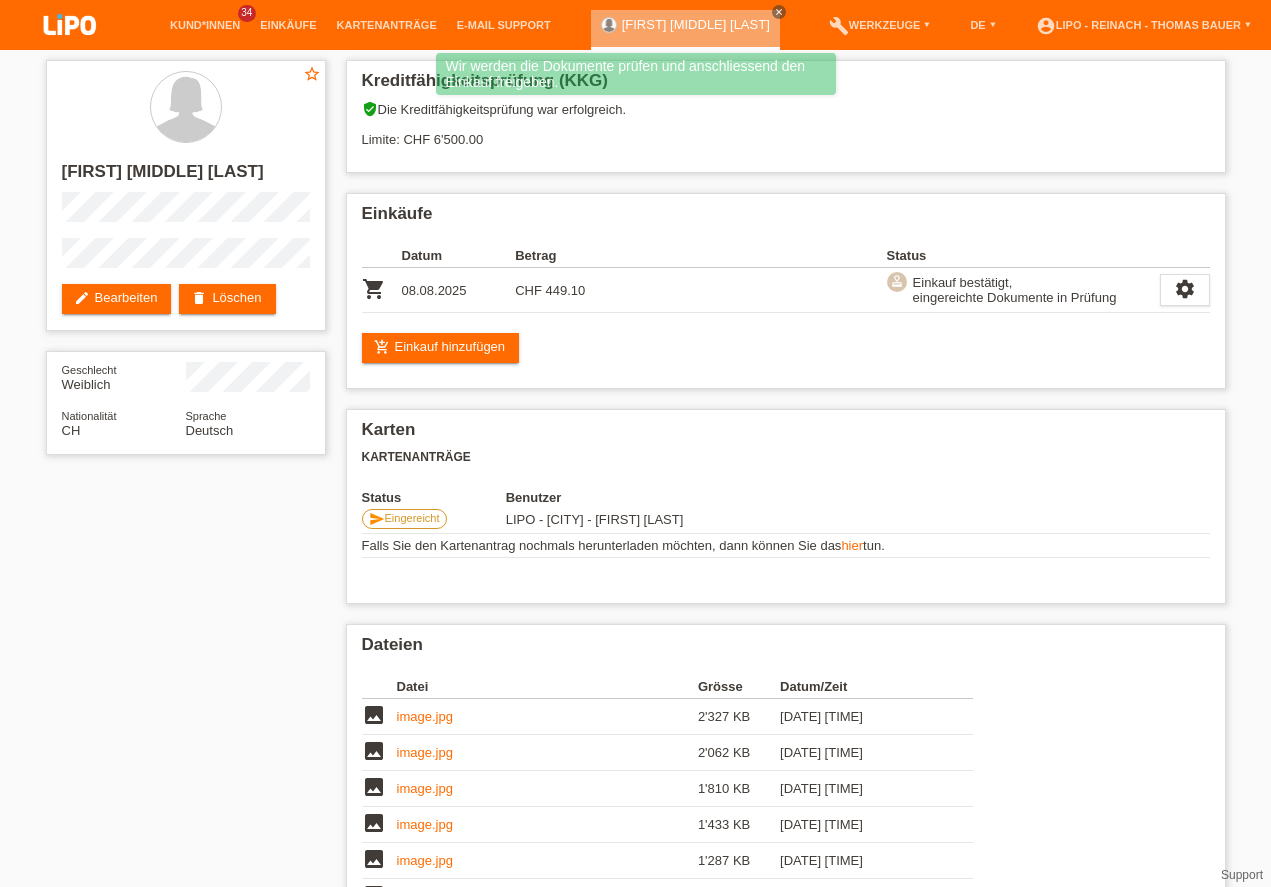 click at bounding box center (70, 26) 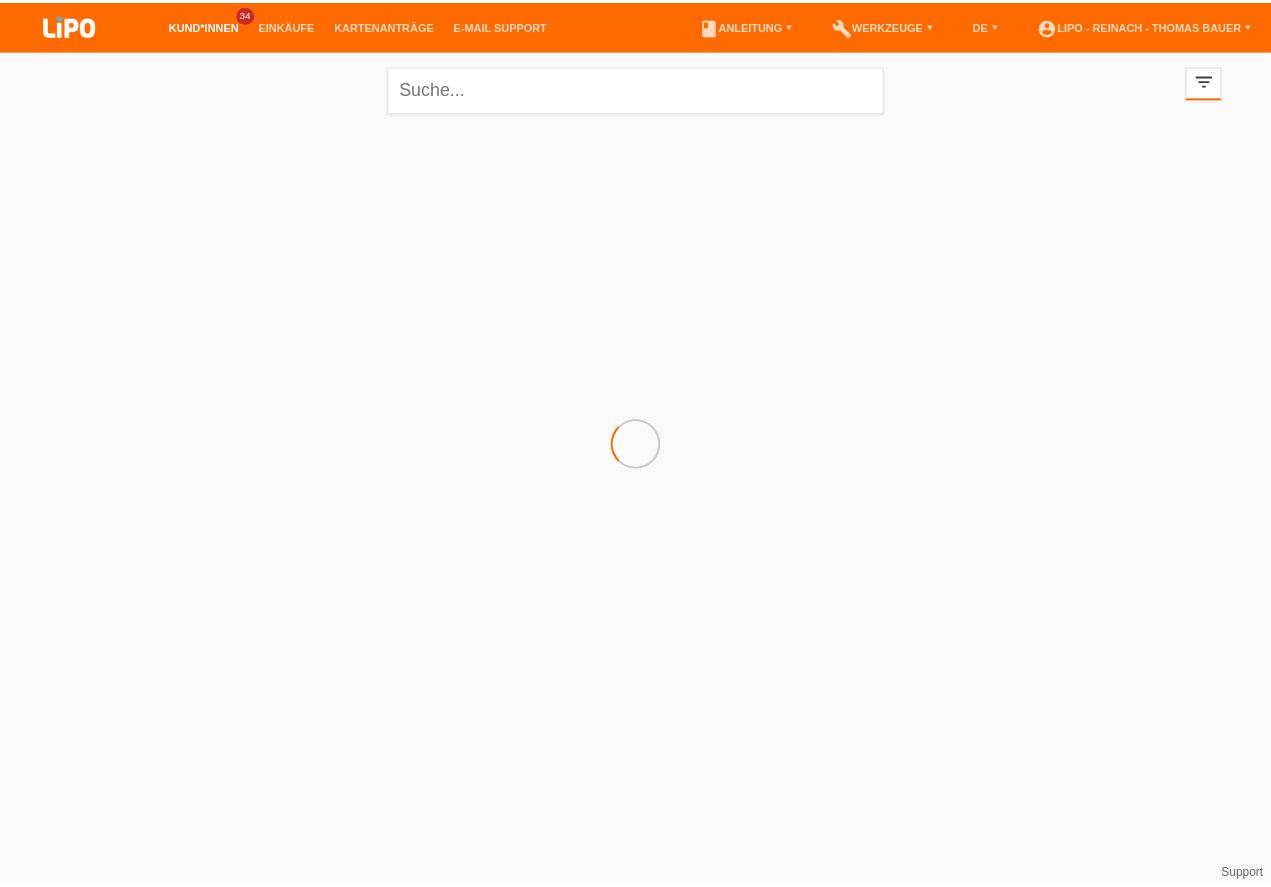 scroll, scrollTop: 0, scrollLeft: 0, axis: both 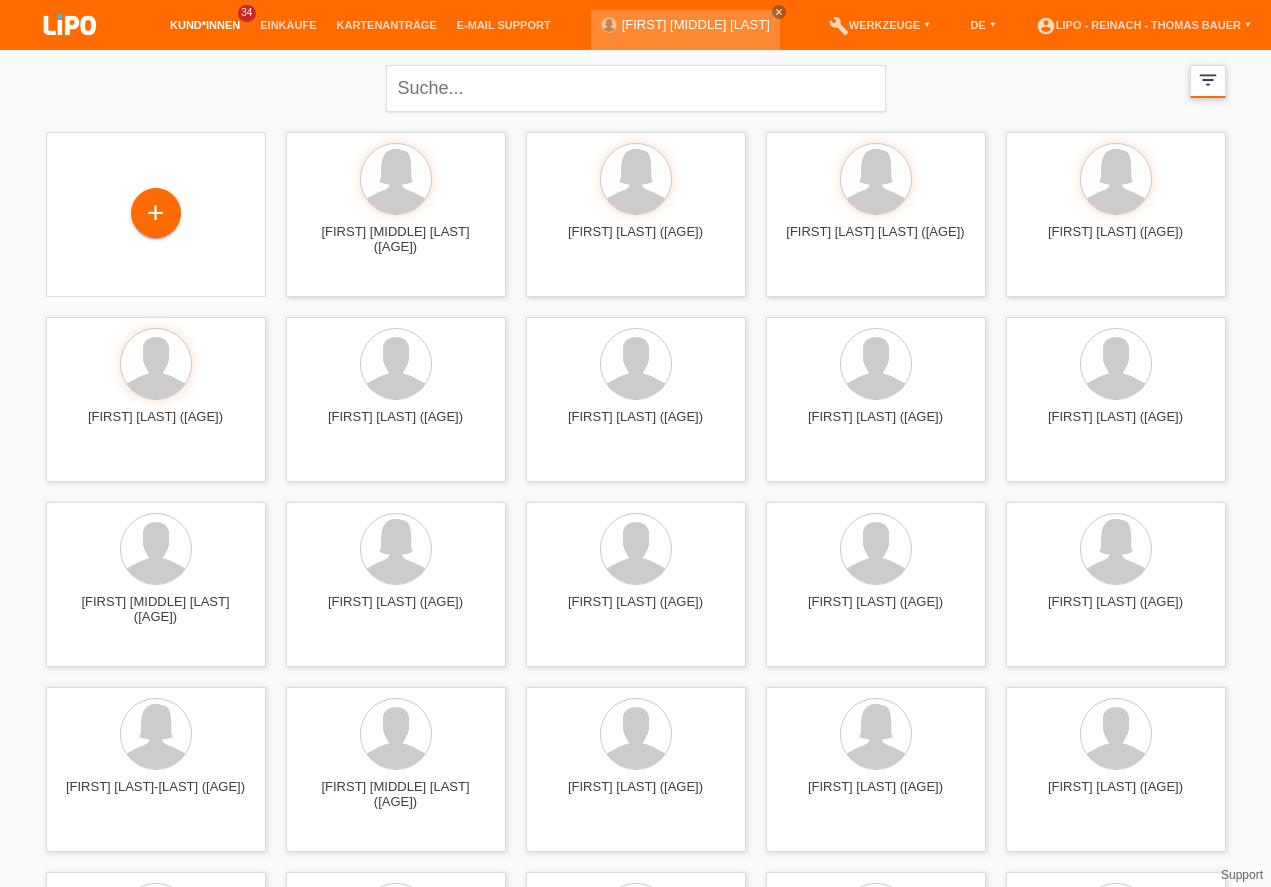 click on "filter_list" at bounding box center (1208, 80) 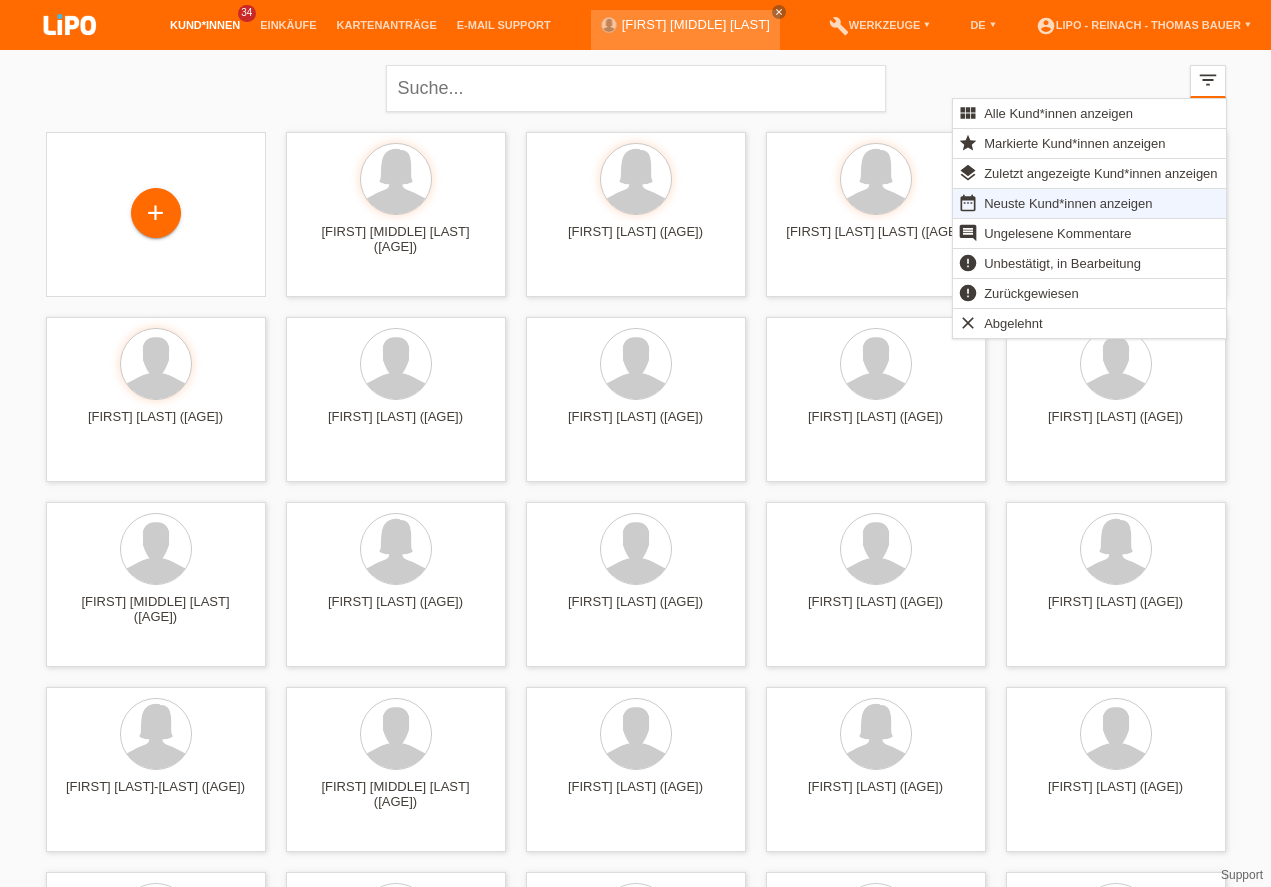 click on "close
filter_list
view_module   Alle Kund*innen anzeigen
star   Markierte Kund*innen anzeigen
layers   Zuletzt angezeigte Kund*innen anzeigen
date_range   Neuste Kund*innen anzeigen
comment   Ungelesene Kommentare
error   Unbestätigt, in Bearbeitung
error   Zurückgewiesen" at bounding box center (636, 86) 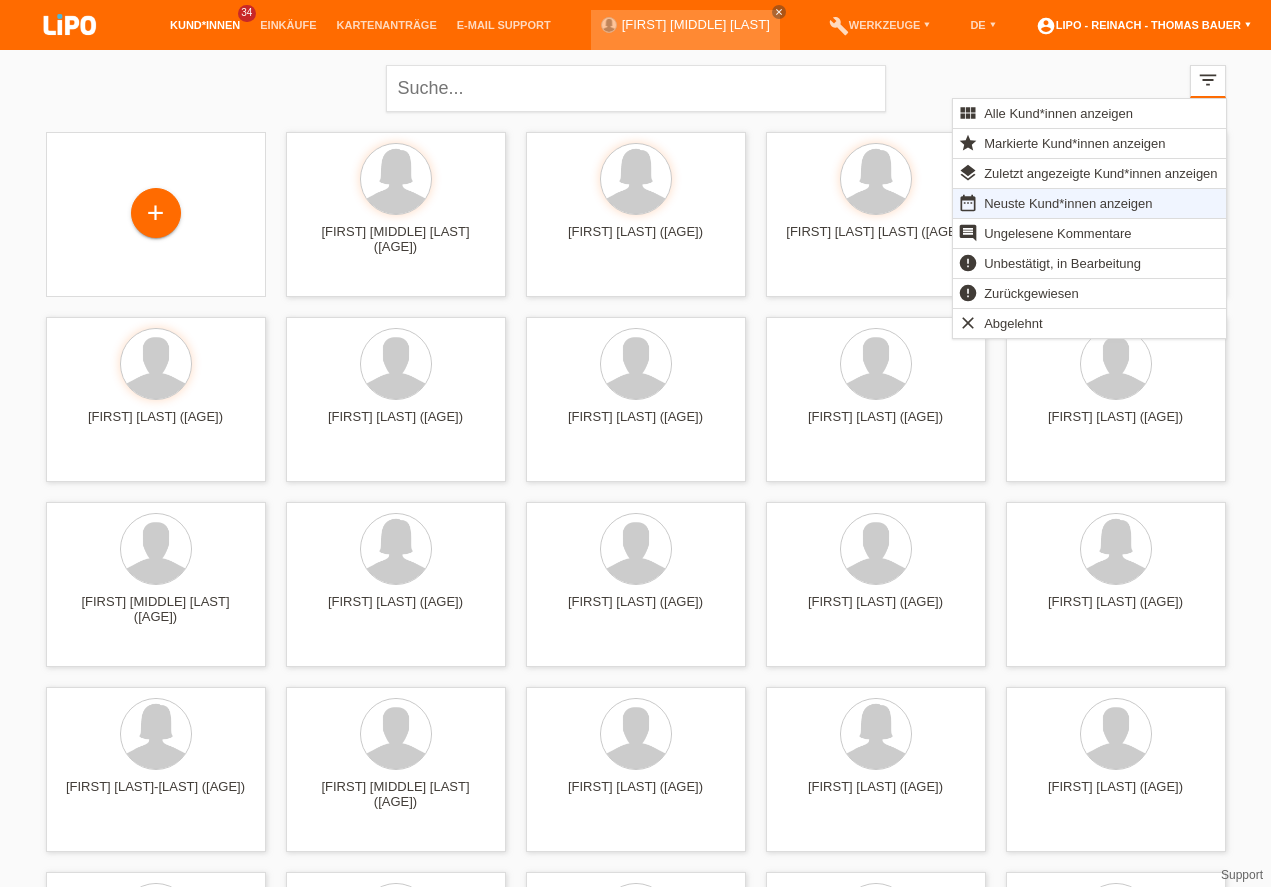 click on "account_circle  LIPO - Reinach - [FIRST] [LAST]  ▾" at bounding box center [1143, 25] 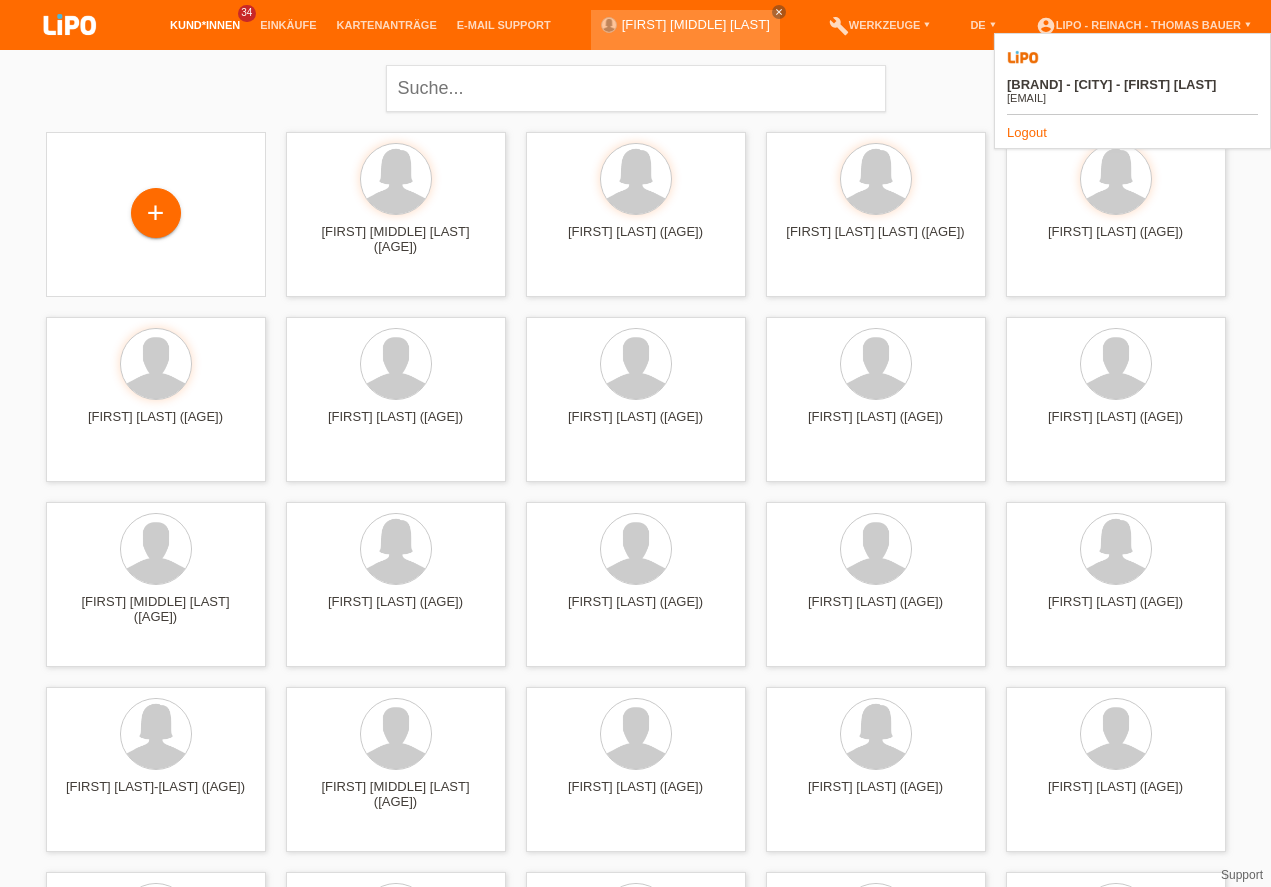 click on "Logout" at bounding box center (1027, 132) 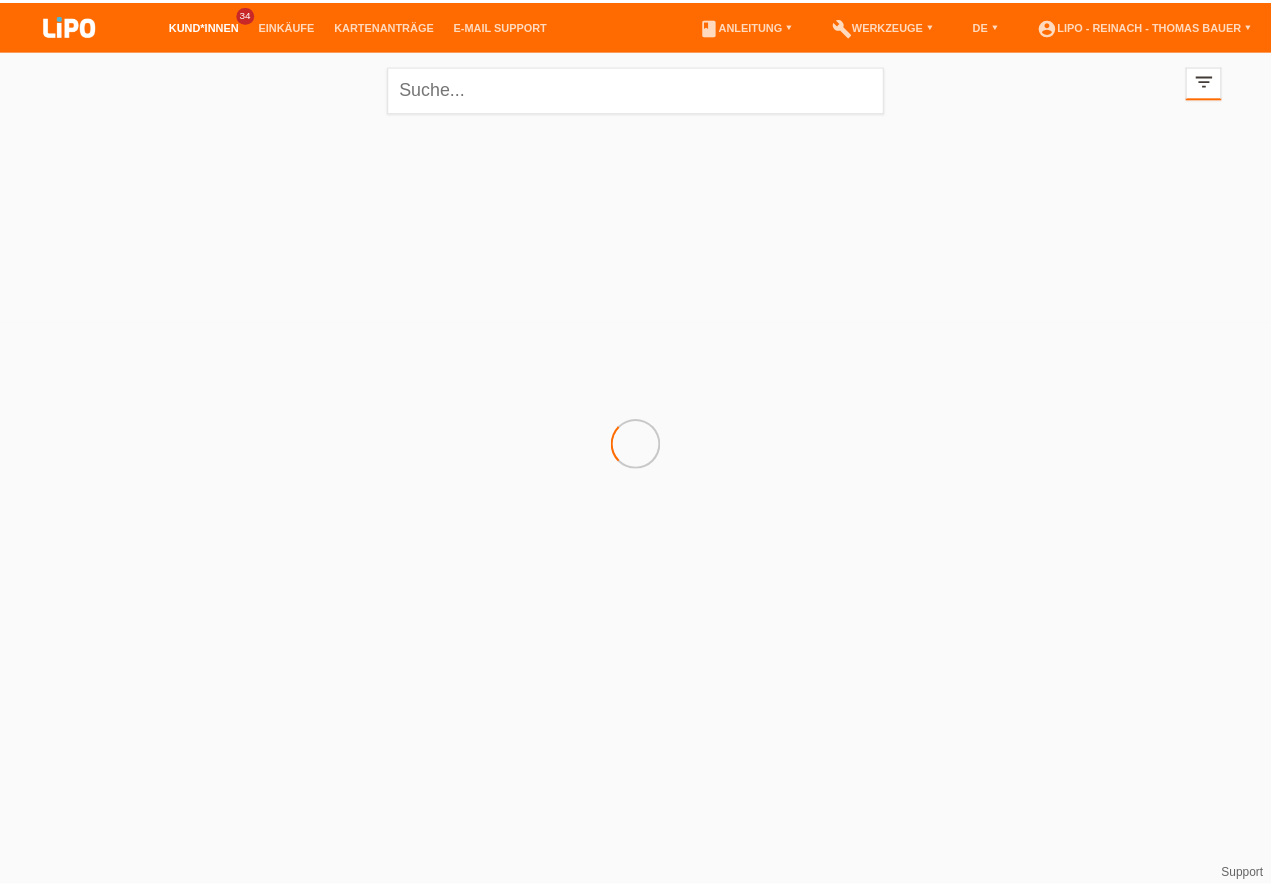 scroll, scrollTop: 0, scrollLeft: 0, axis: both 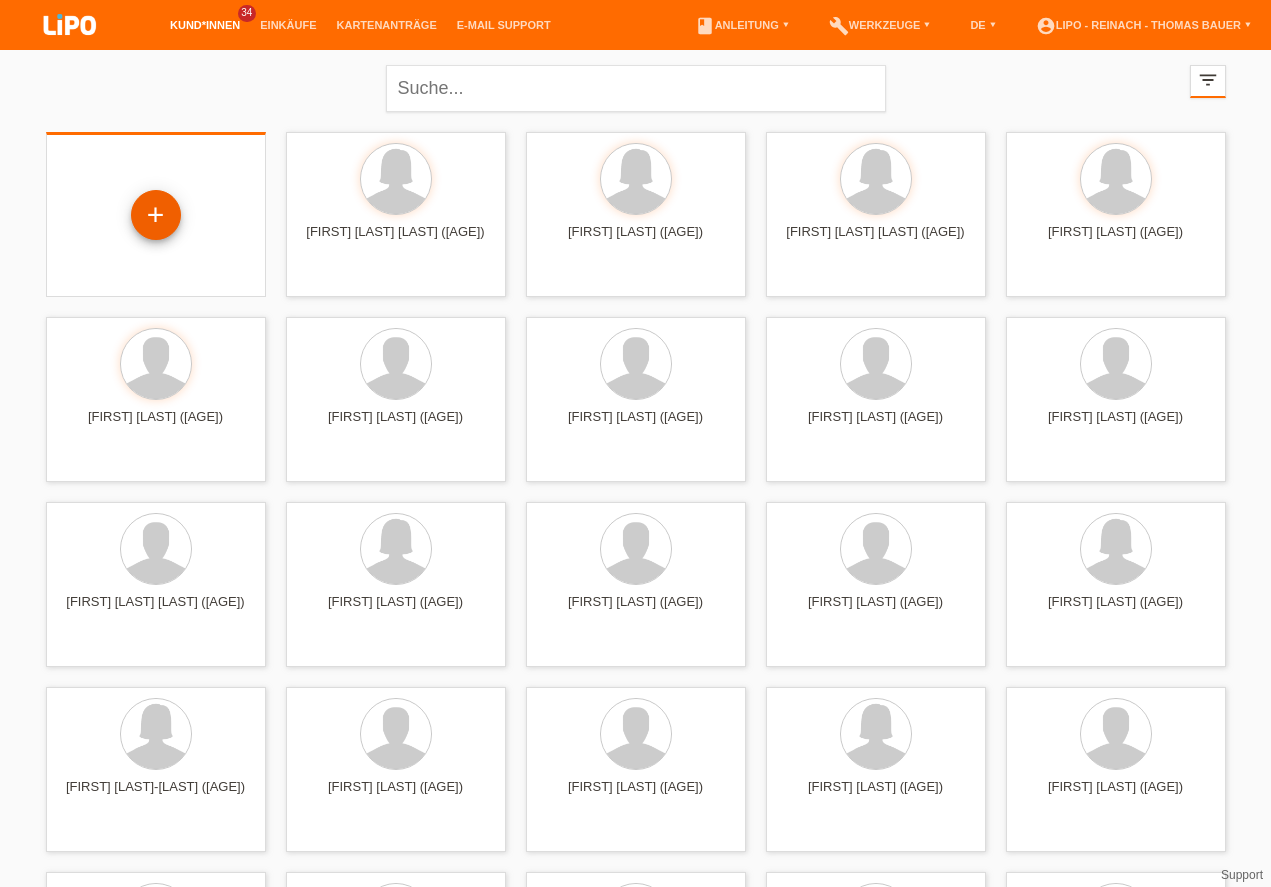 click on "+" at bounding box center (156, 215) 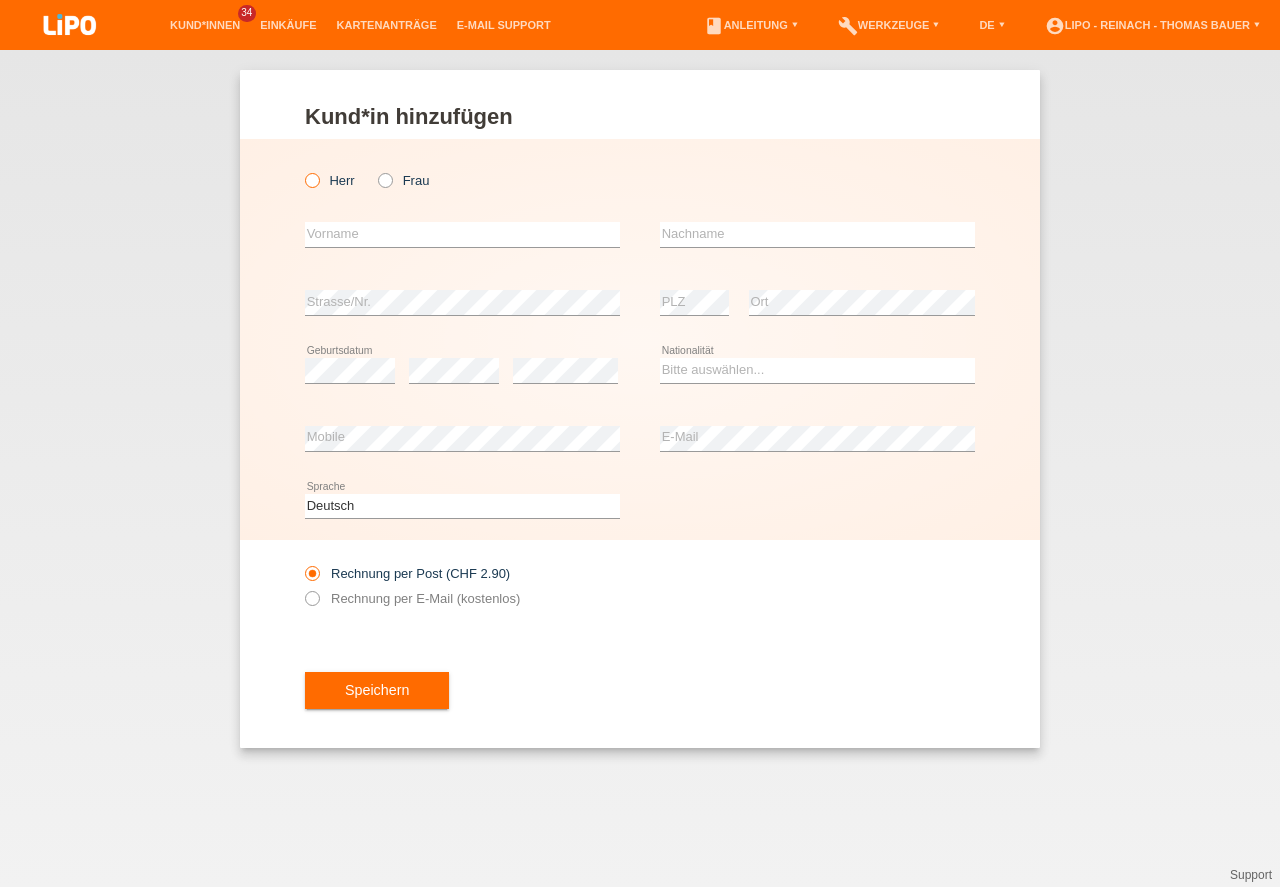 scroll, scrollTop: 0, scrollLeft: 0, axis: both 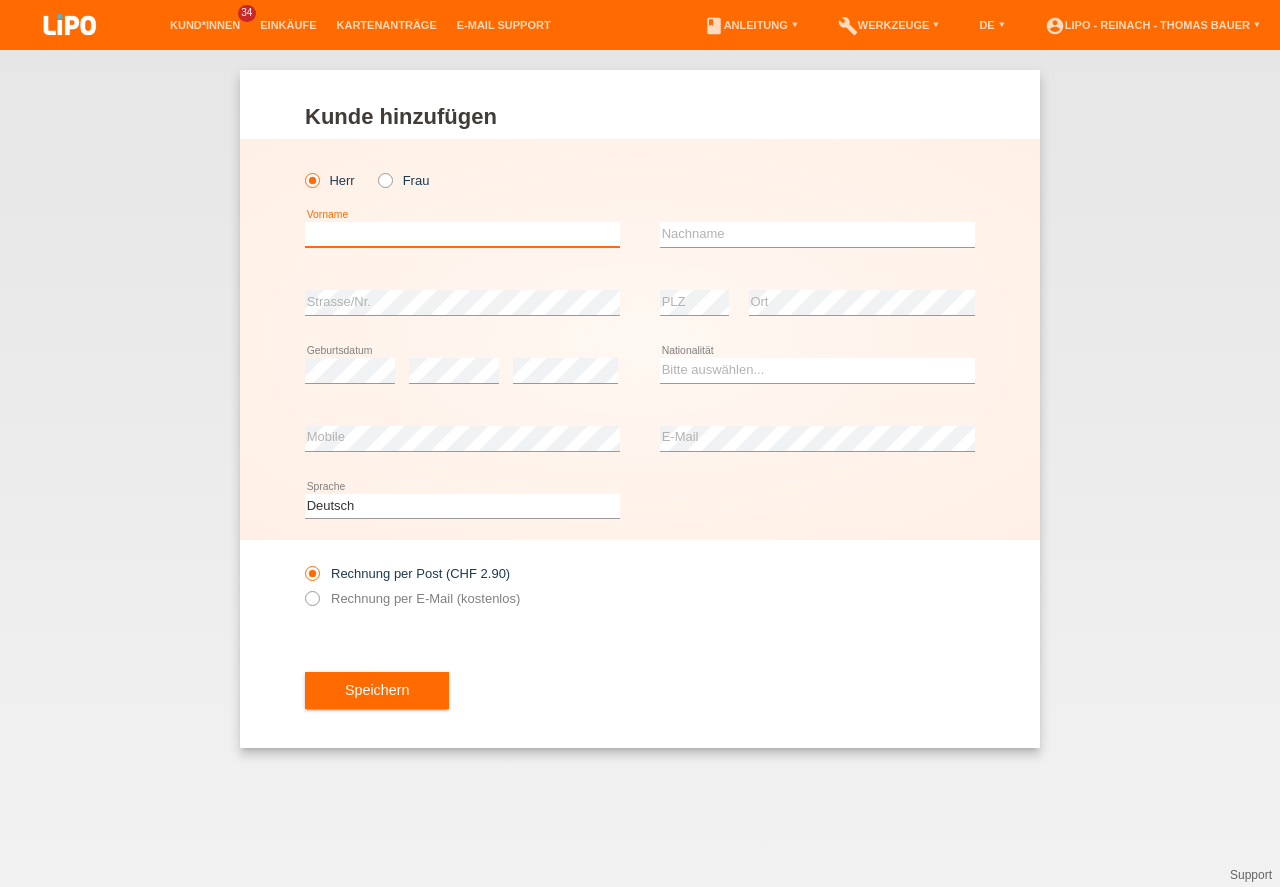 click at bounding box center (462, 234) 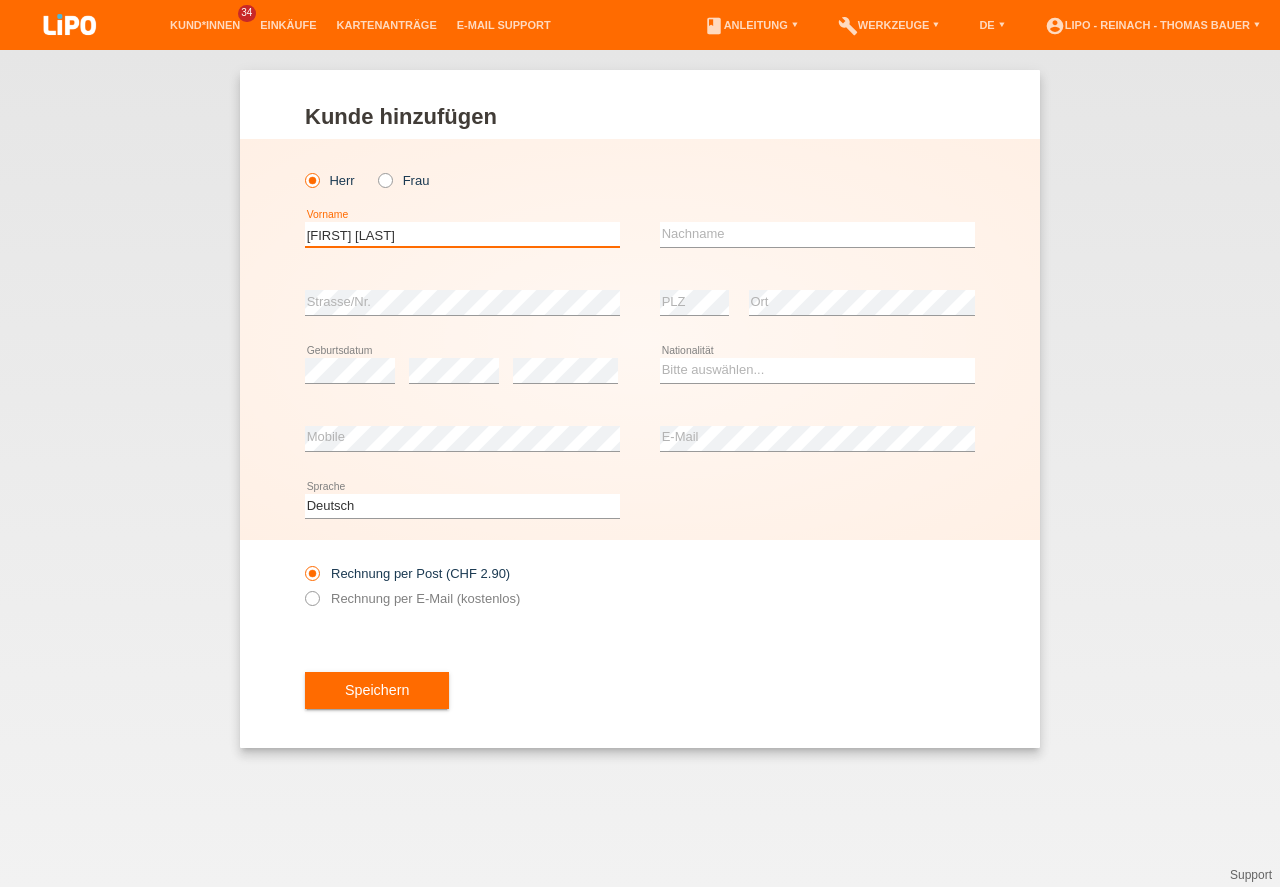 type on "Matthias Georg" 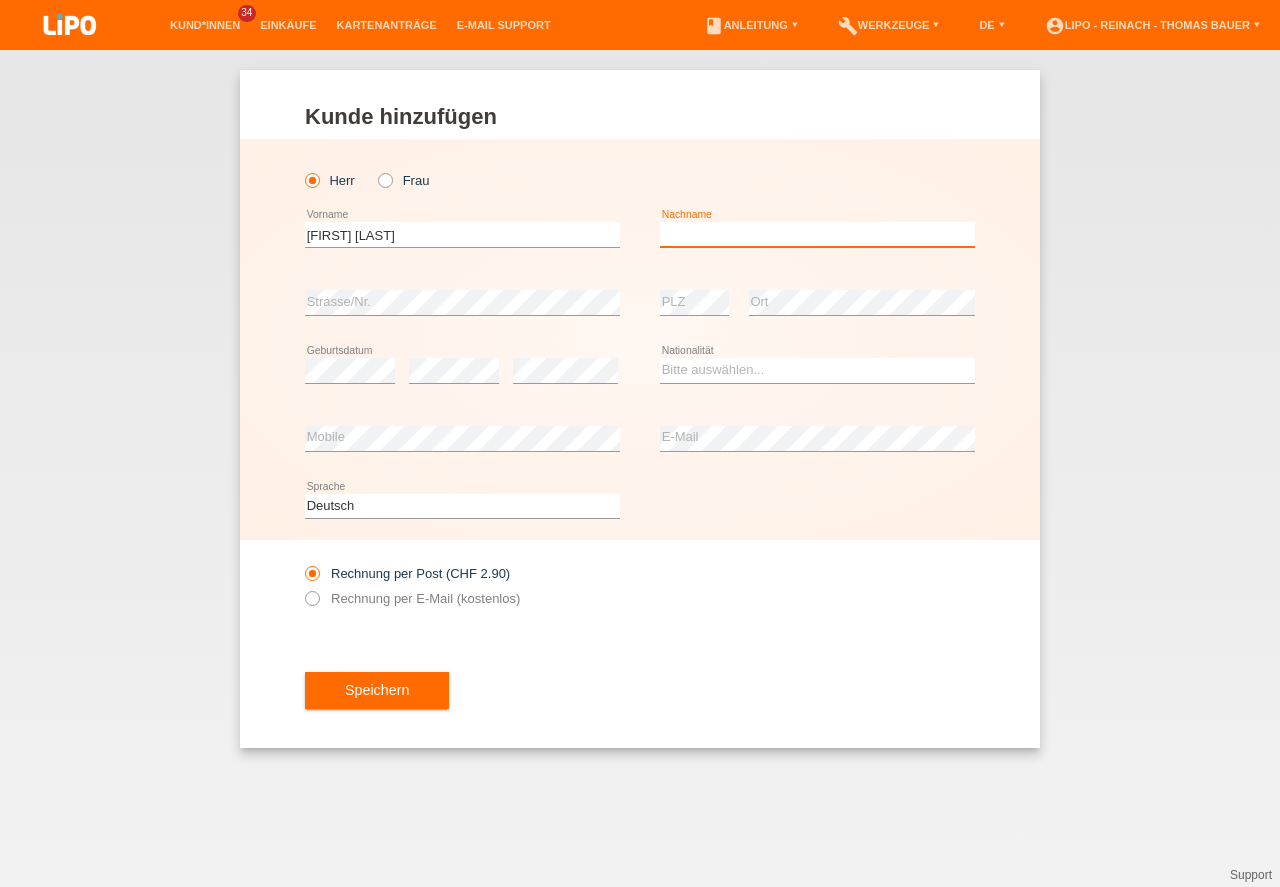 click at bounding box center (817, 234) 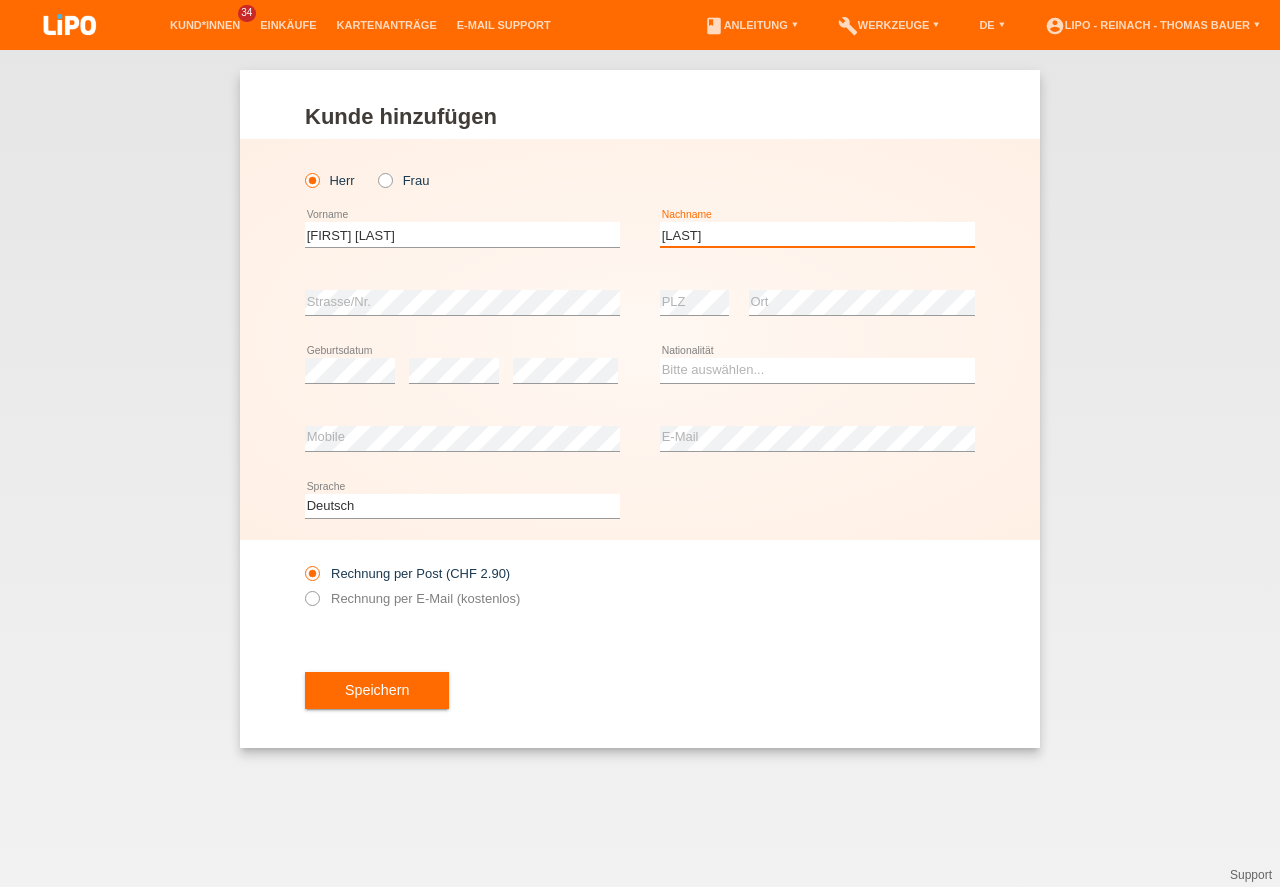 type on "Sigrist" 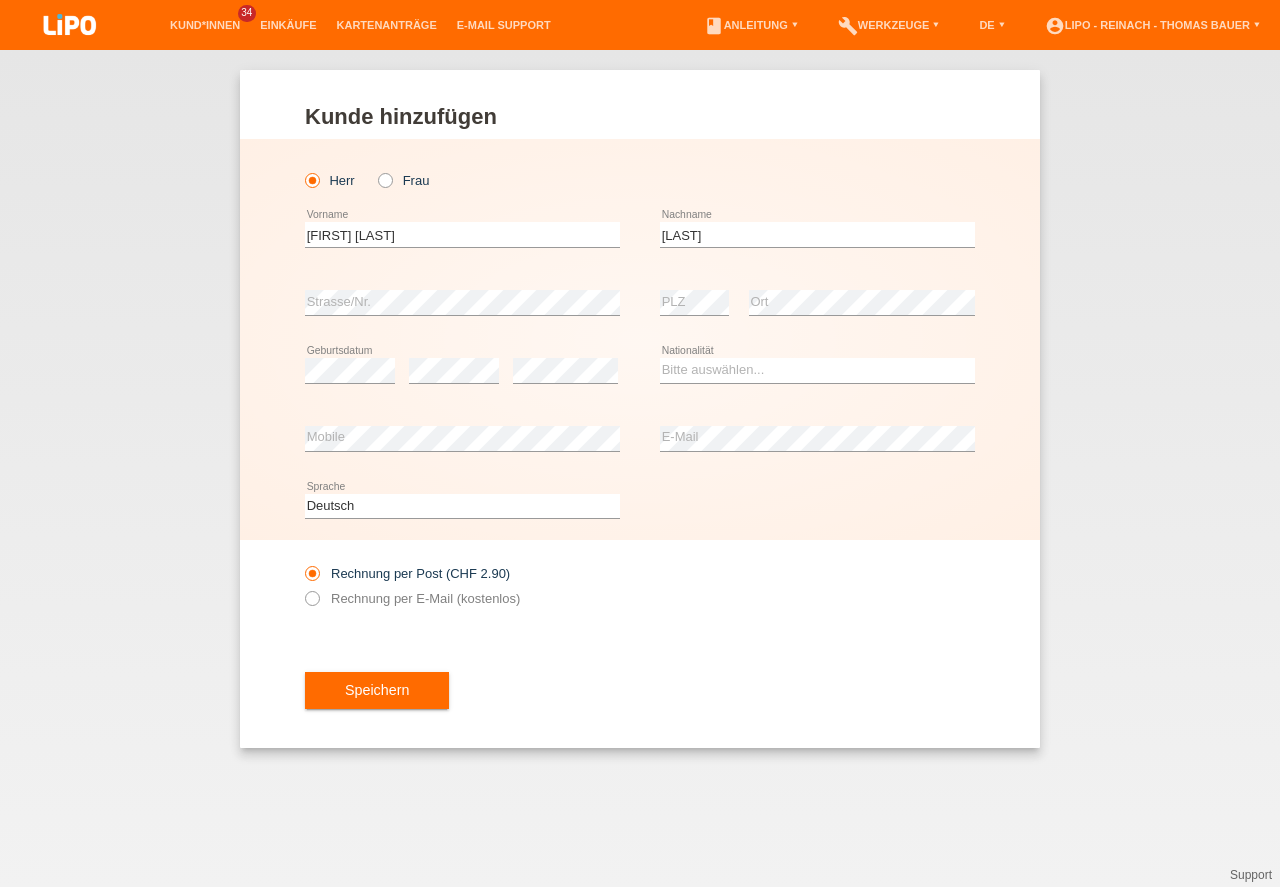 click on "error
PLZ" at bounding box center [694, 303] 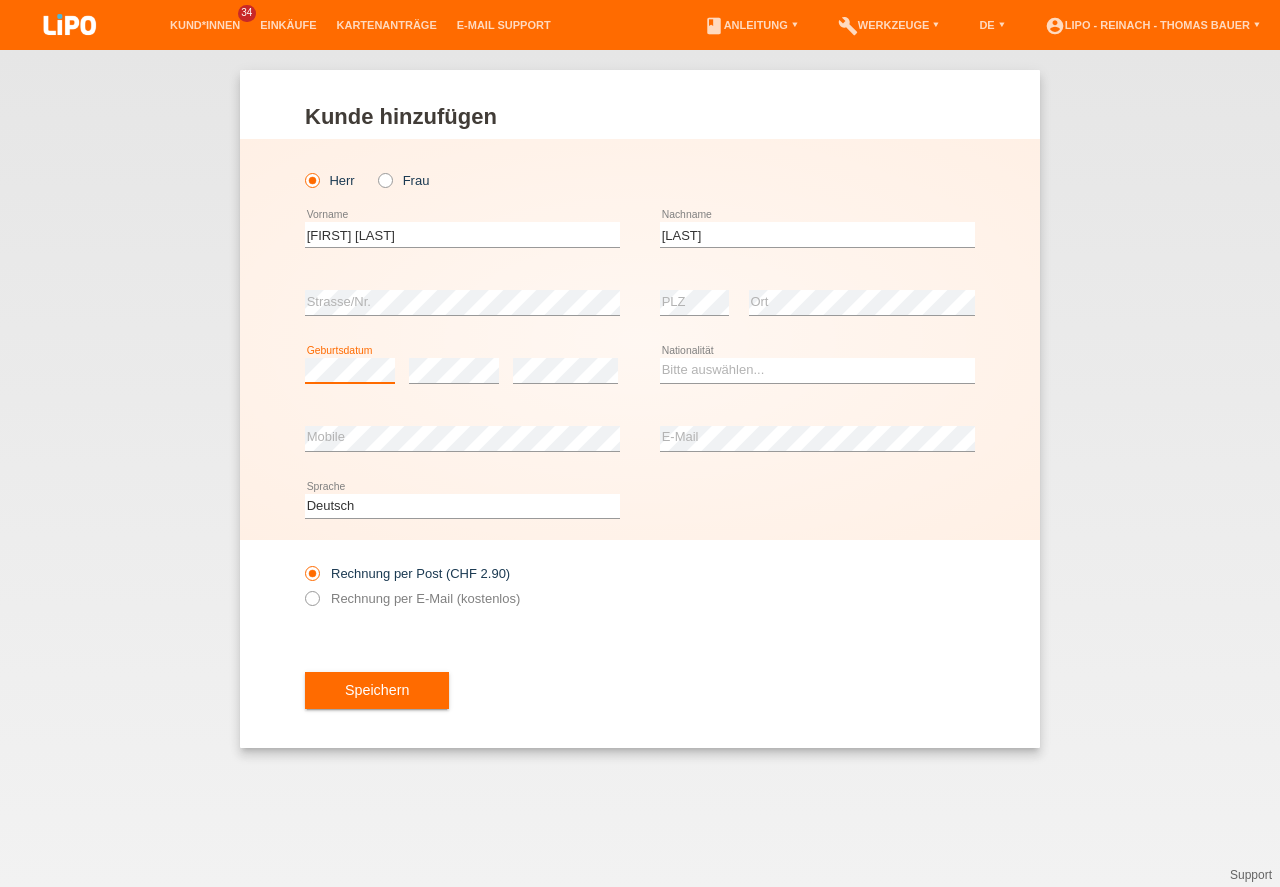 scroll, scrollTop: 0, scrollLeft: 0, axis: both 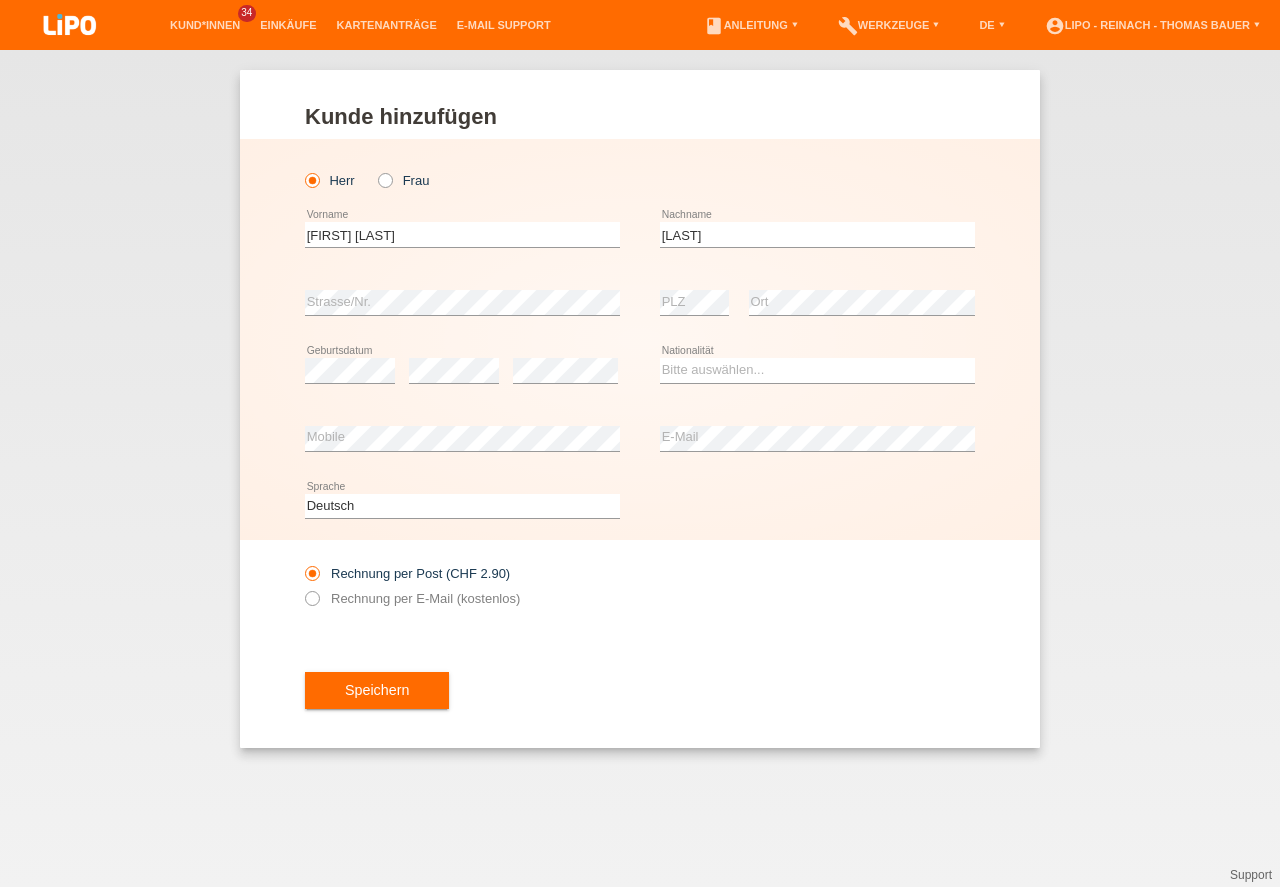 click on "error" at bounding box center (565, 371) 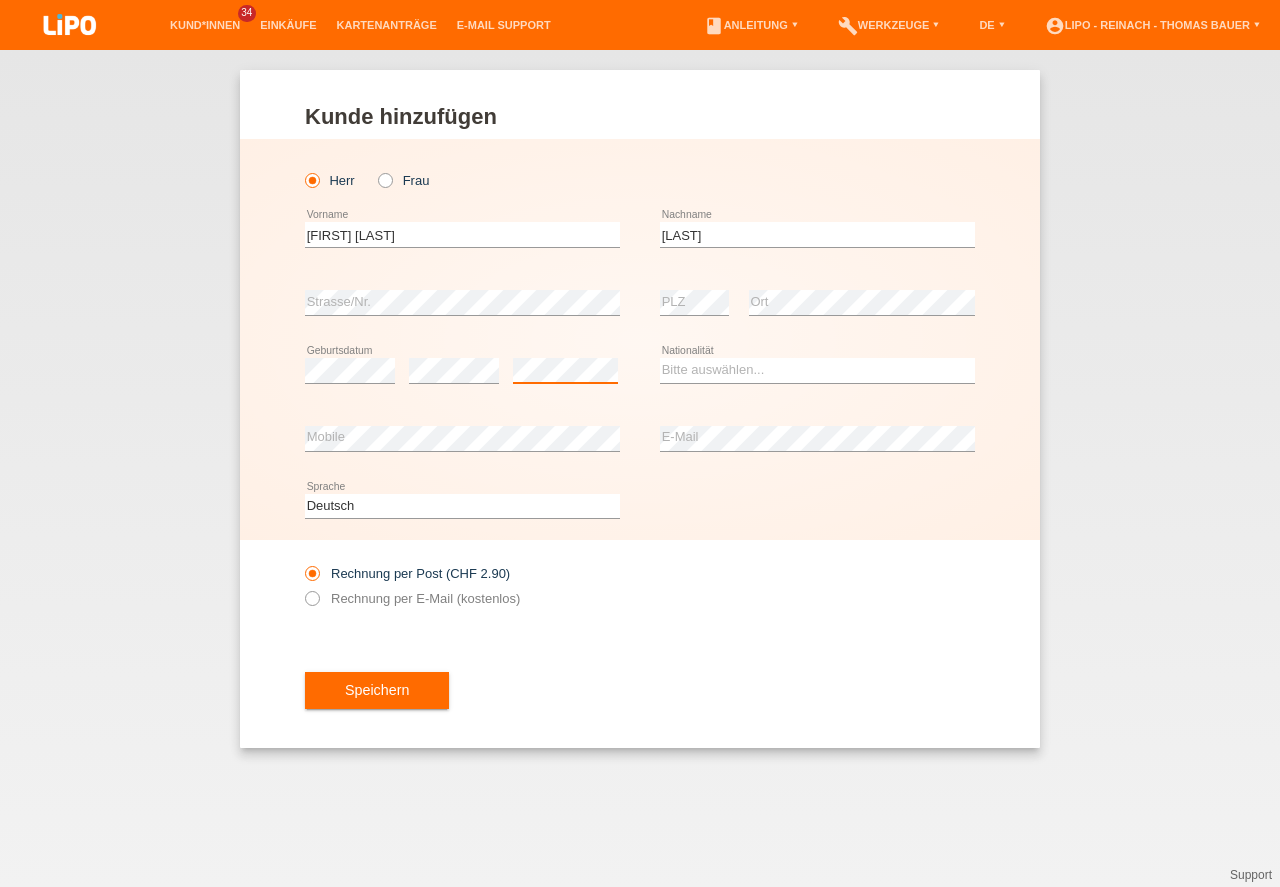 scroll, scrollTop: 0, scrollLeft: 0, axis: both 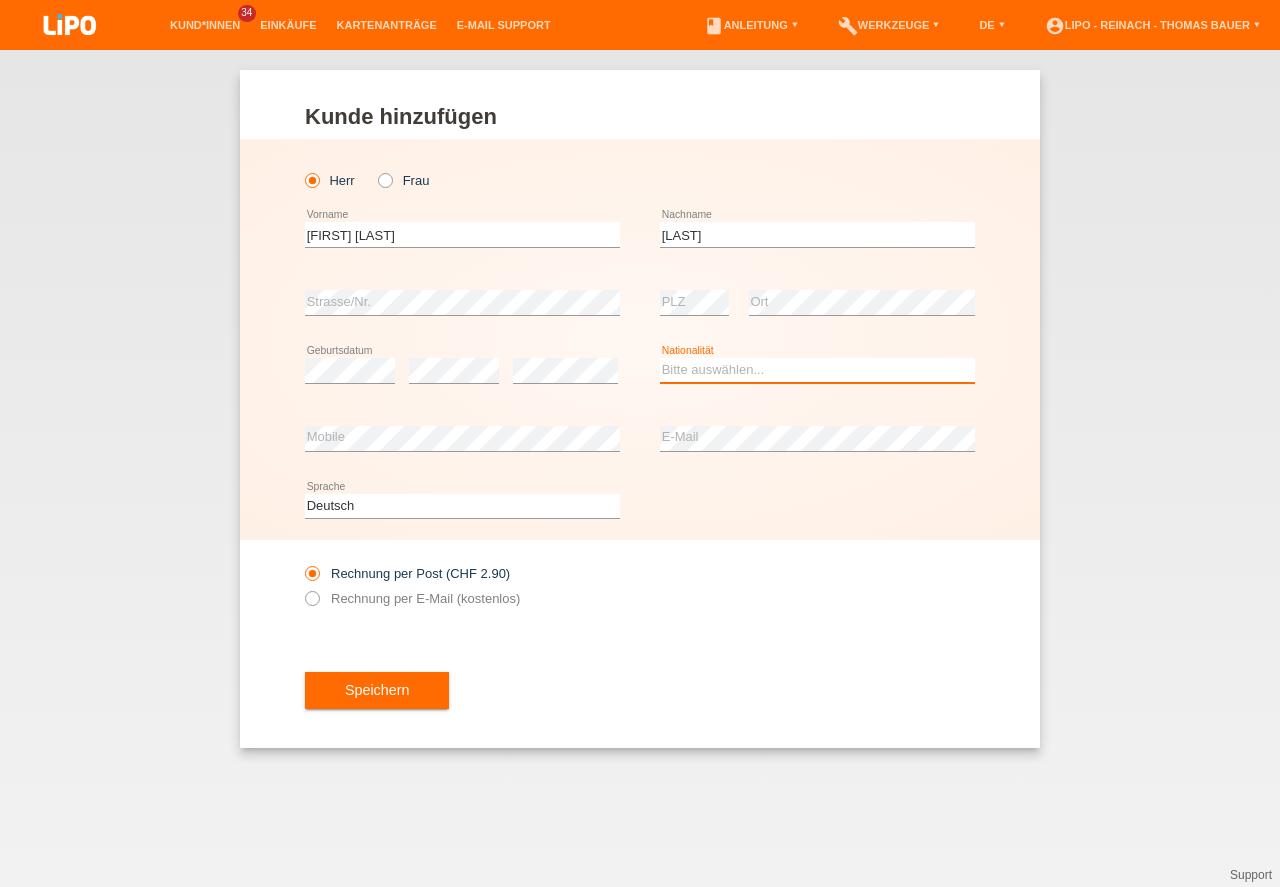 click on "Bitte auswählen...
Schweiz
Deutschland
Liechtenstein
Österreich
------------
Afghanistan
Ägypten
Åland
Albanien
Algerien" at bounding box center [817, 370] 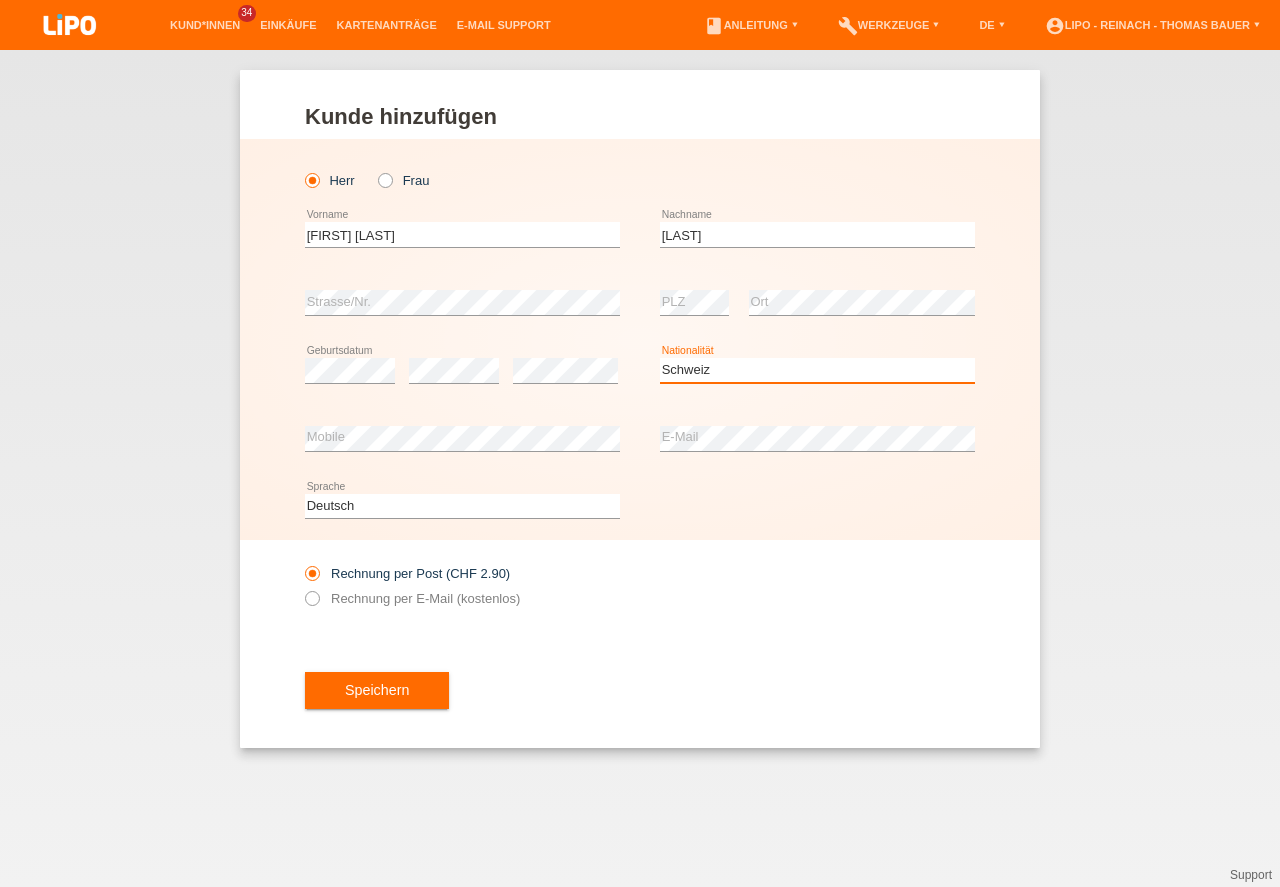 click on "Schweiz" at bounding box center (0, 0) 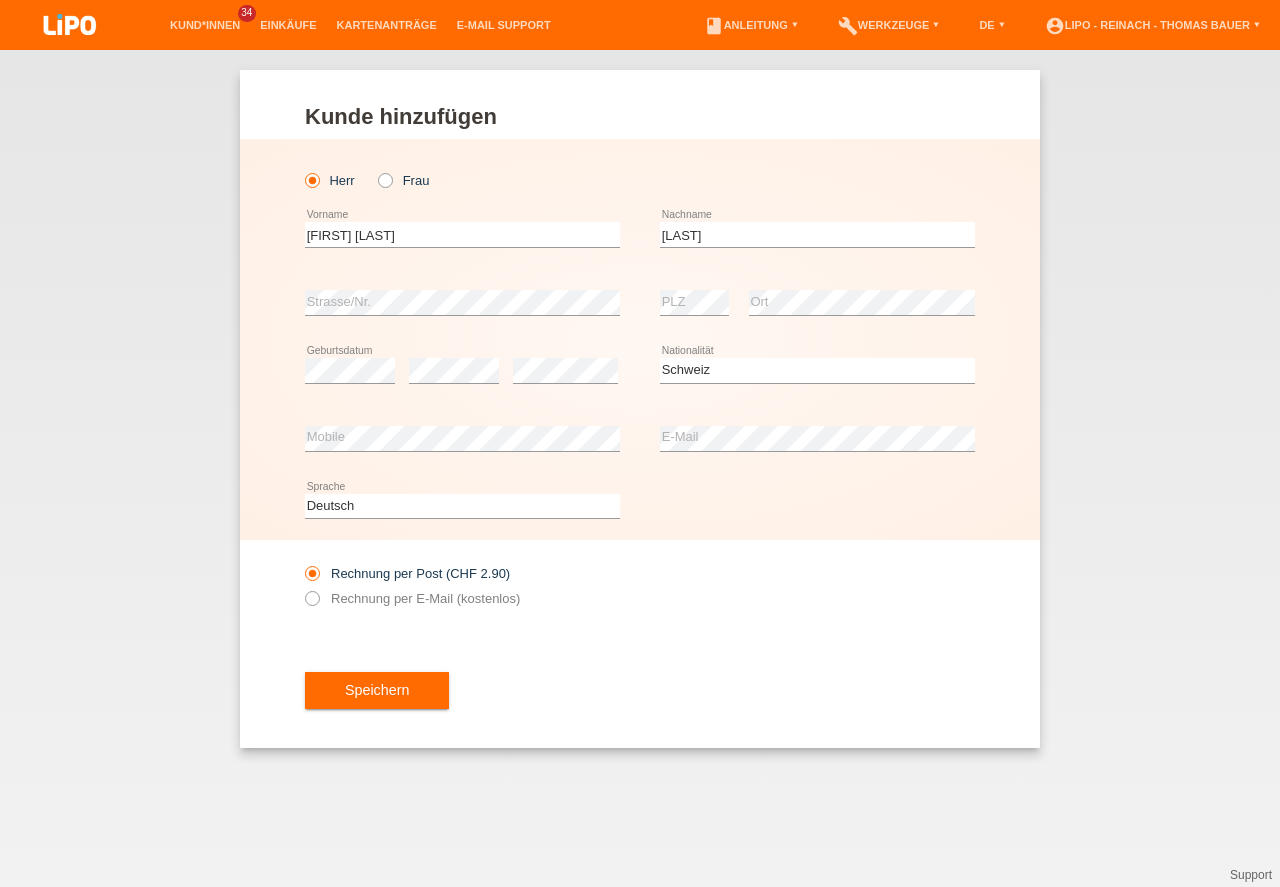 click on "error
Mobile" at bounding box center [462, 439] 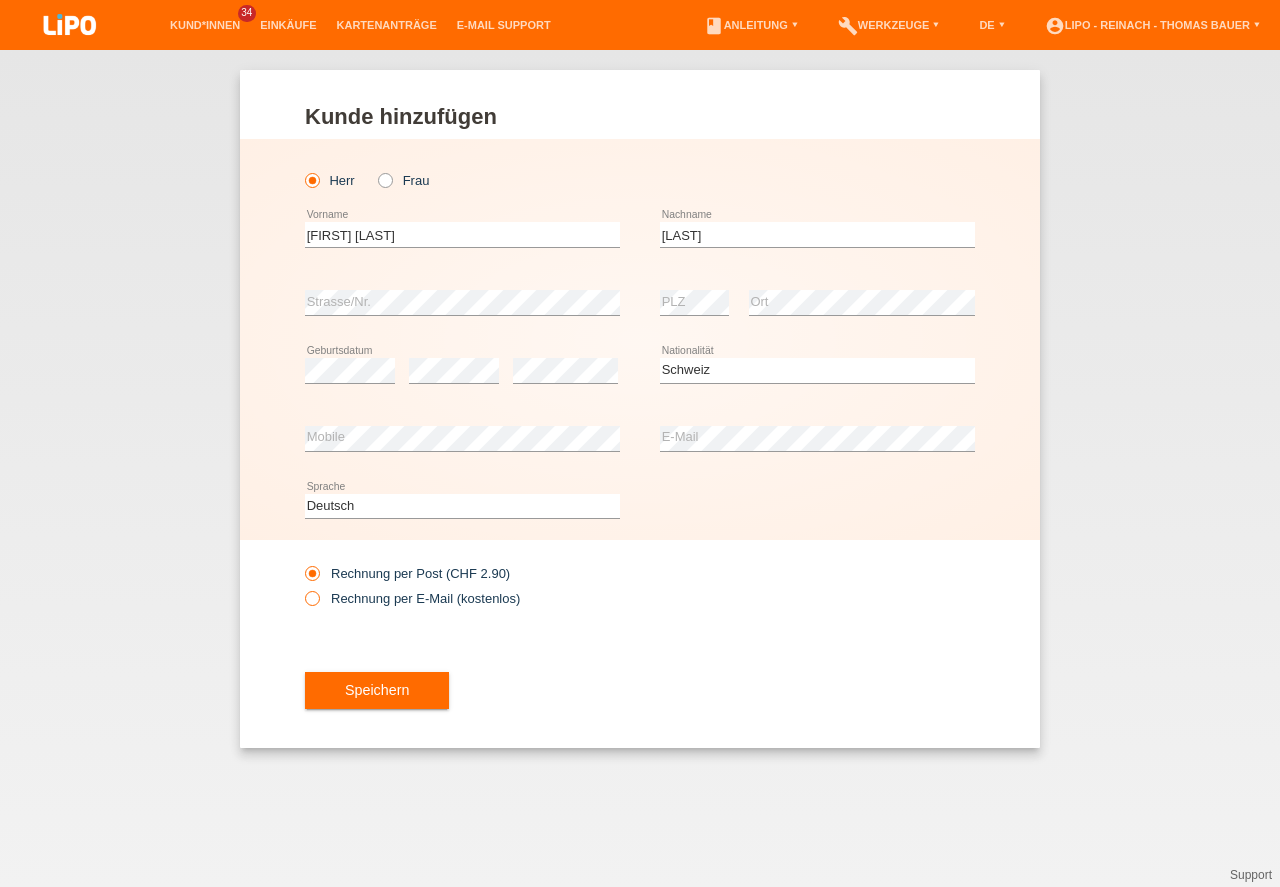 click at bounding box center [302, 588] 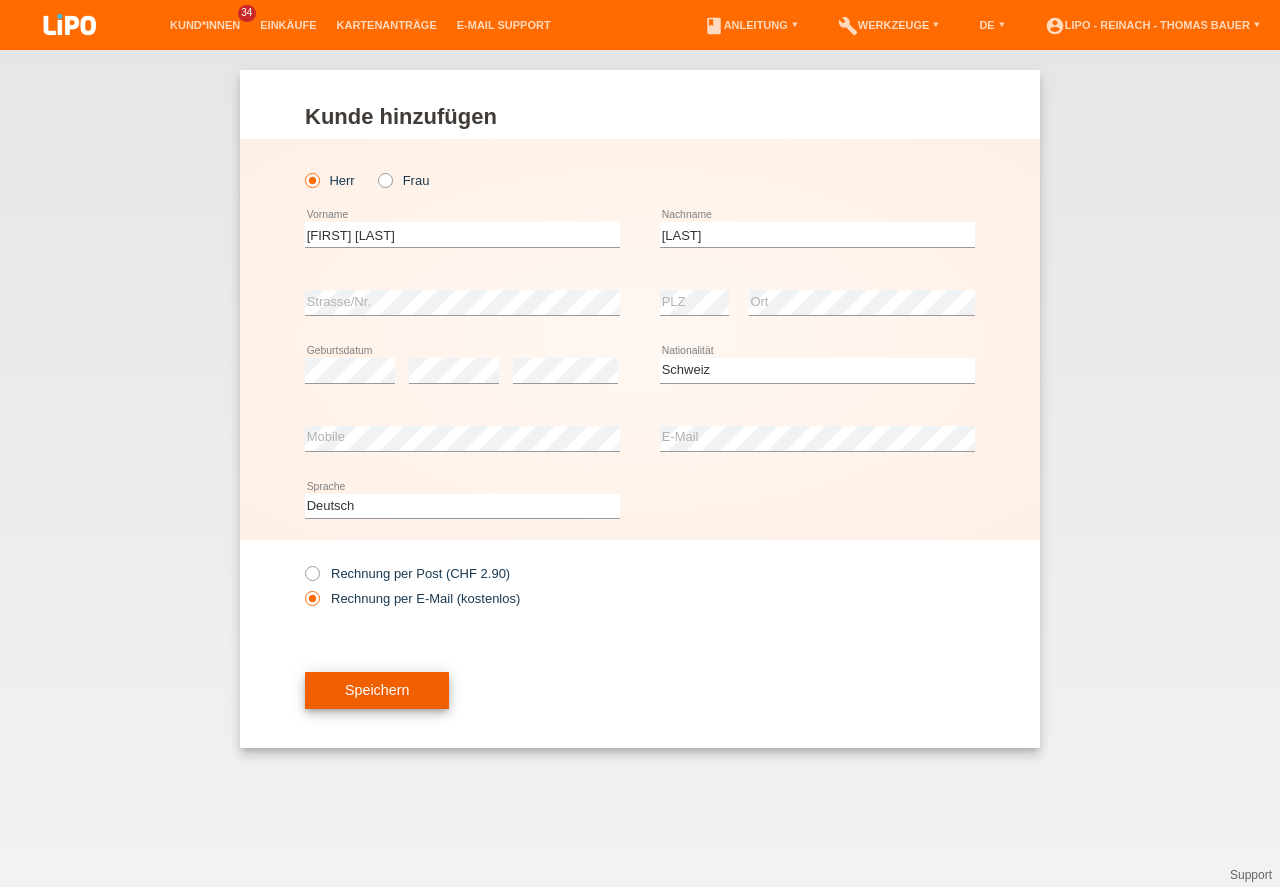 click on "Speichern" at bounding box center (377, 691) 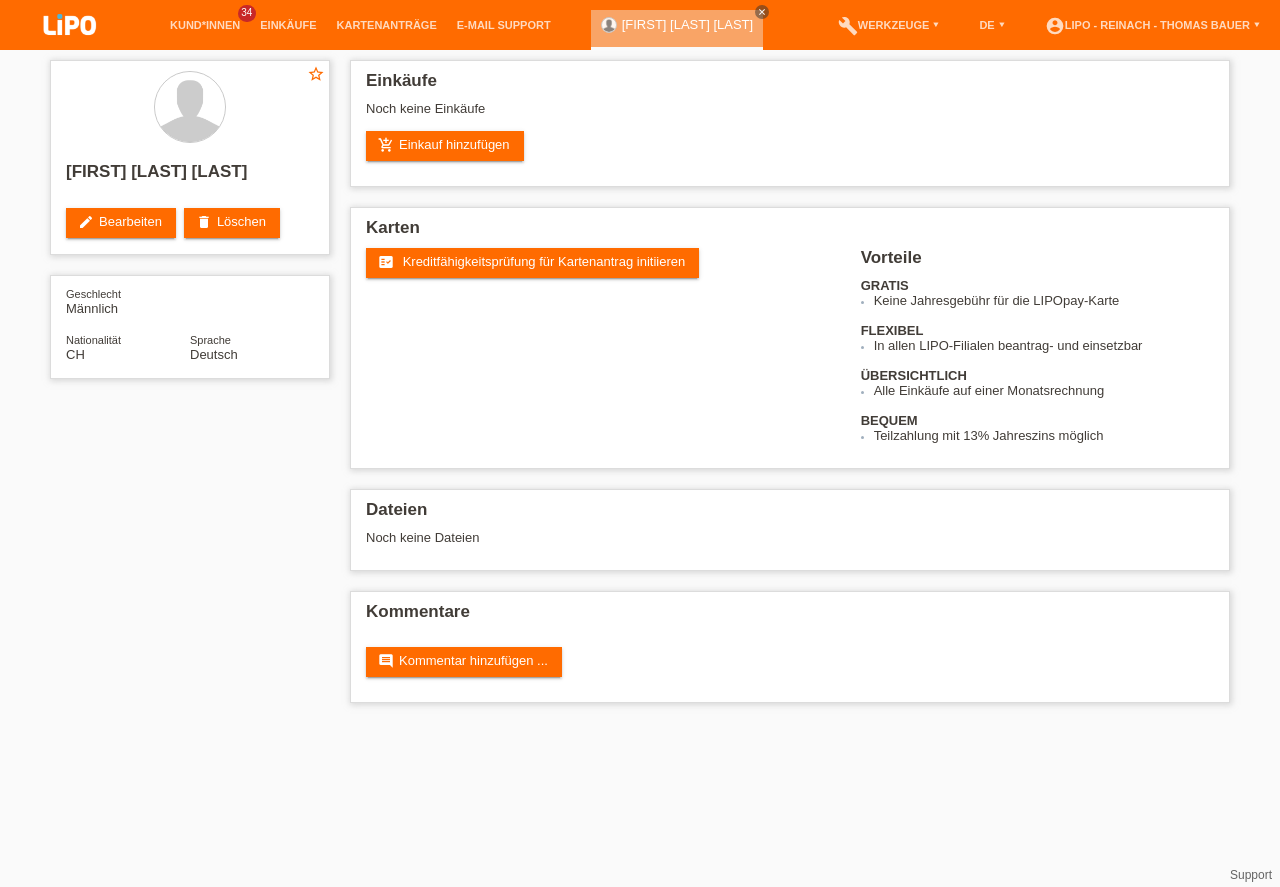 scroll, scrollTop: 0, scrollLeft: 0, axis: both 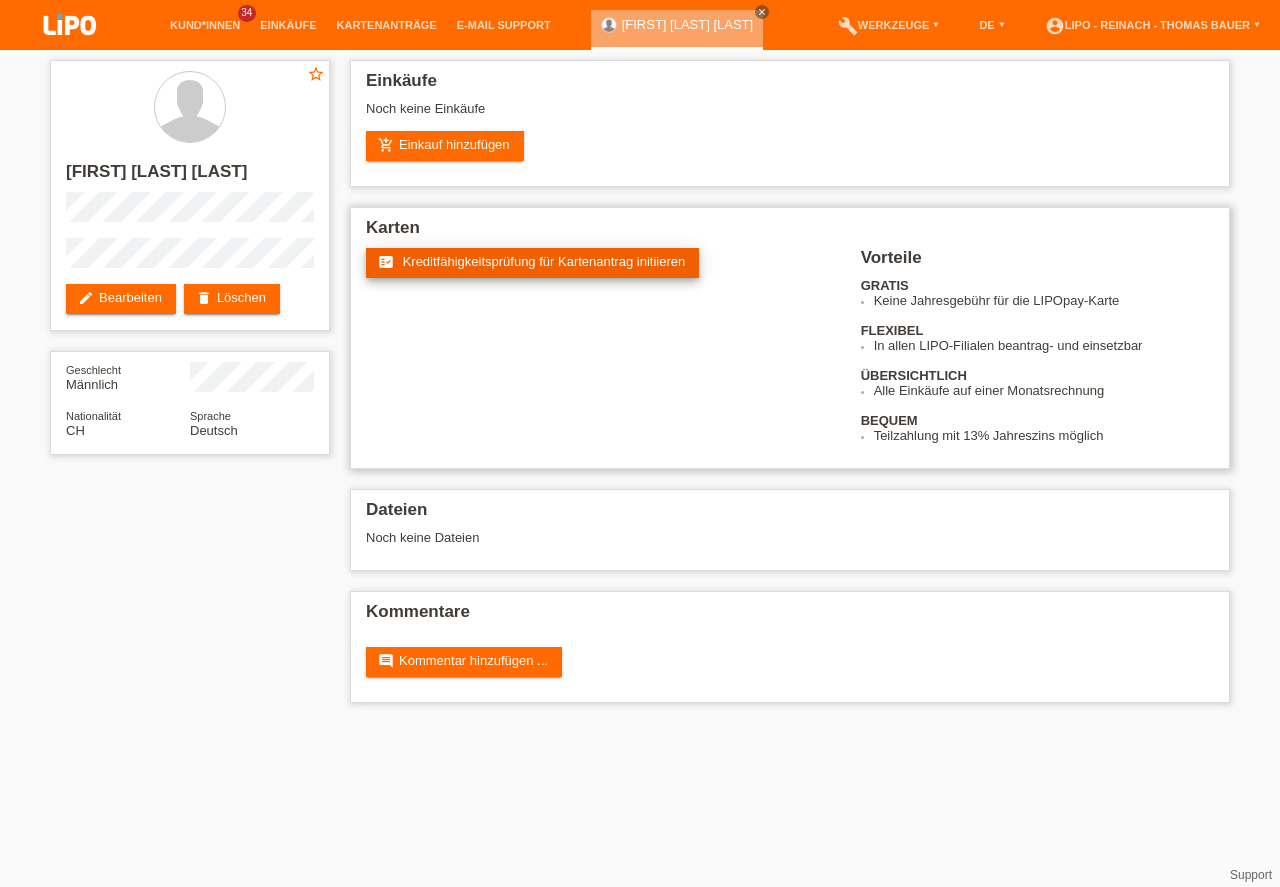 click on "Kreditfähigkeitsprüfung für Kartenantrag initiieren" at bounding box center [544, 261] 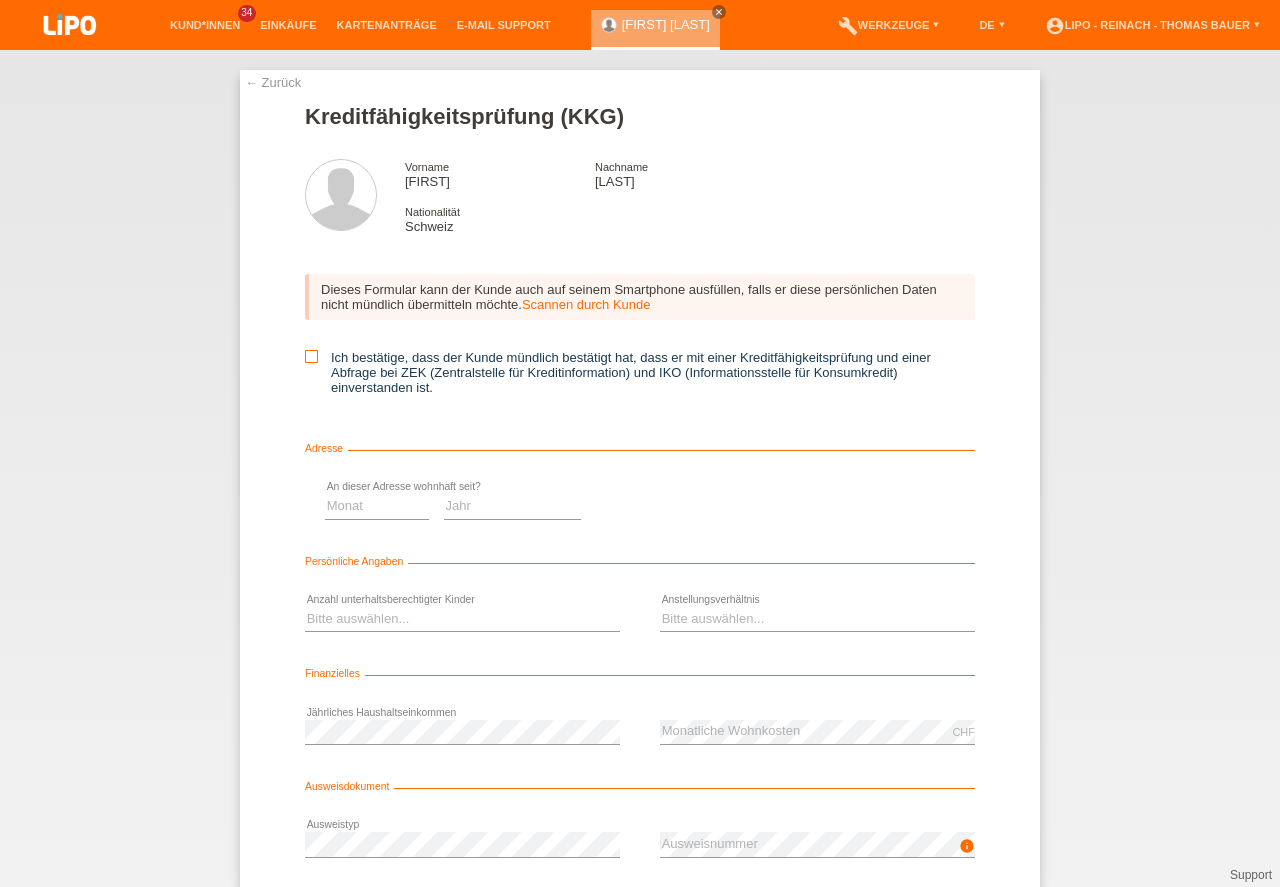 scroll, scrollTop: 0, scrollLeft: 0, axis: both 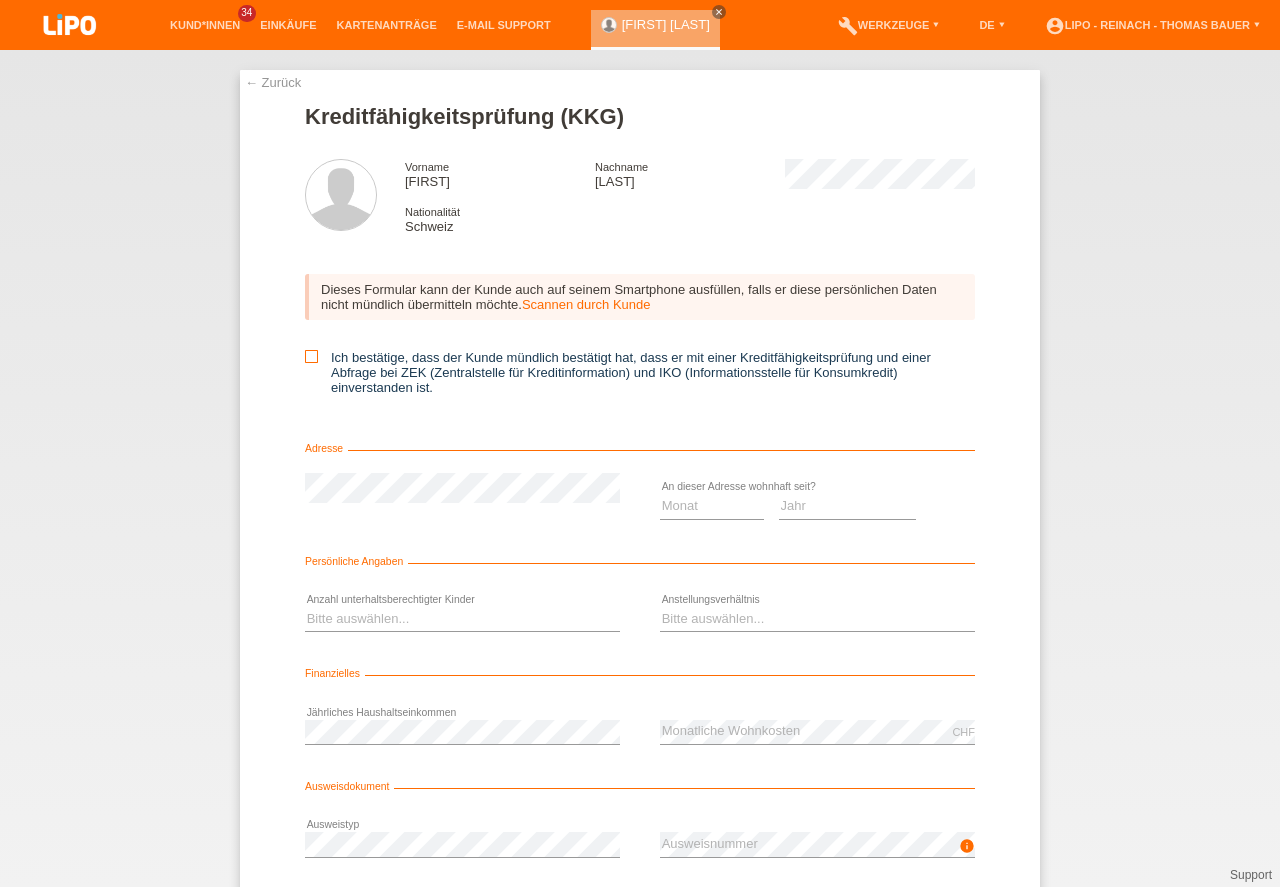 click at bounding box center [311, 356] 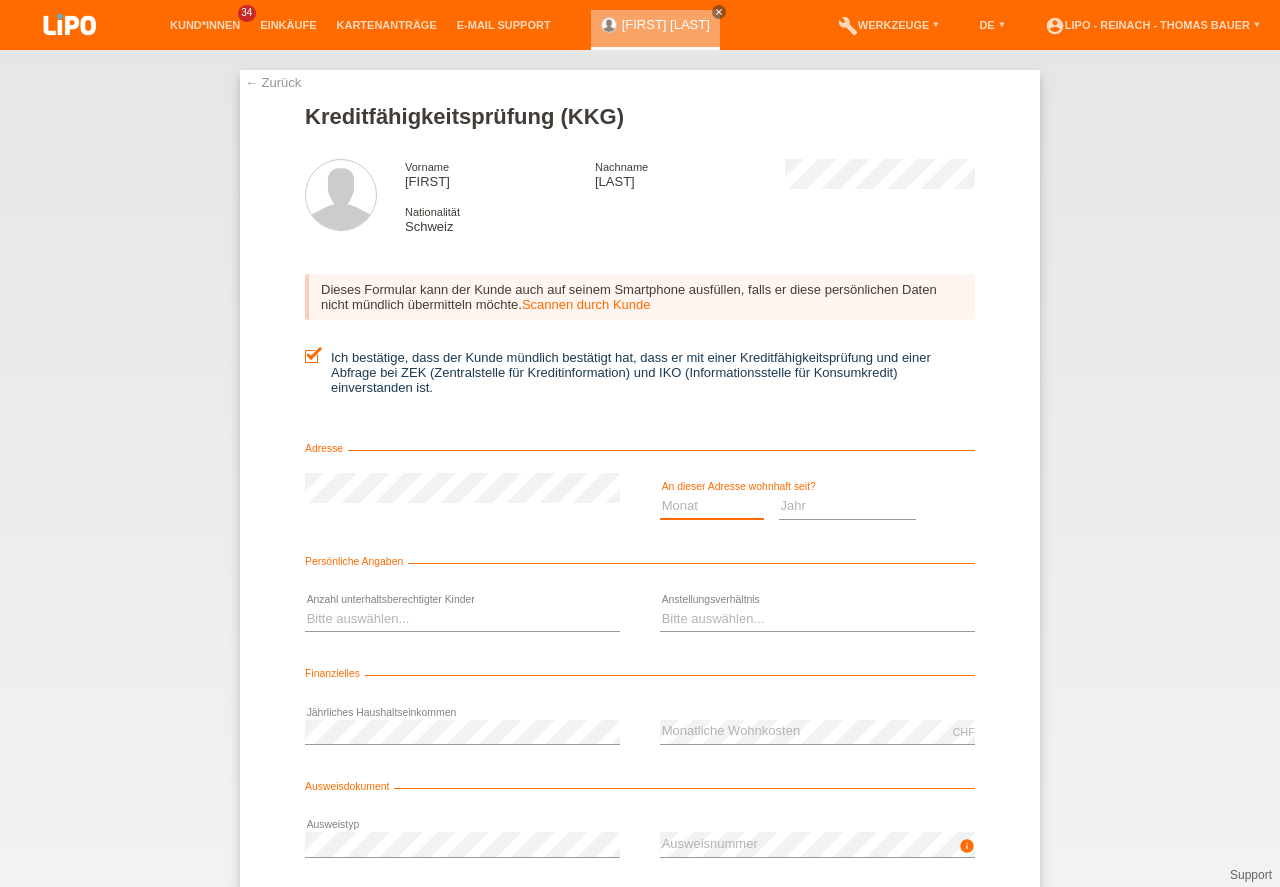 click on "Monat
01
02
03
04
05
06
07
08
09
10" at bounding box center (712, 506) 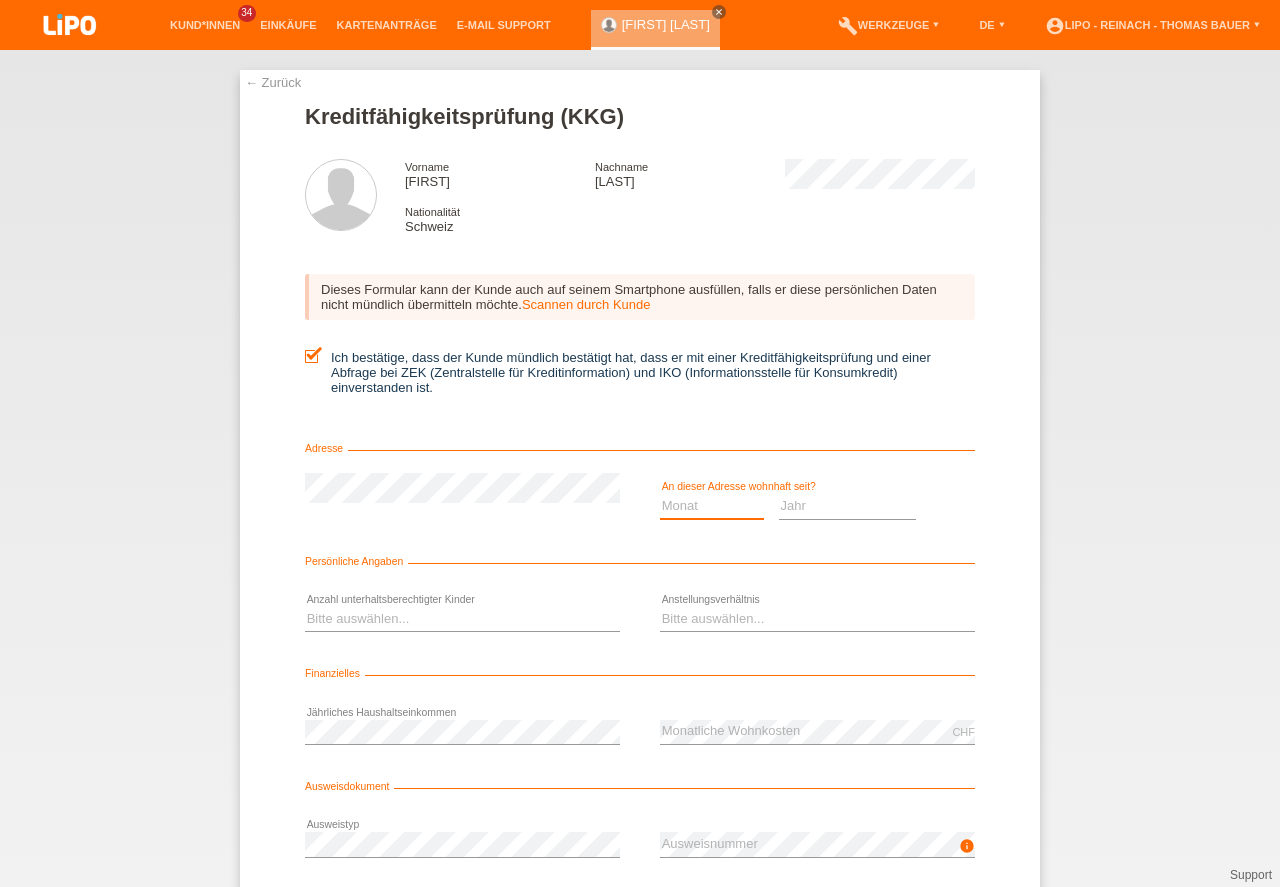 select on "01" 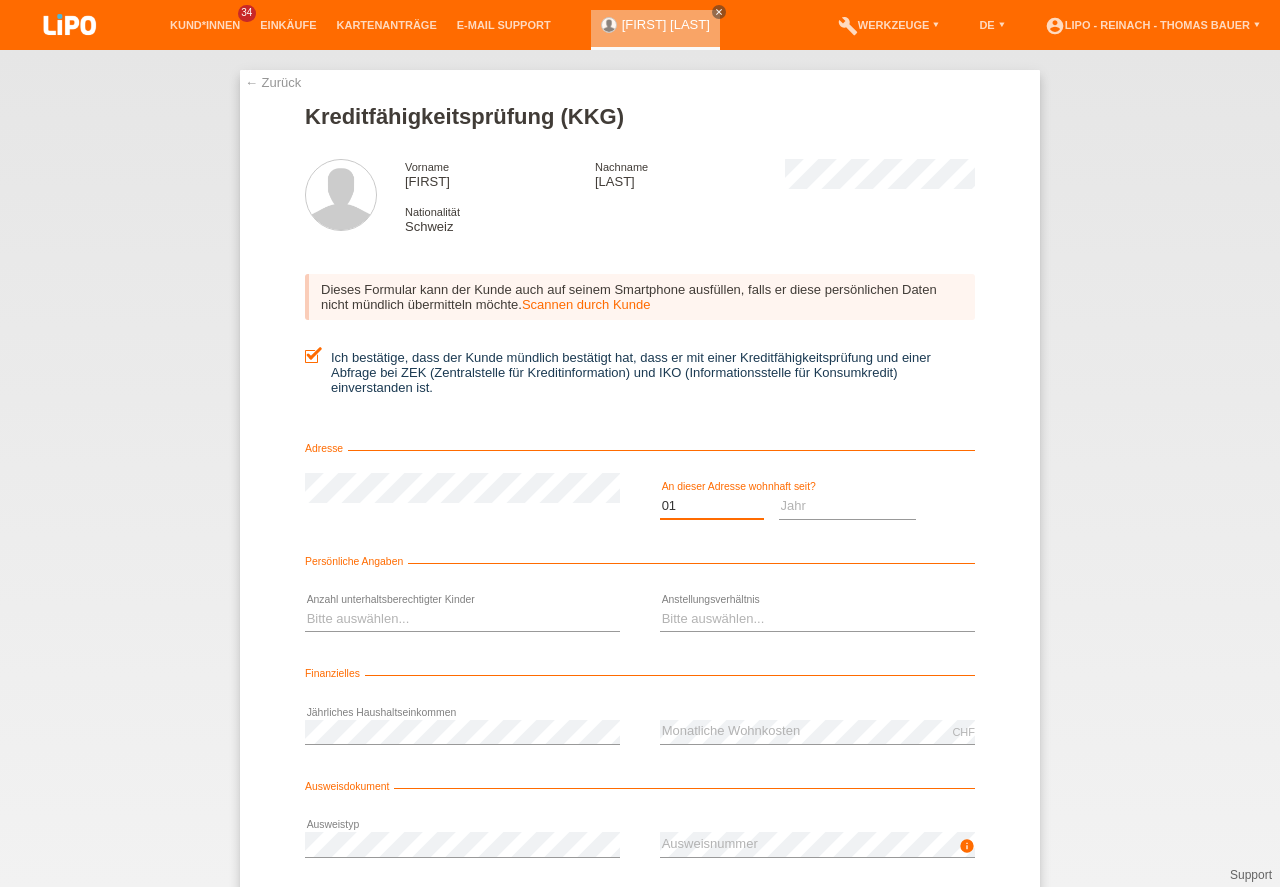 click on "01" at bounding box center (0, 0) 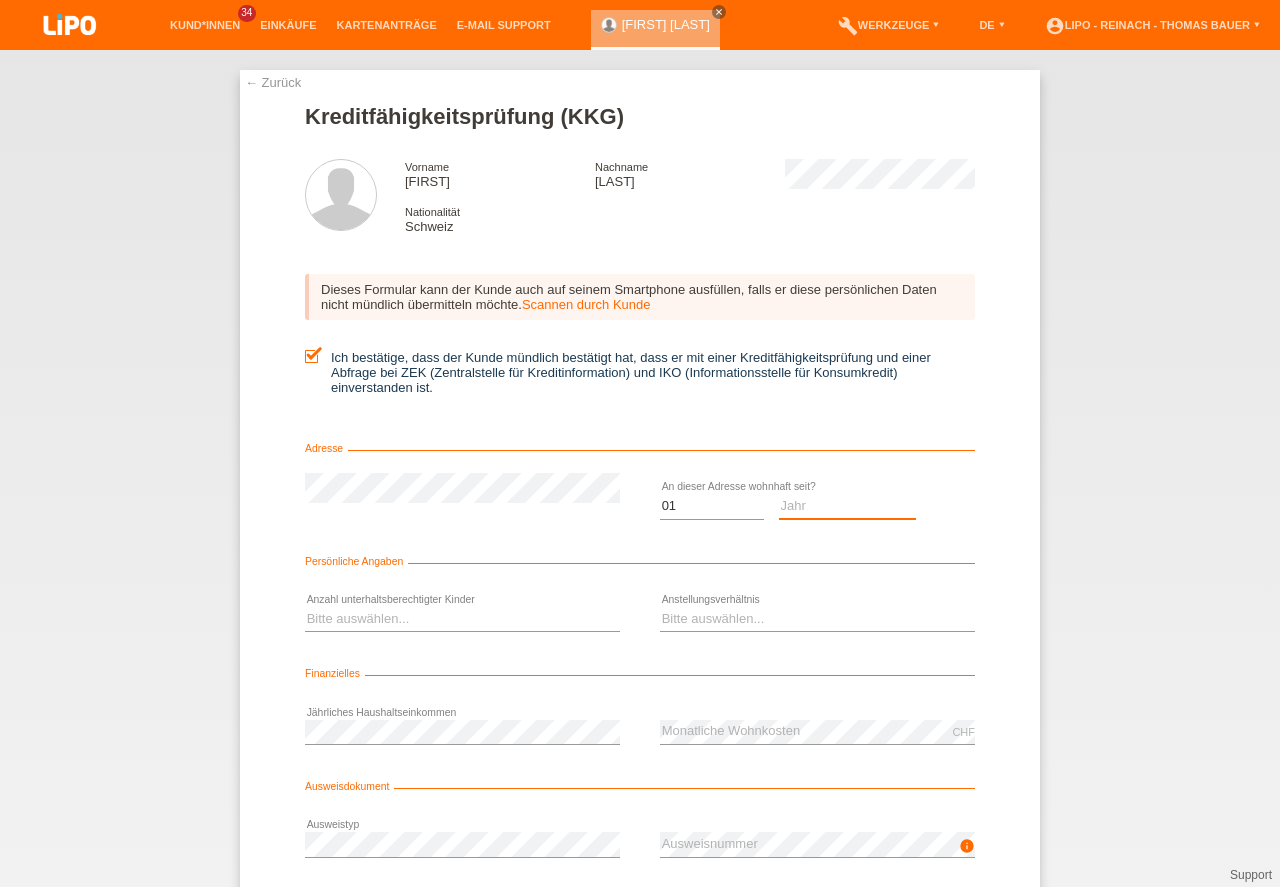 click on "Jahr
2025
2024
2023
2022
2021
2020
2019
2018
2017
2016 2015 2014 2013 2012 2011 2010 2009 2008 2007 2006 2005 2004 2003" at bounding box center (848, 506) 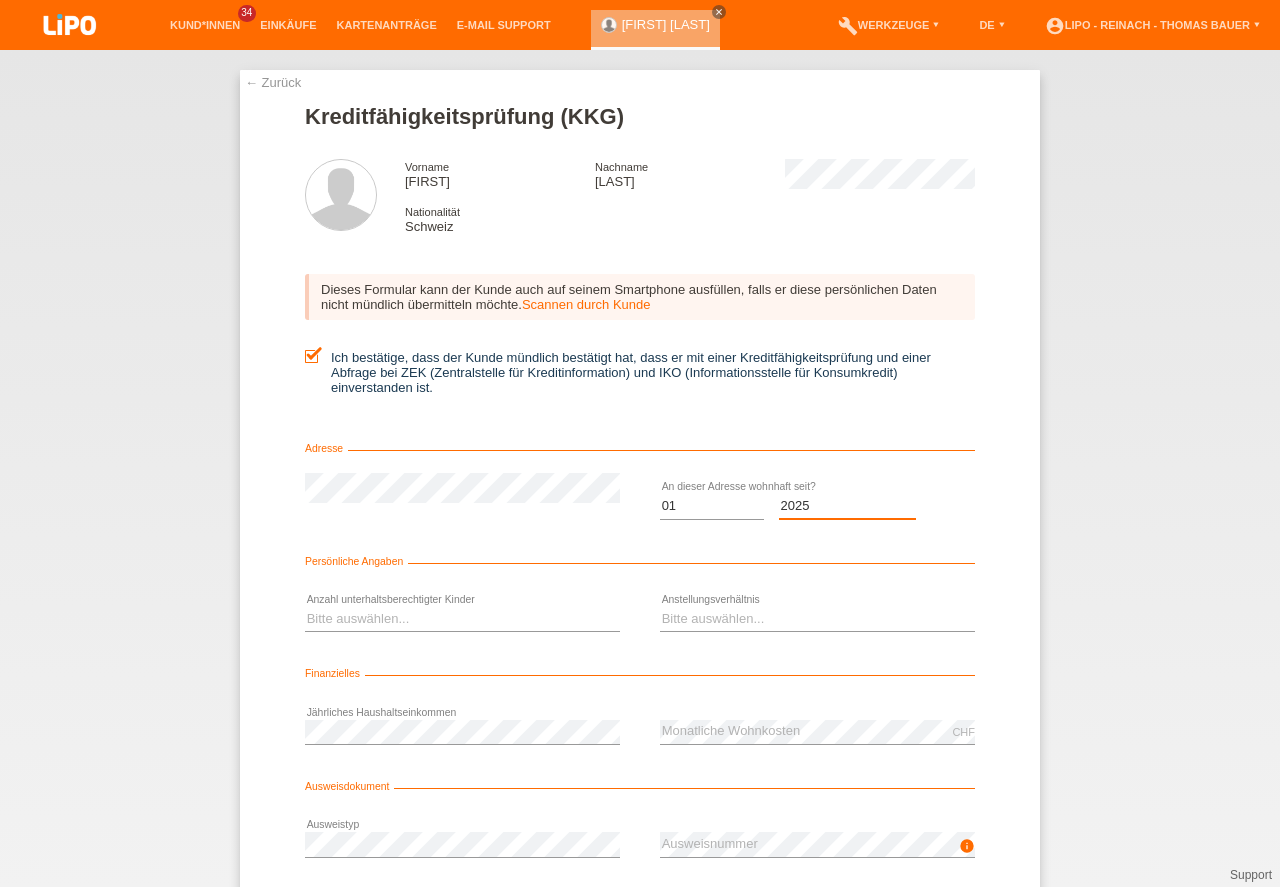 click on "Jahr
2025
2024
2023
2022
2021
2020
2019
2018
2017
2016 2015 2014 2013 2012 2011 2010 2009 2008 2007 2006 2005 2004 2003" at bounding box center [848, 506] 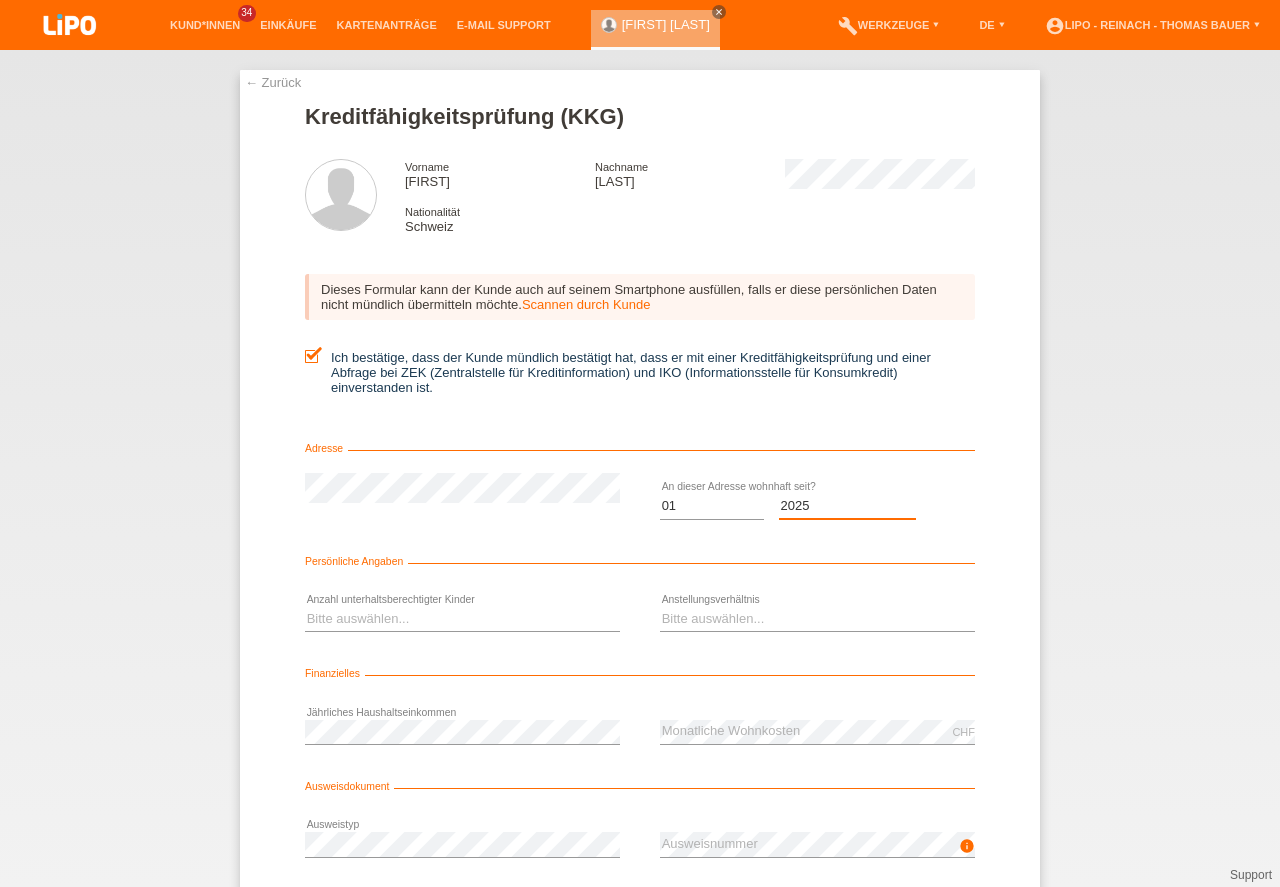 select on "2025" 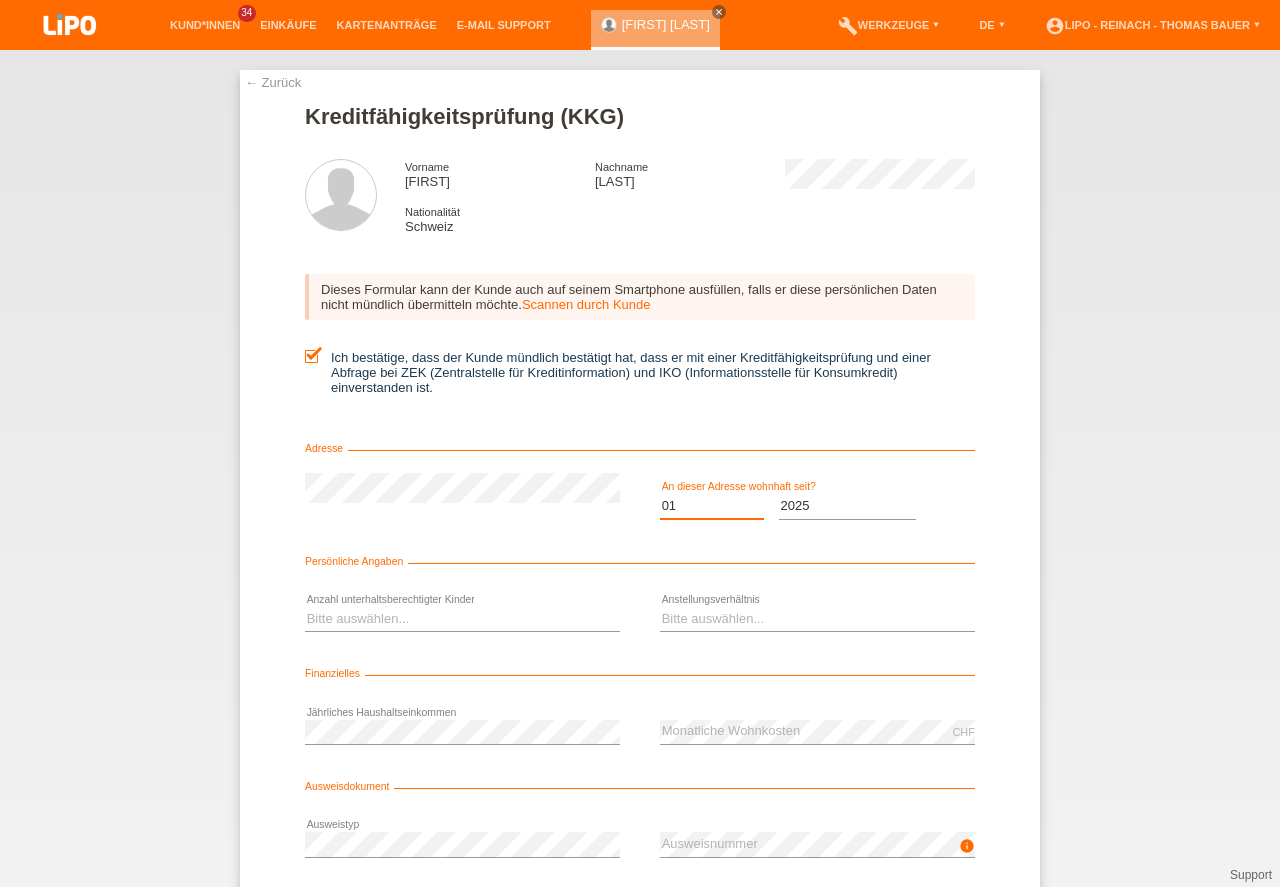 click on "Monat
01
02
03
04
05
06
07
08
09
10" at bounding box center [712, 506] 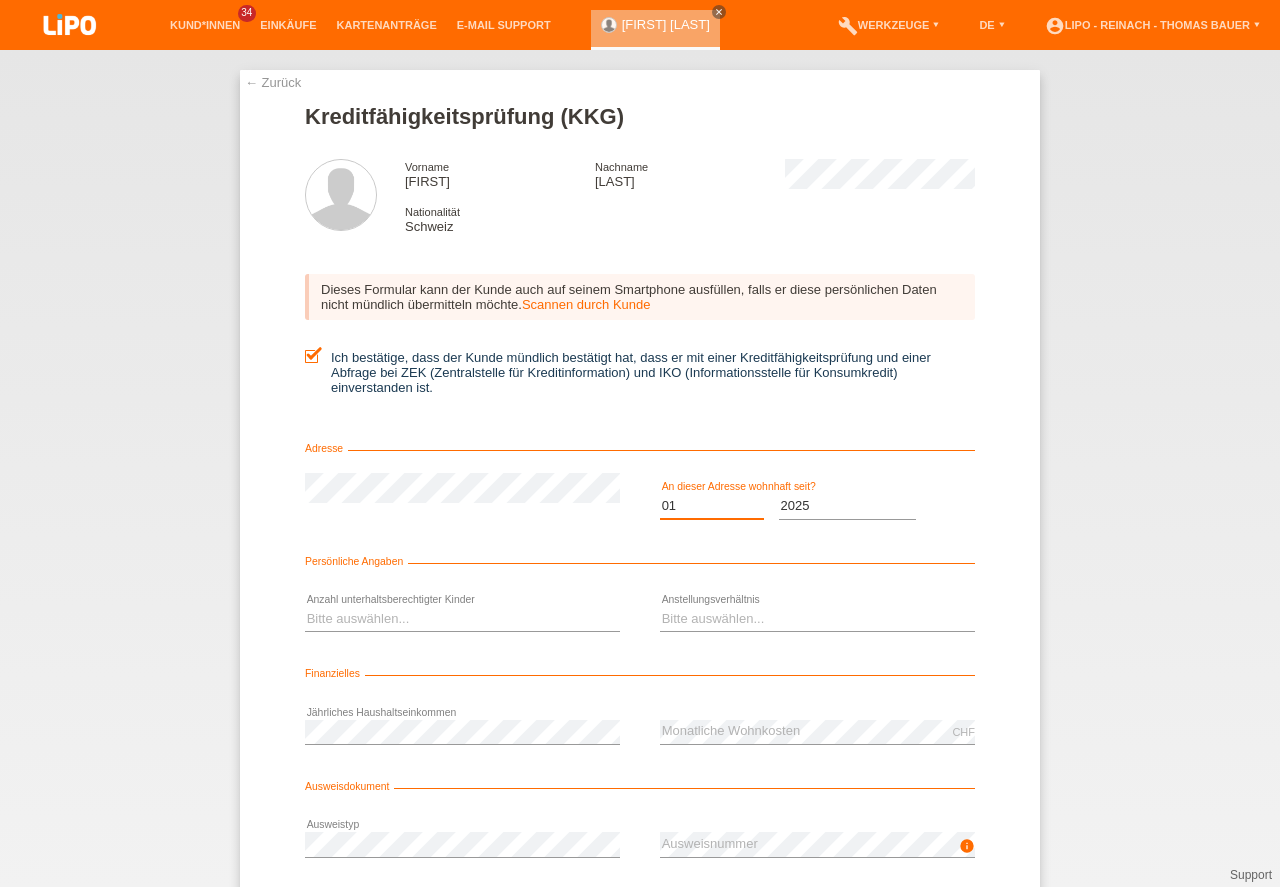 select on "05" 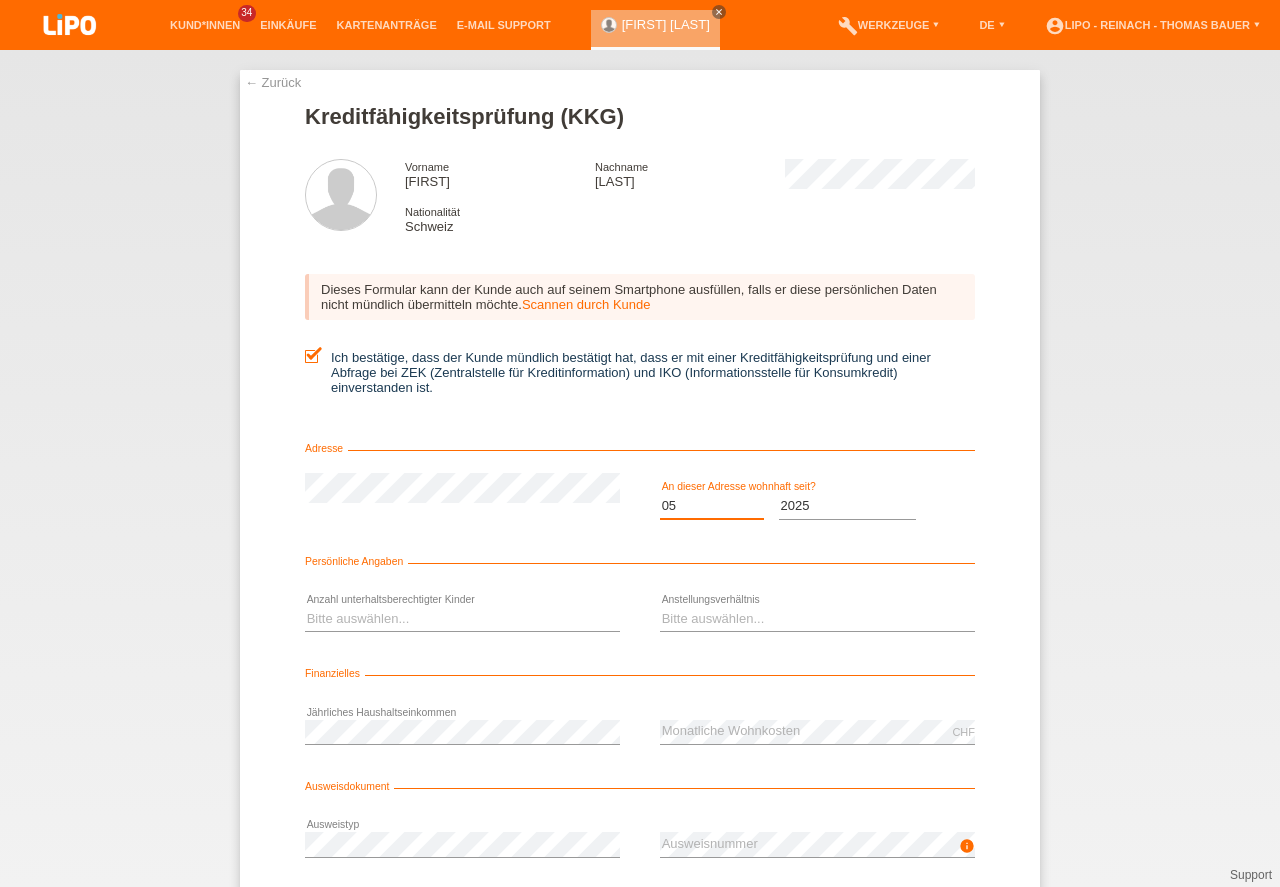 click on "05" at bounding box center (0, 0) 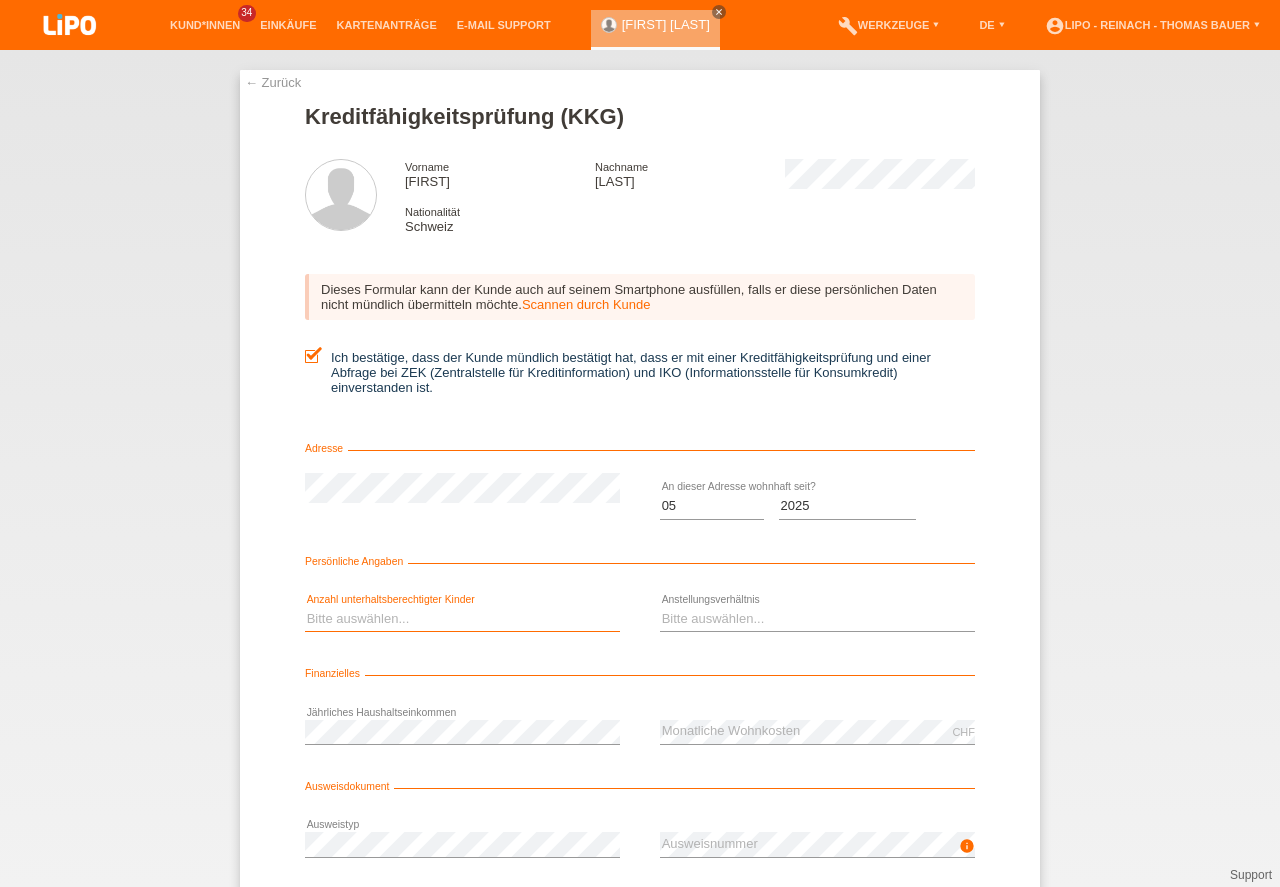 click on "Bitte auswählen...
0
1
2
3
4
5
6
7
8
9" at bounding box center (462, 619) 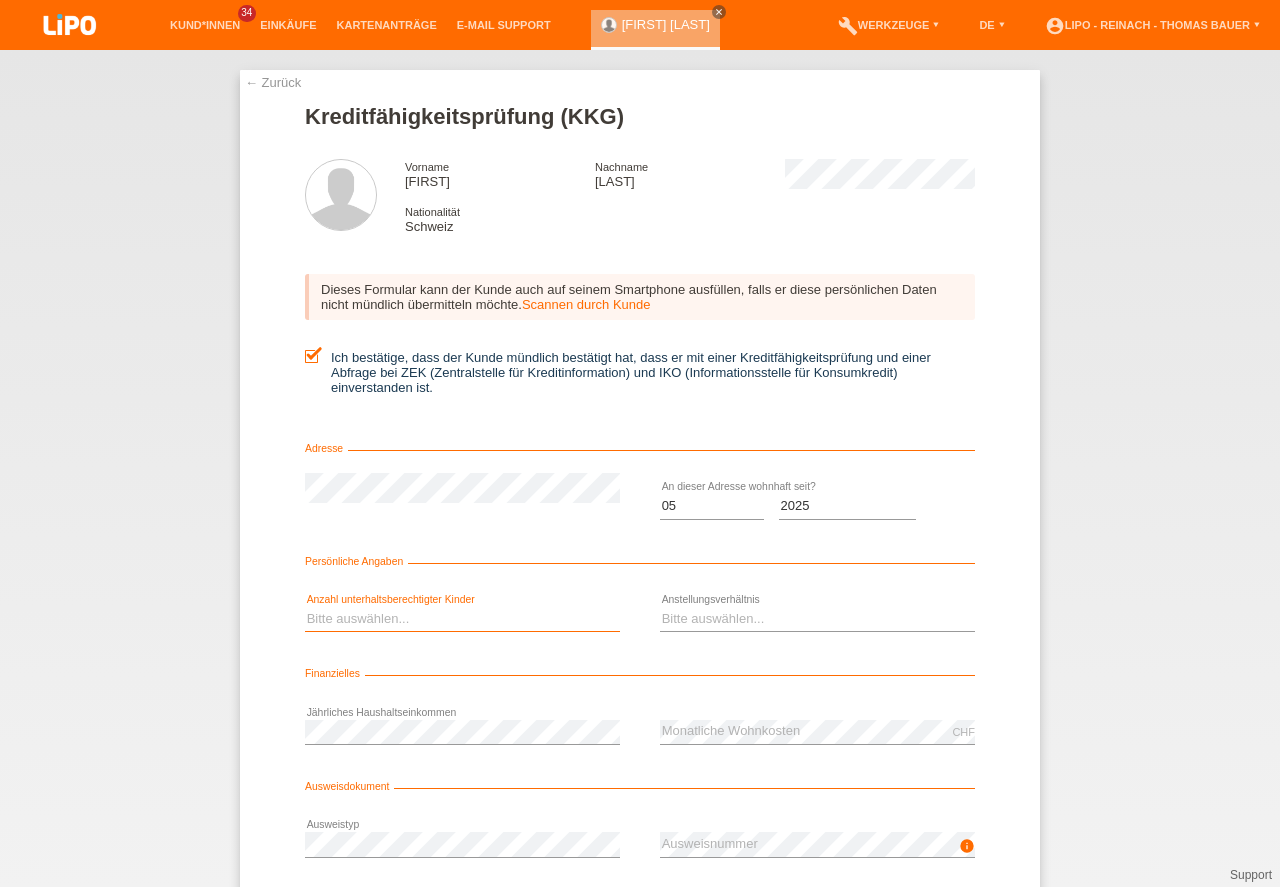 select on "0" 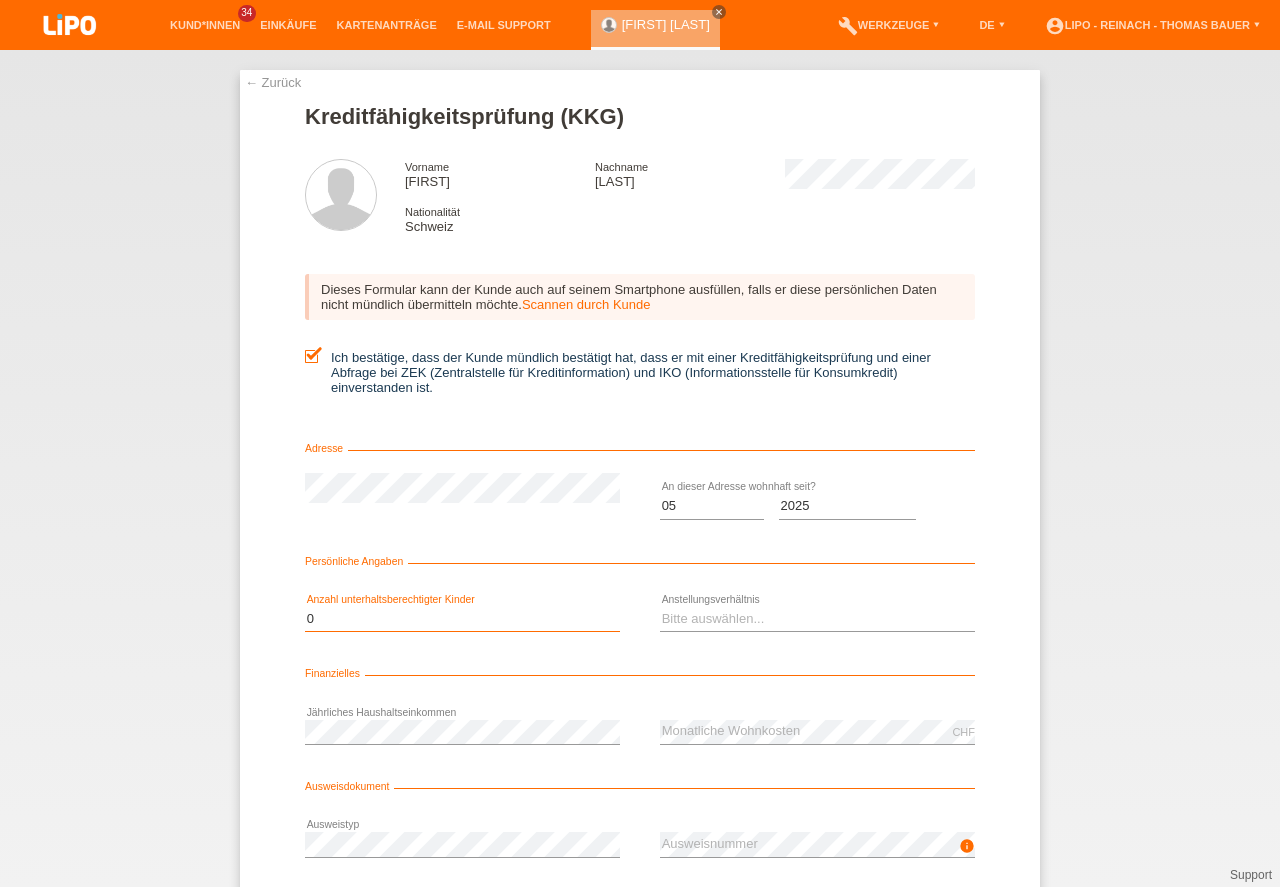 click on "0" at bounding box center [0, 0] 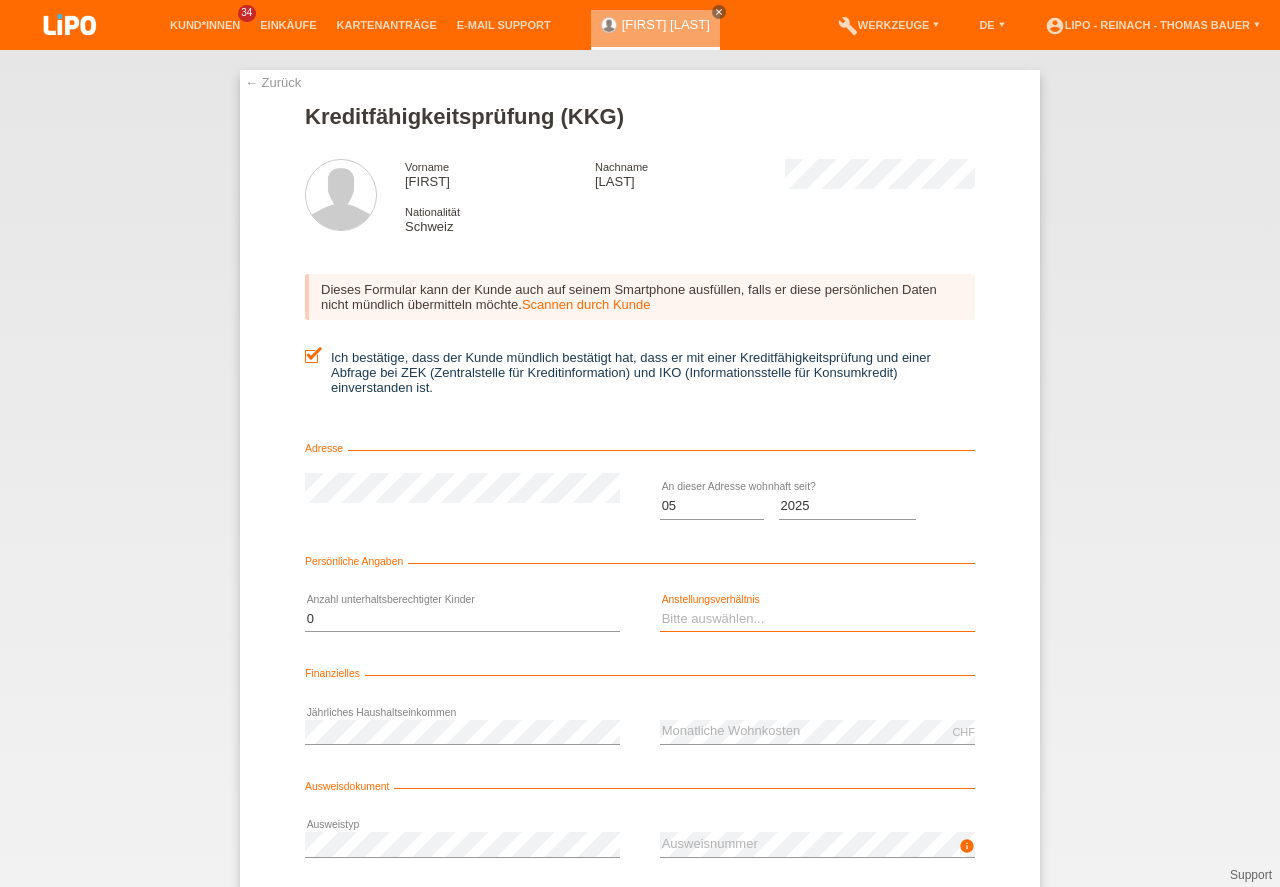 click on "Bitte auswählen...
Unbefristet
Befristet
Lehrling/Student
Pensioniert
Nicht arbeitstätig
Hausfrau/-mann
Selbständig" at bounding box center [817, 619] 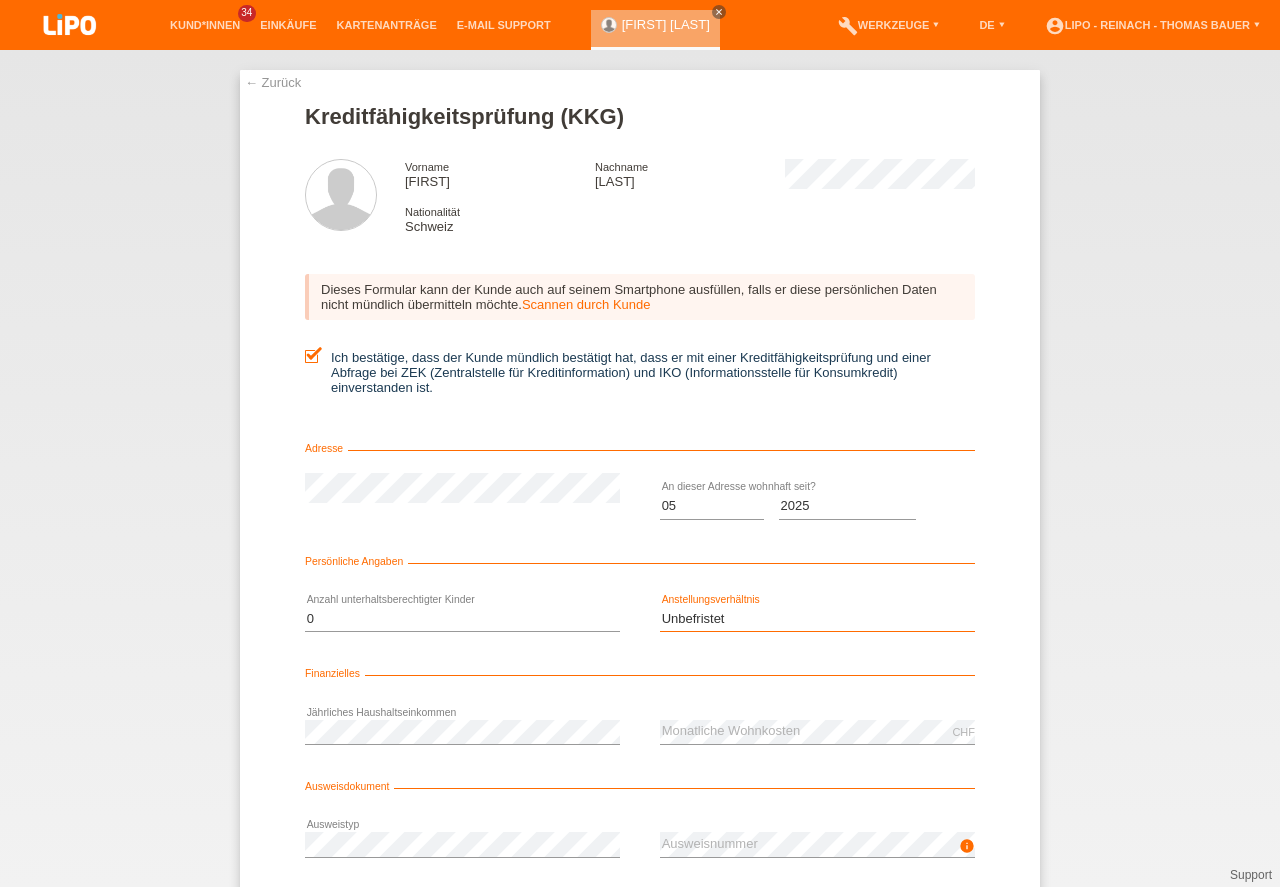 click on "Unbefristet" at bounding box center [0, 0] 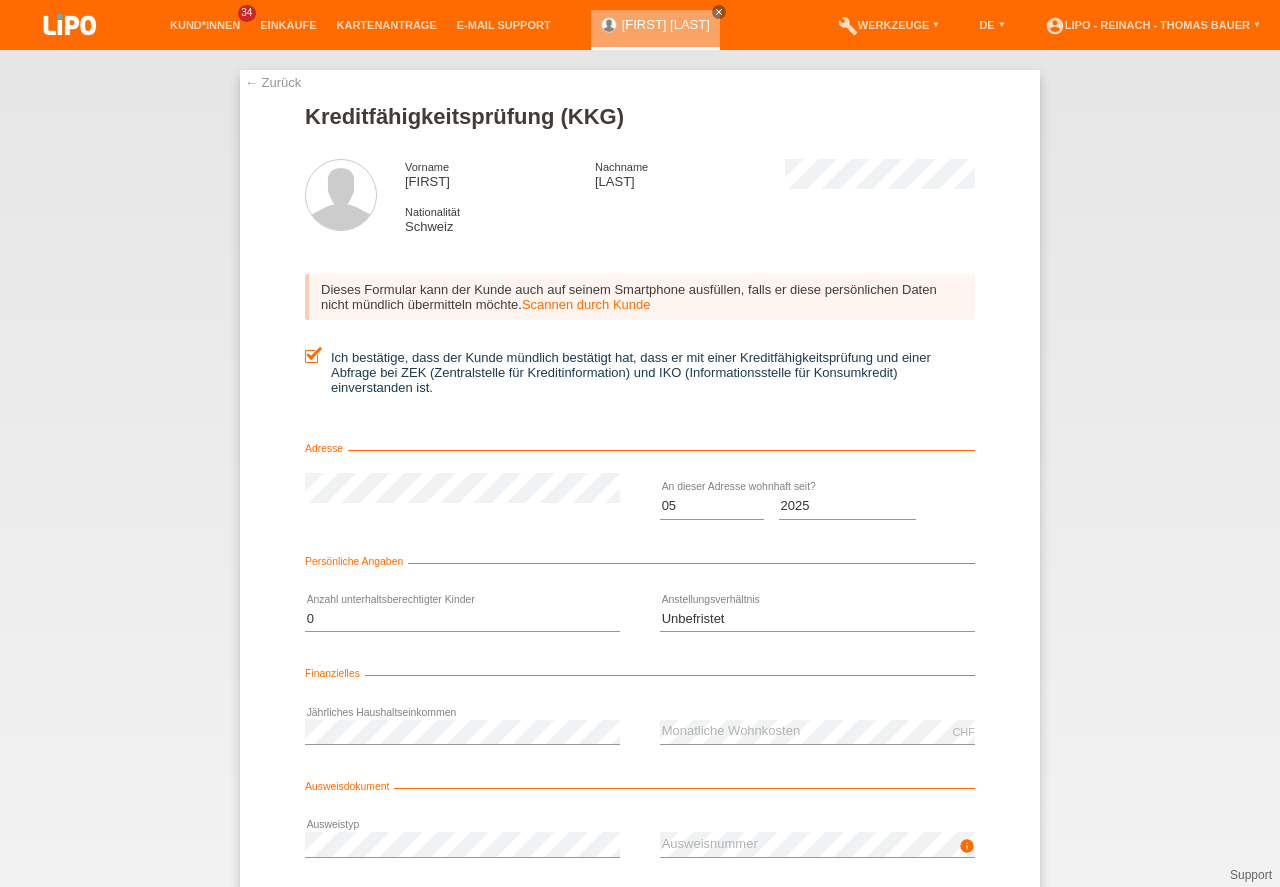 click on "← Zurück
Kreditfähigkeitsprüfung (KKG)
Vorname
Matthias Georg
Nachname
Sigrist
Nationalität
Schweiz" at bounding box center [640, 468] 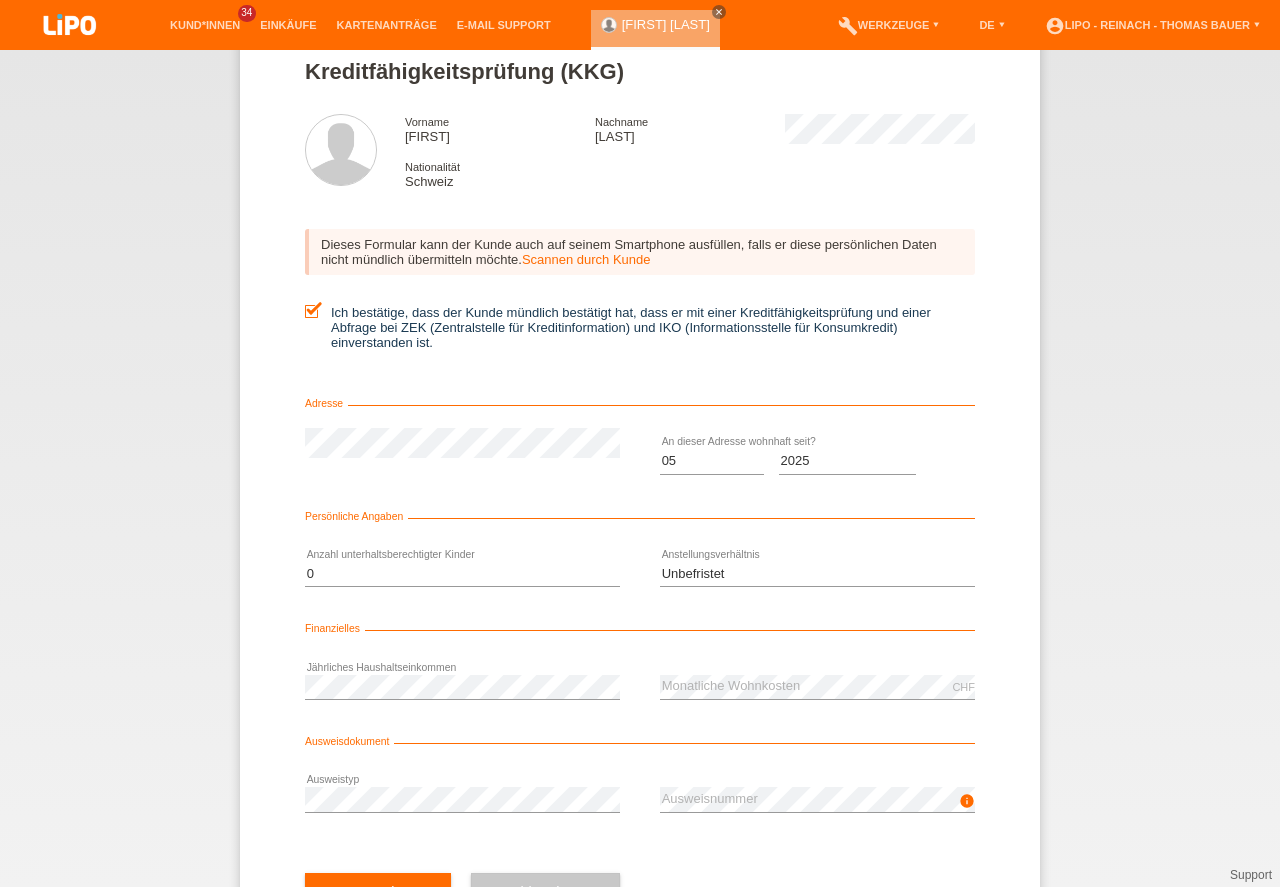 scroll, scrollTop: 90, scrollLeft: 0, axis: vertical 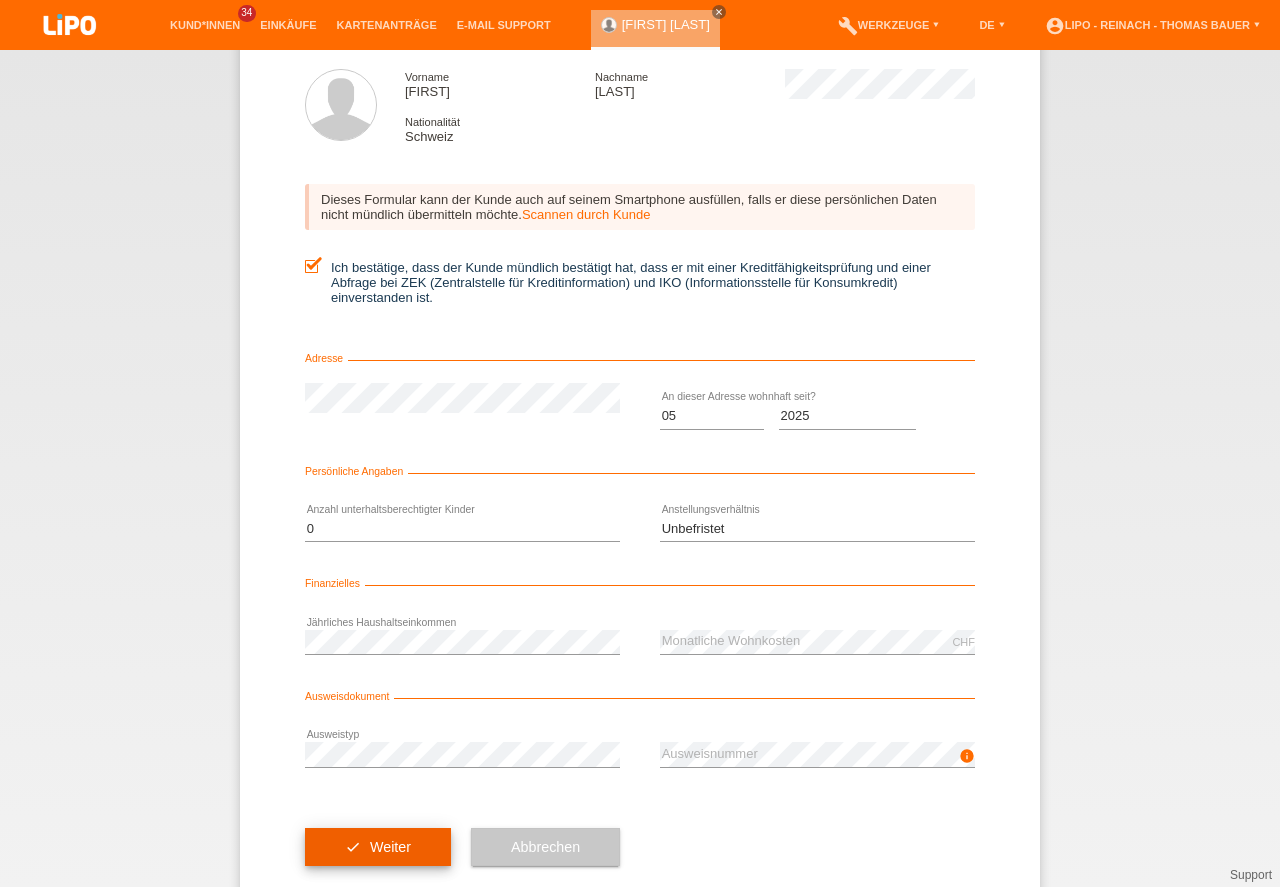 click on "check   Weiter" at bounding box center [378, 847] 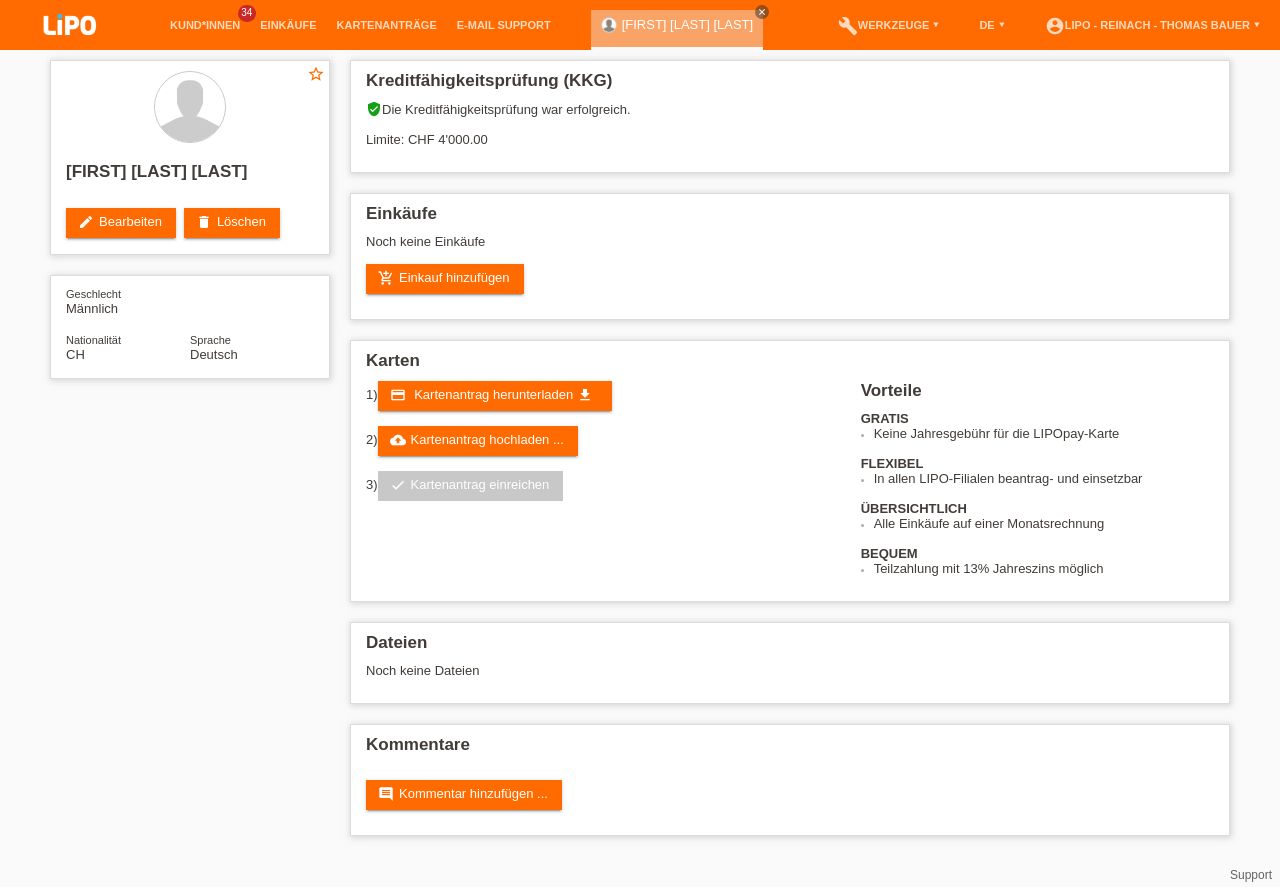 scroll, scrollTop: 0, scrollLeft: 0, axis: both 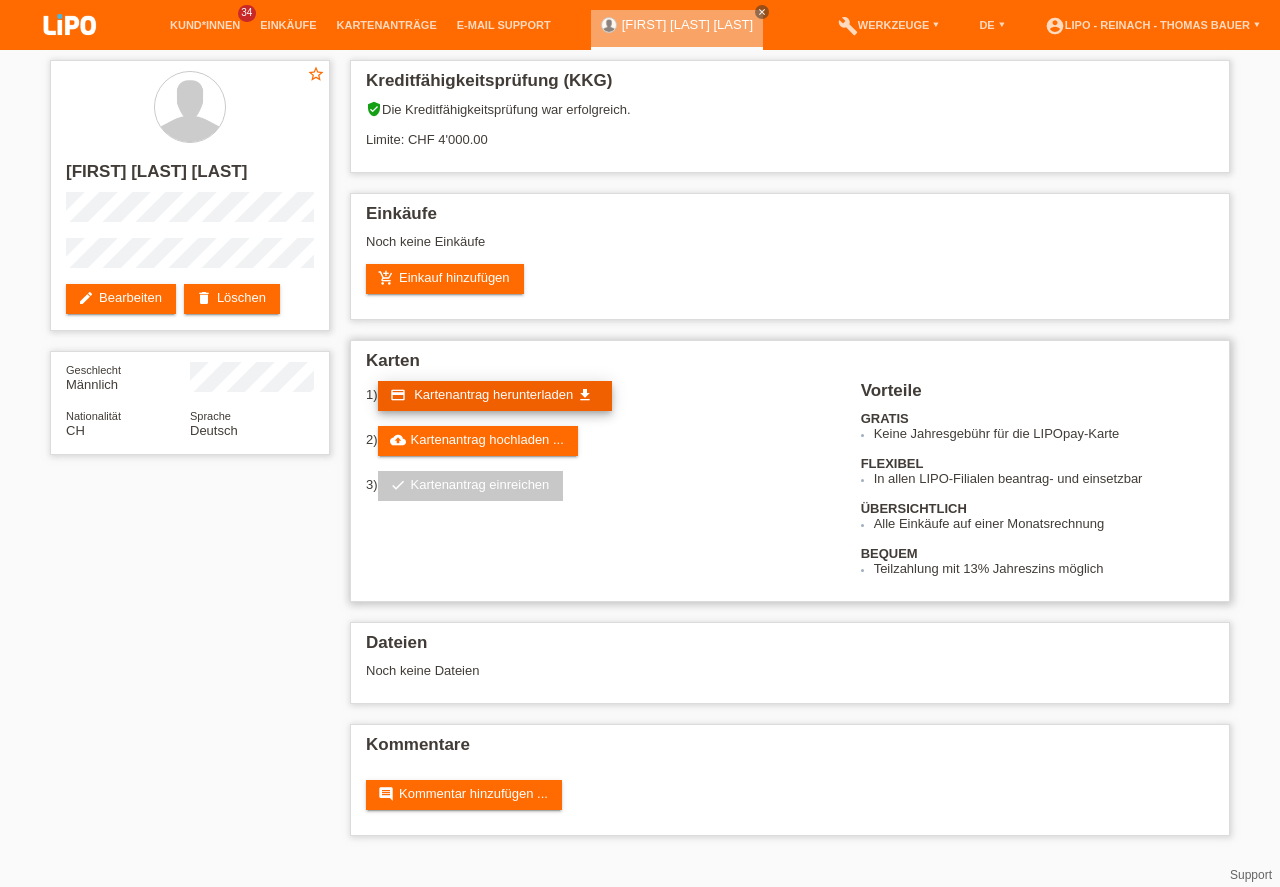 click on "Kartenantrag herunterladen" at bounding box center [493, 394] 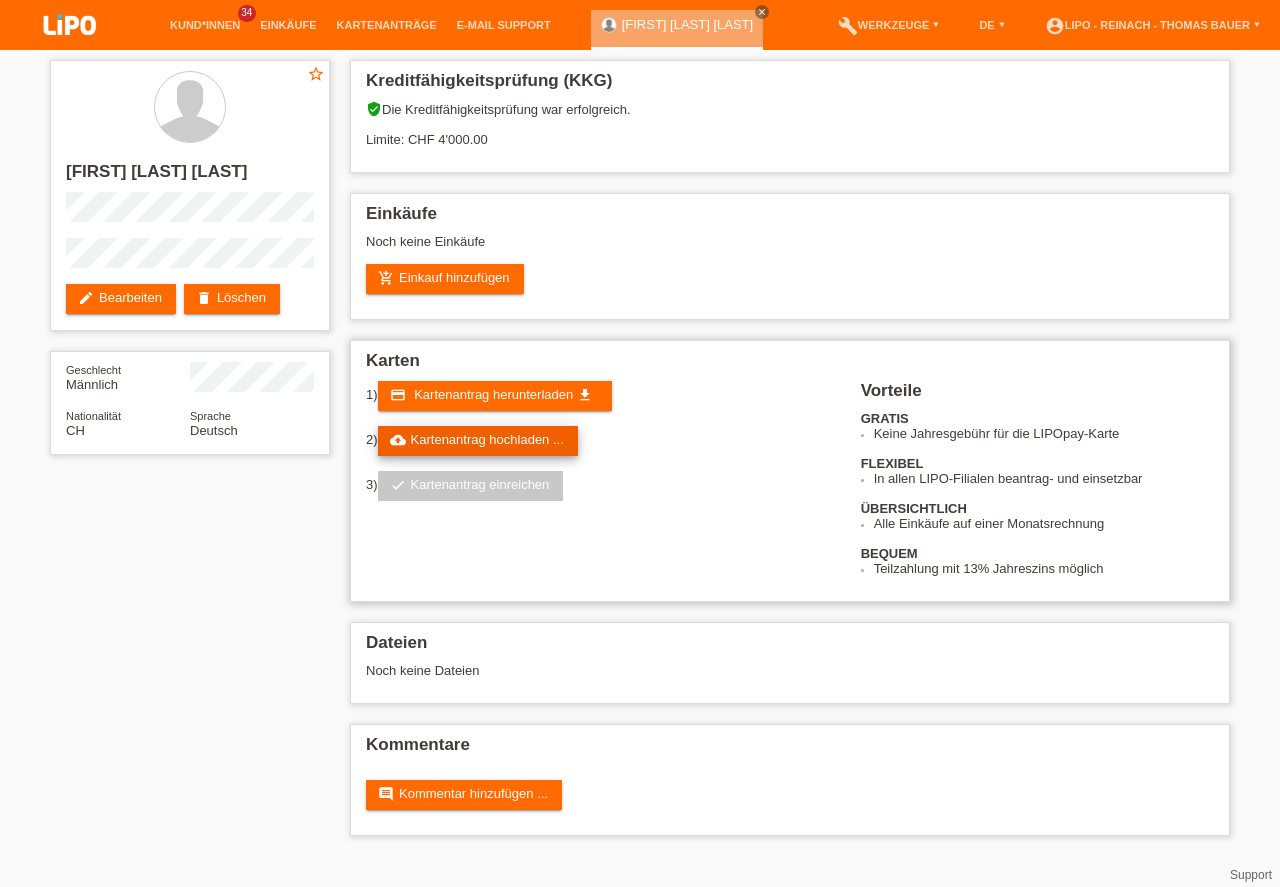 click on "cloud_upload  Kartenantrag hochladen ..." at bounding box center (478, 441) 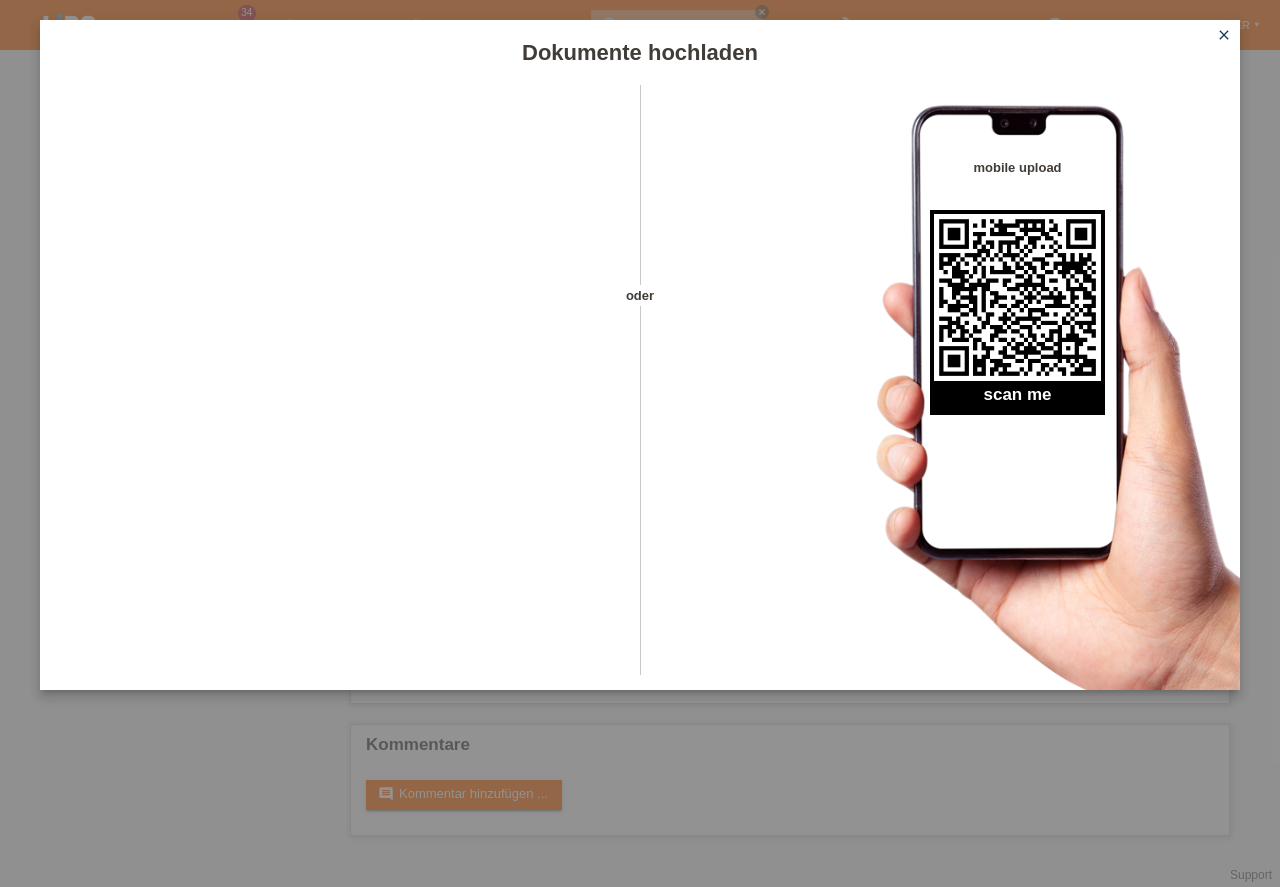 click on "close" at bounding box center (1224, 35) 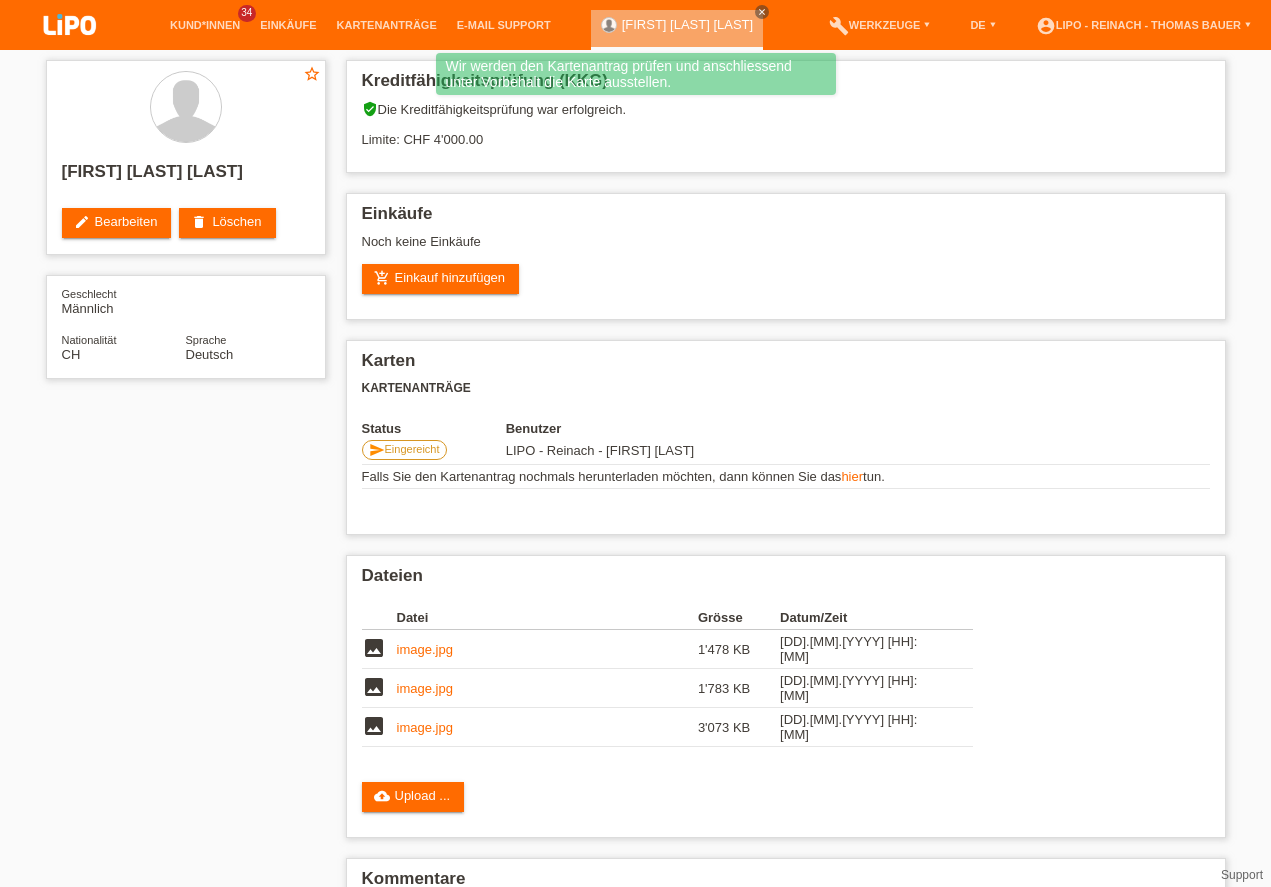 scroll, scrollTop: 0, scrollLeft: 0, axis: both 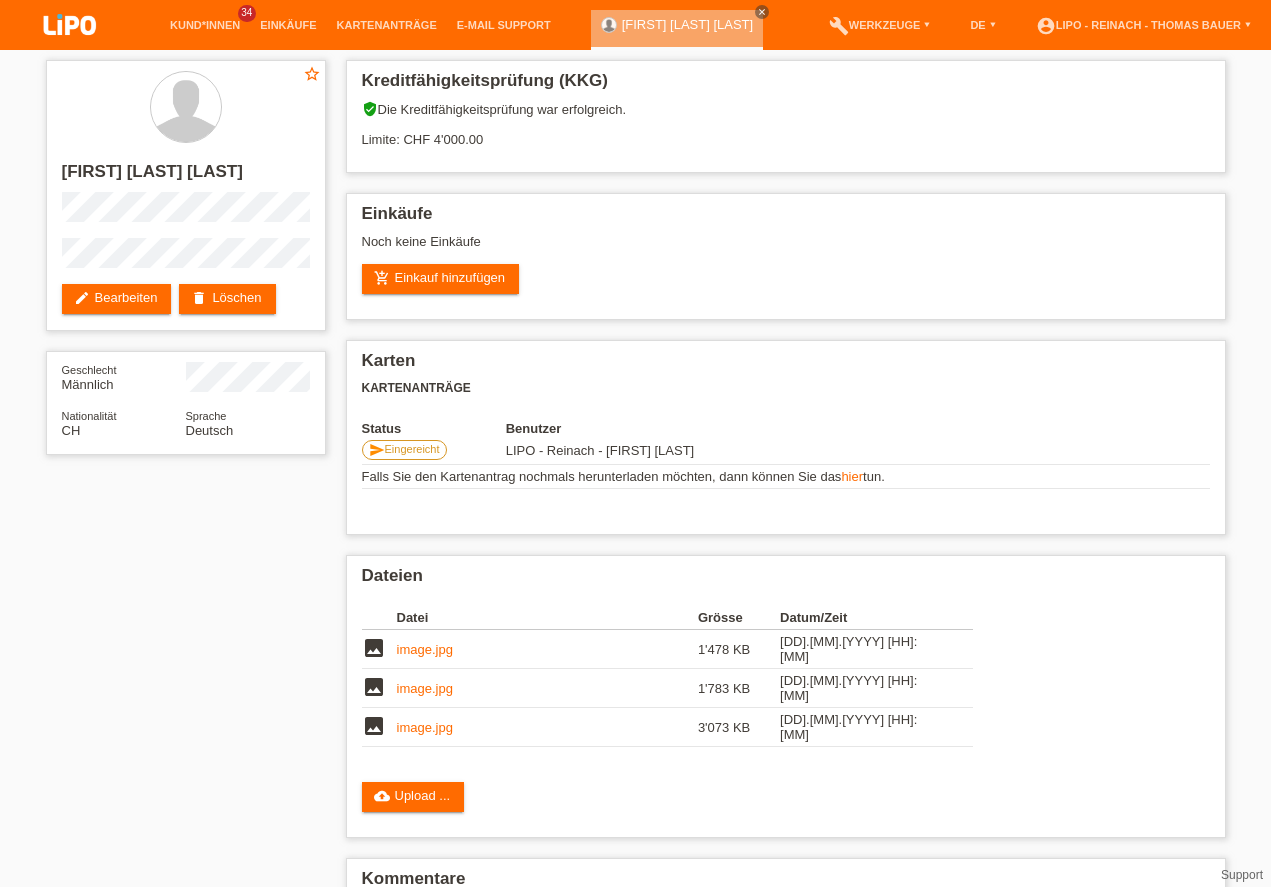 click at bounding box center [70, 26] 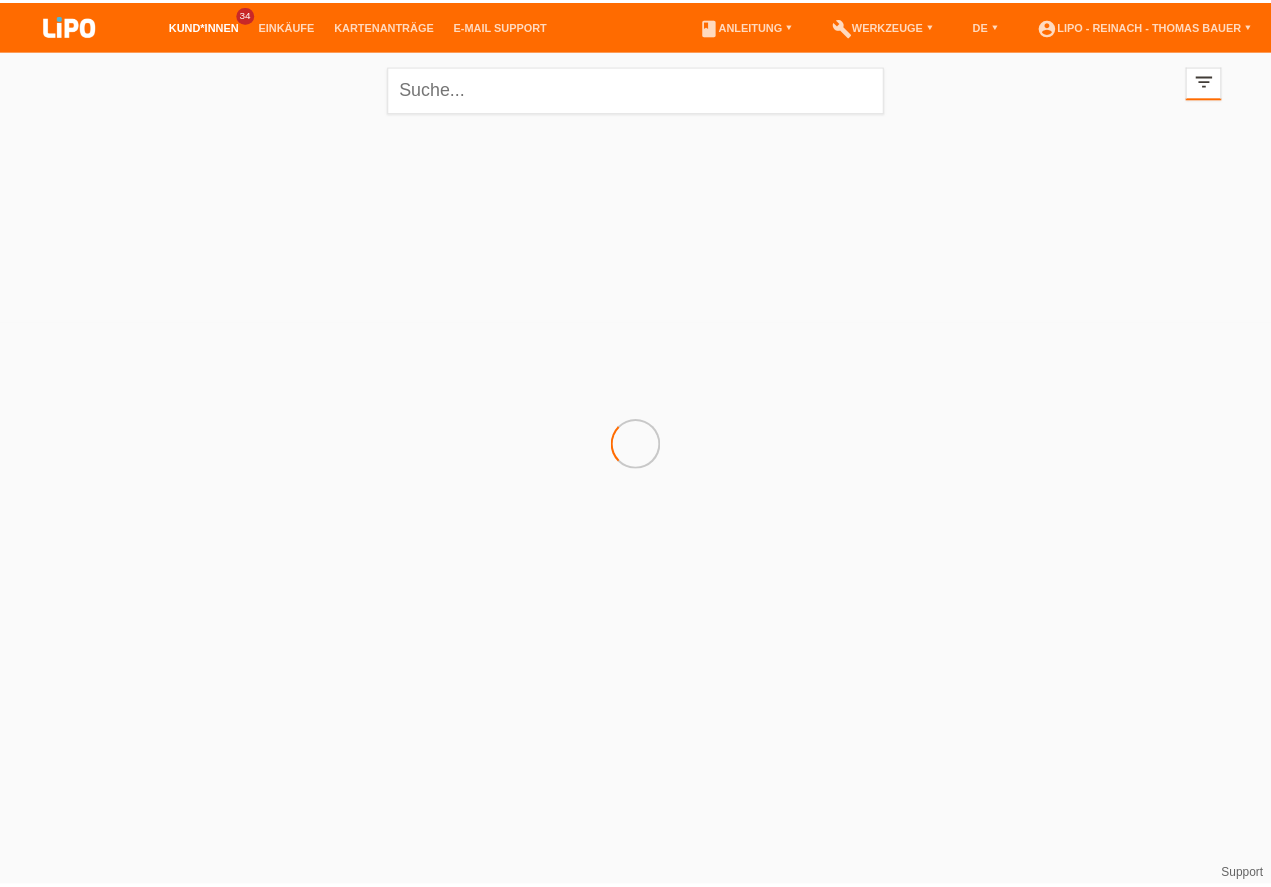 scroll, scrollTop: 0, scrollLeft: 0, axis: both 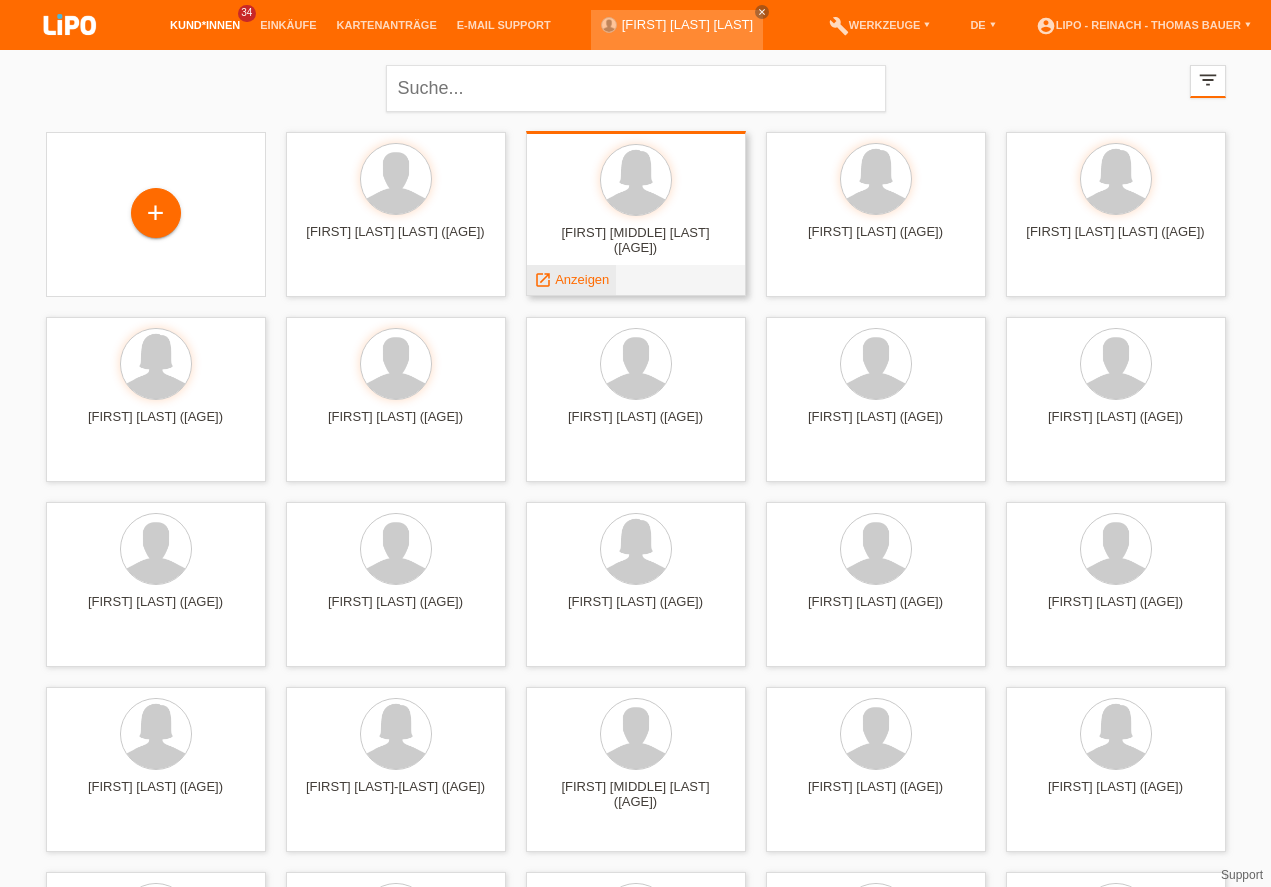 click on "Anzeigen" at bounding box center [582, 279] 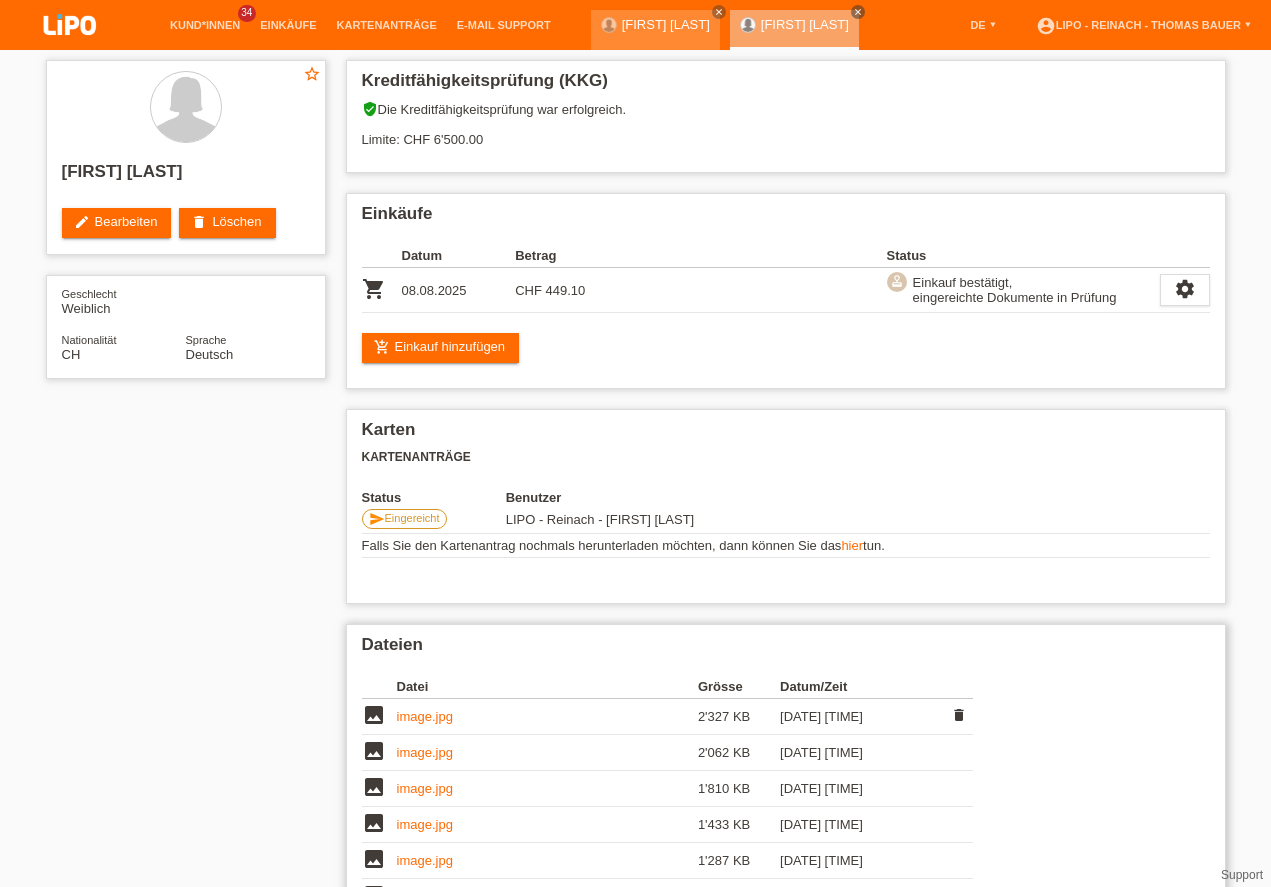 scroll, scrollTop: 57, scrollLeft: 0, axis: vertical 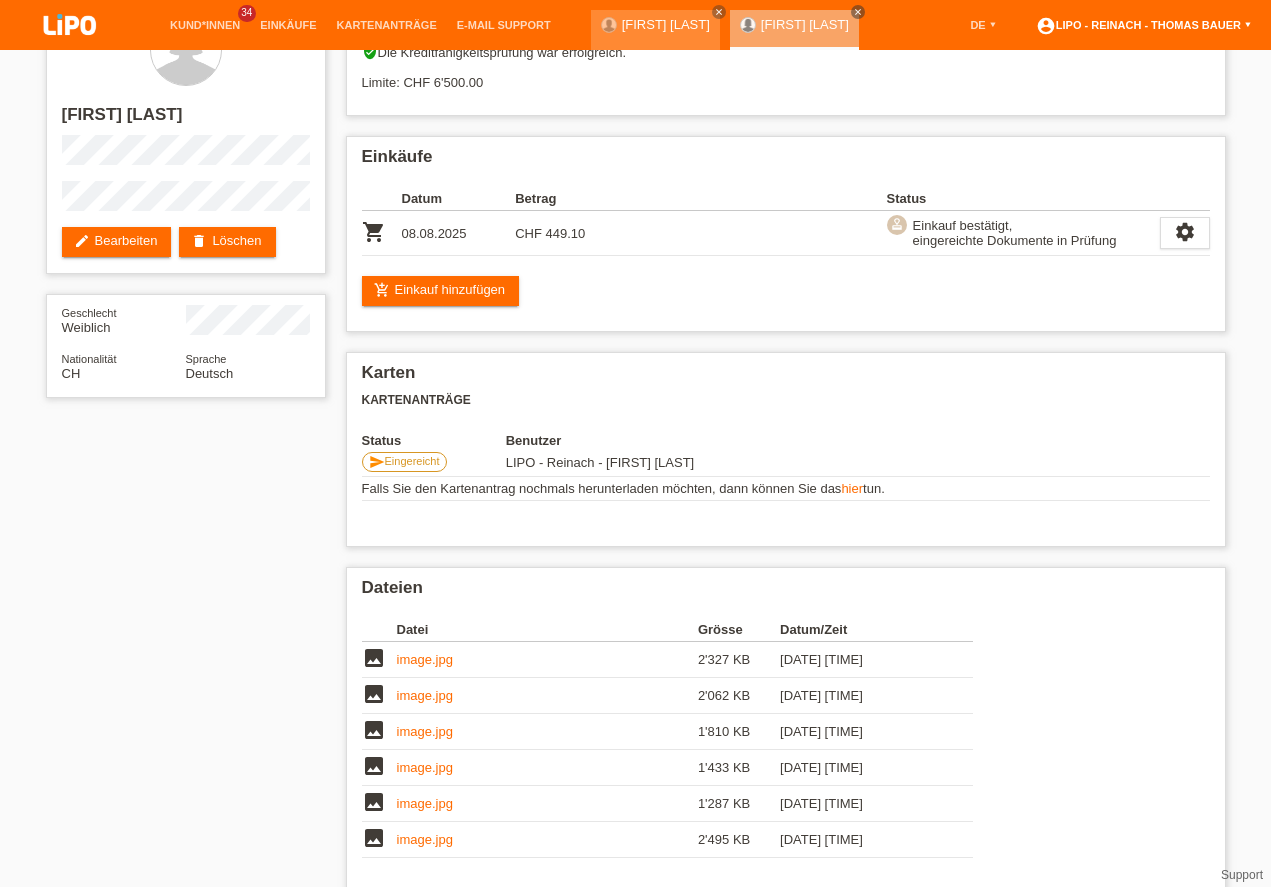click on "account_circle  LIPO - Reinach - [FIRST] [LAST]  ▾" at bounding box center [1143, 25] 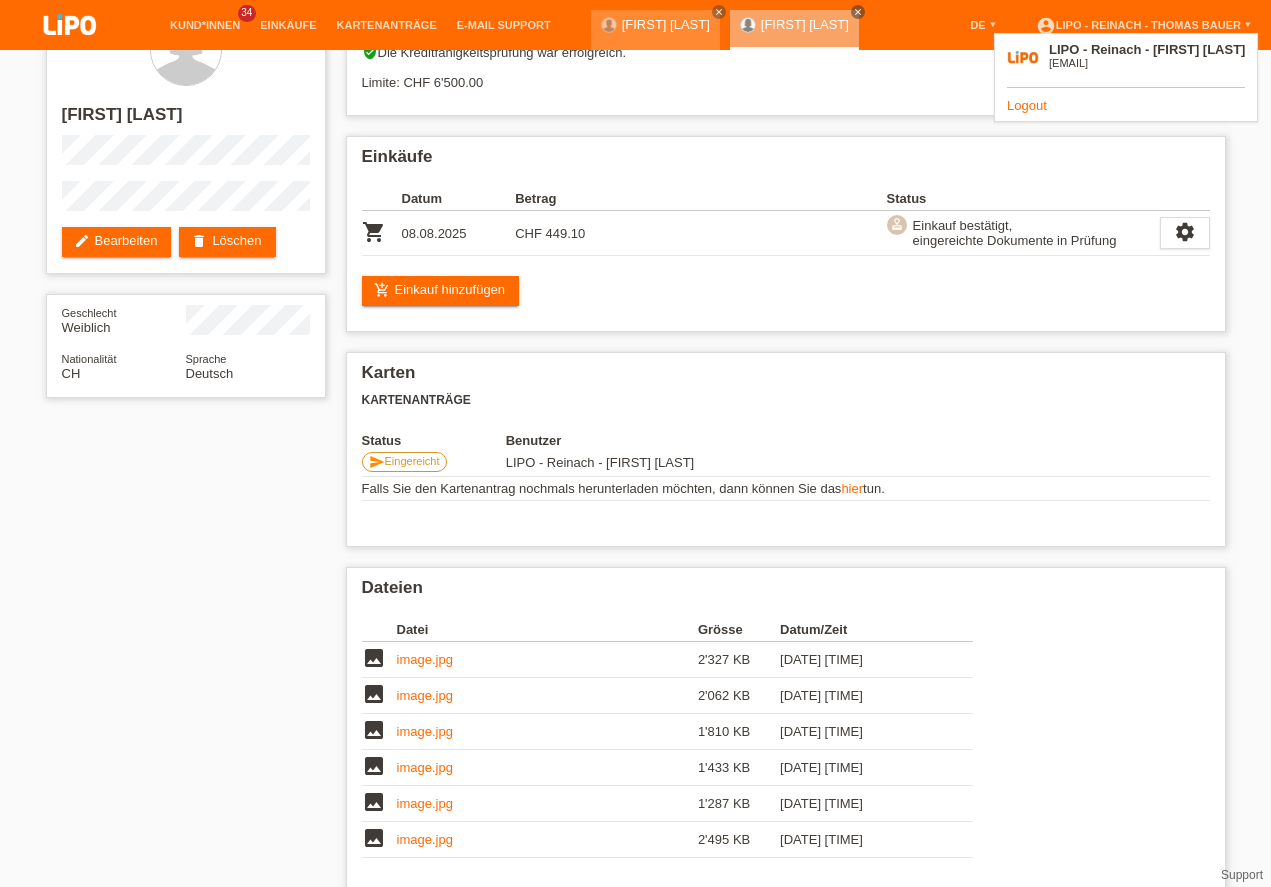 click on "Logout" at bounding box center [1027, 105] 